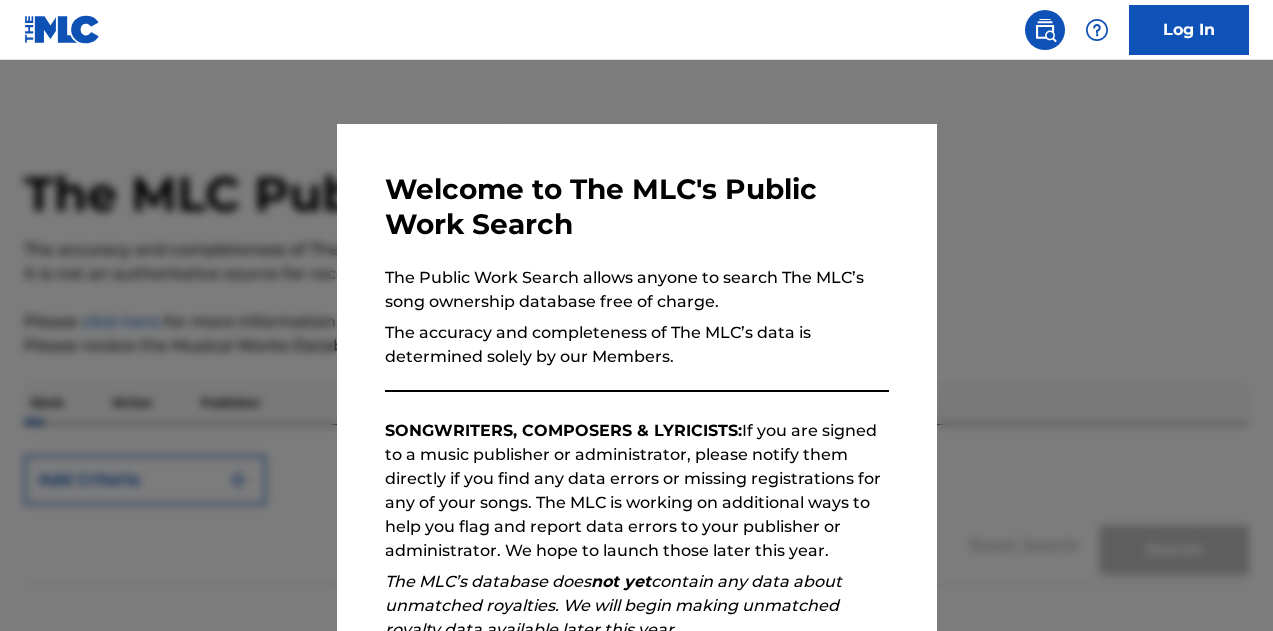 scroll, scrollTop: 0, scrollLeft: 0, axis: both 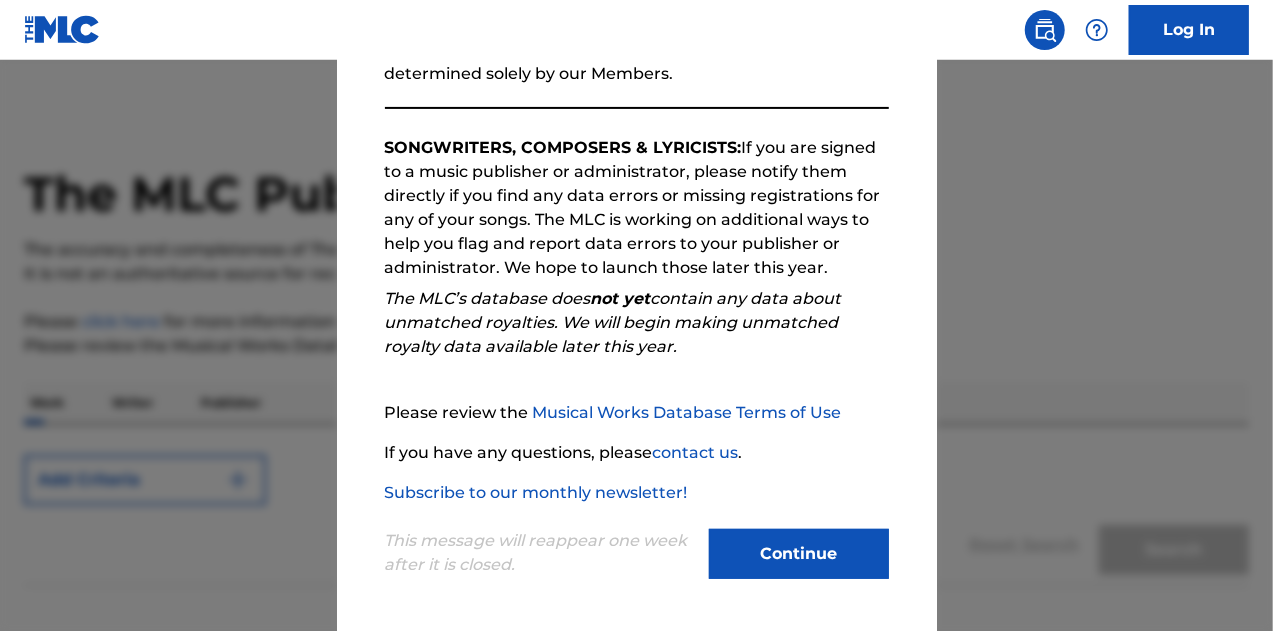 click on "Continue" at bounding box center [799, 554] 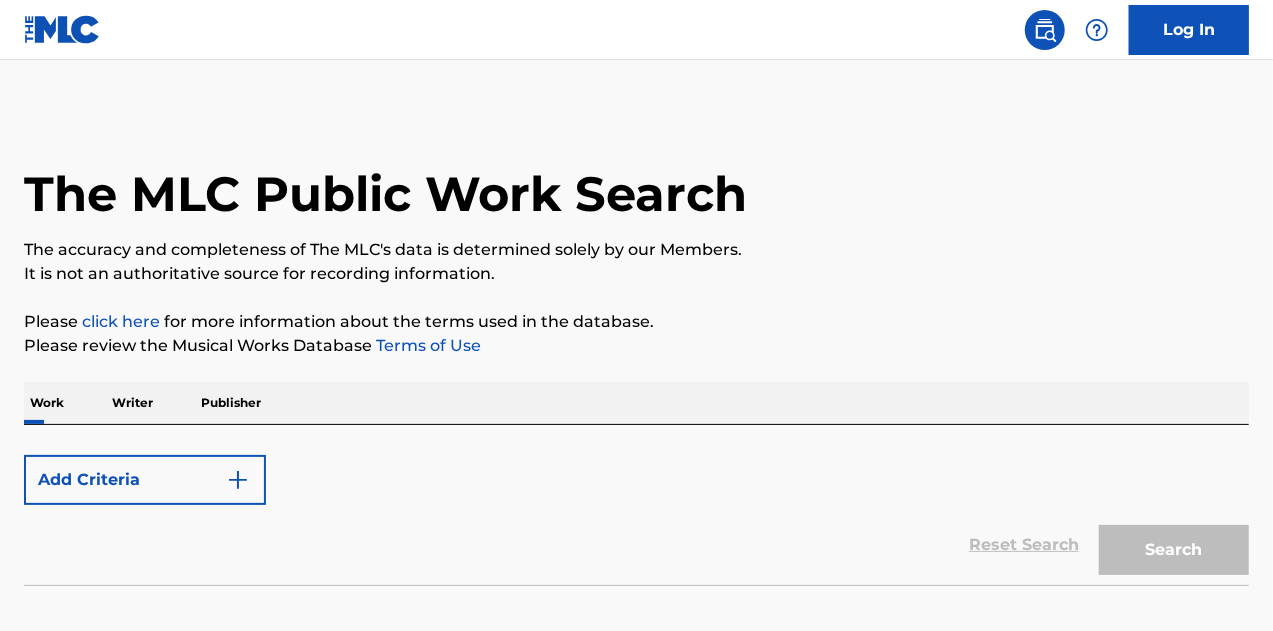 scroll, scrollTop: 122, scrollLeft: 0, axis: vertical 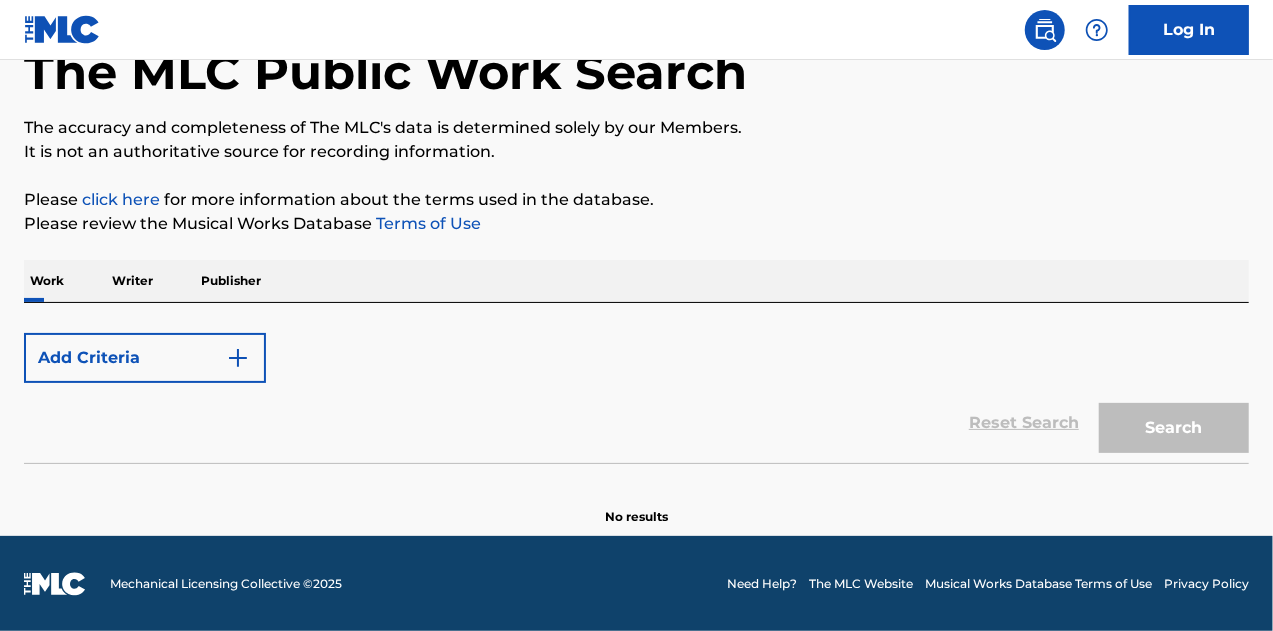 click on "Add Criteria" at bounding box center [145, 358] 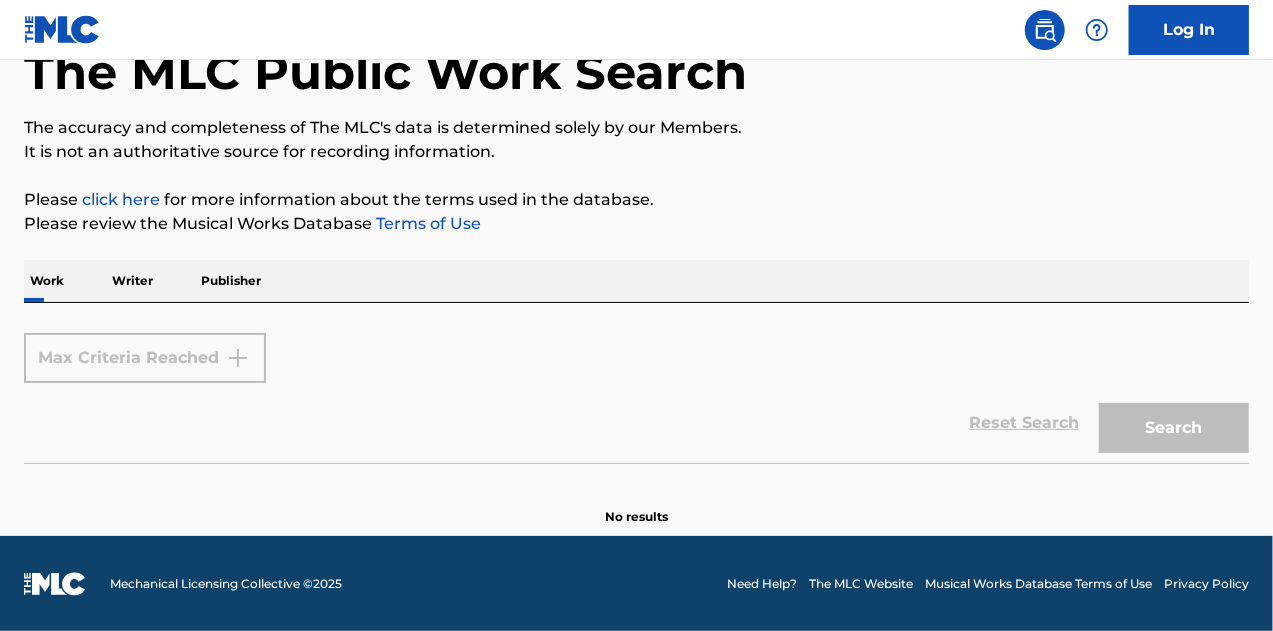 scroll, scrollTop: 0, scrollLeft: 0, axis: both 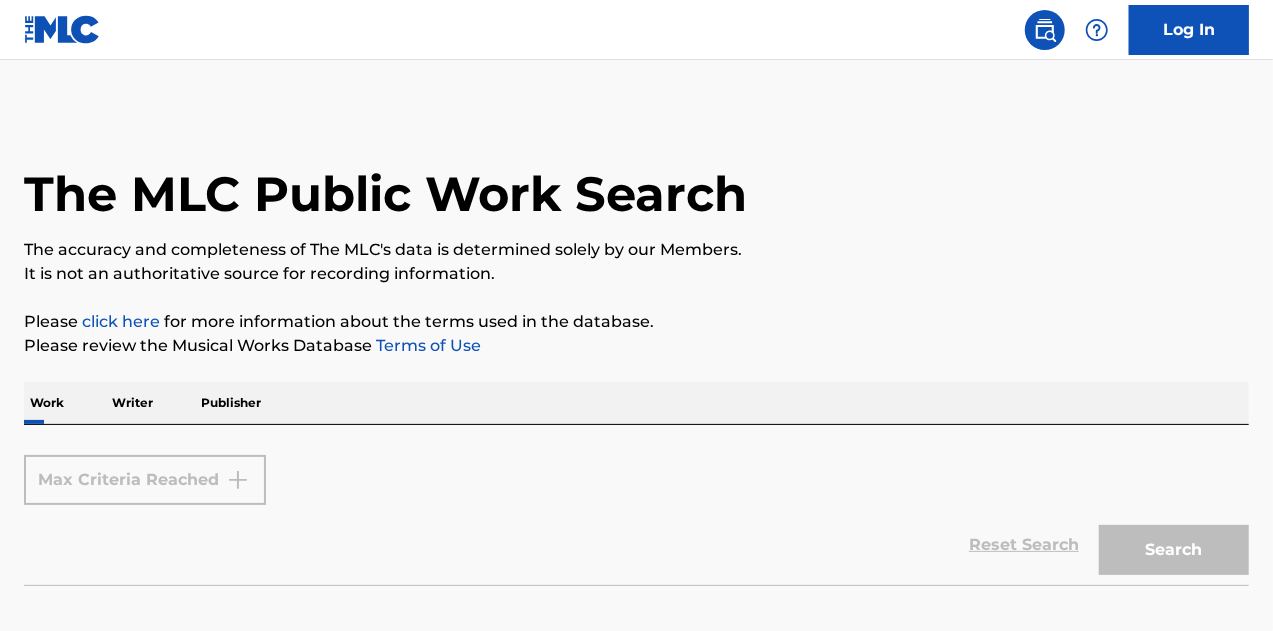 click on "Please   click here   for more information about the terms used in the database." at bounding box center (636, 322) 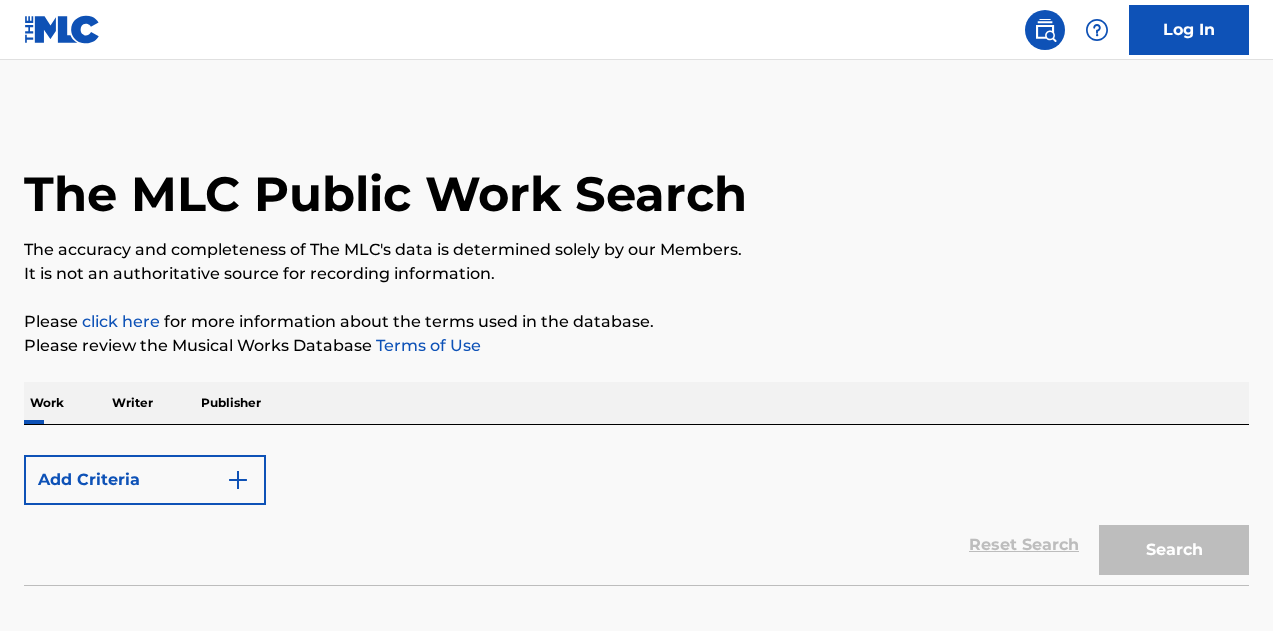 scroll, scrollTop: 0, scrollLeft: 0, axis: both 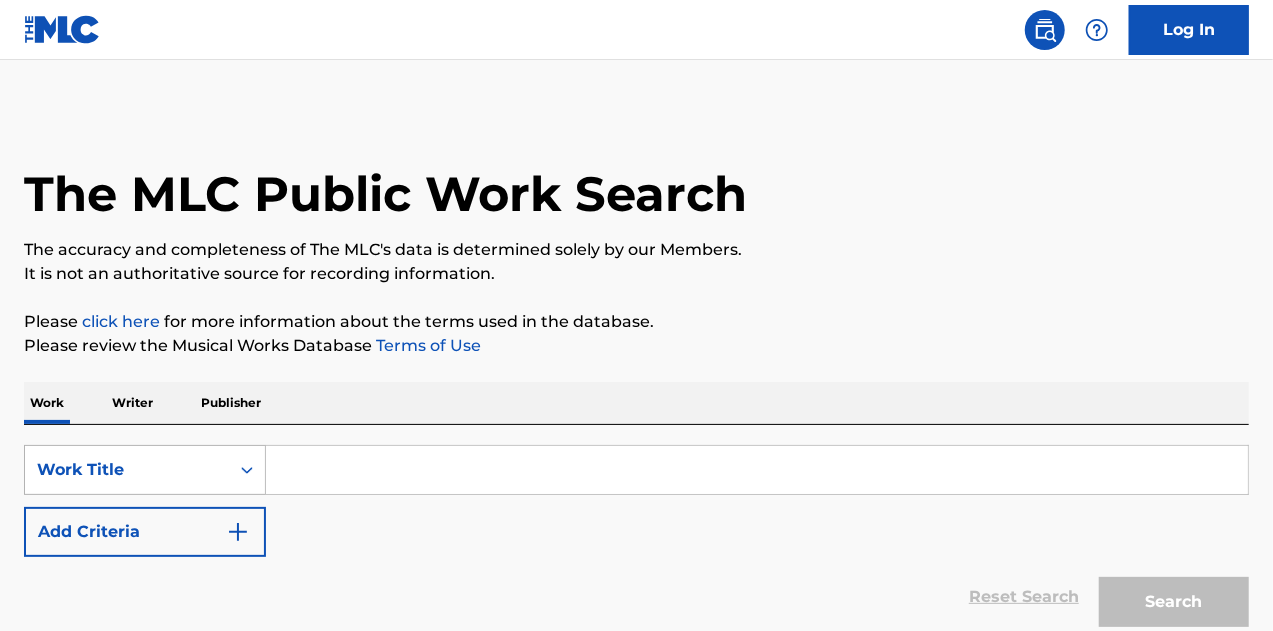 click on "Work Title" at bounding box center (127, 470) 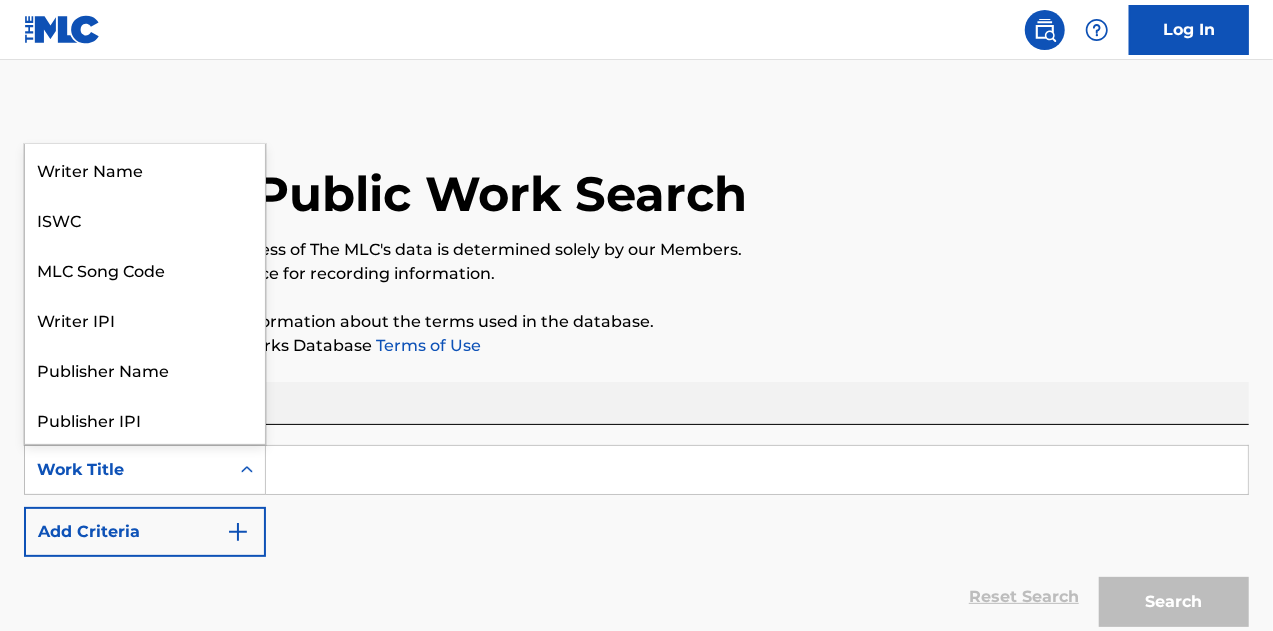 scroll, scrollTop: 100, scrollLeft: 0, axis: vertical 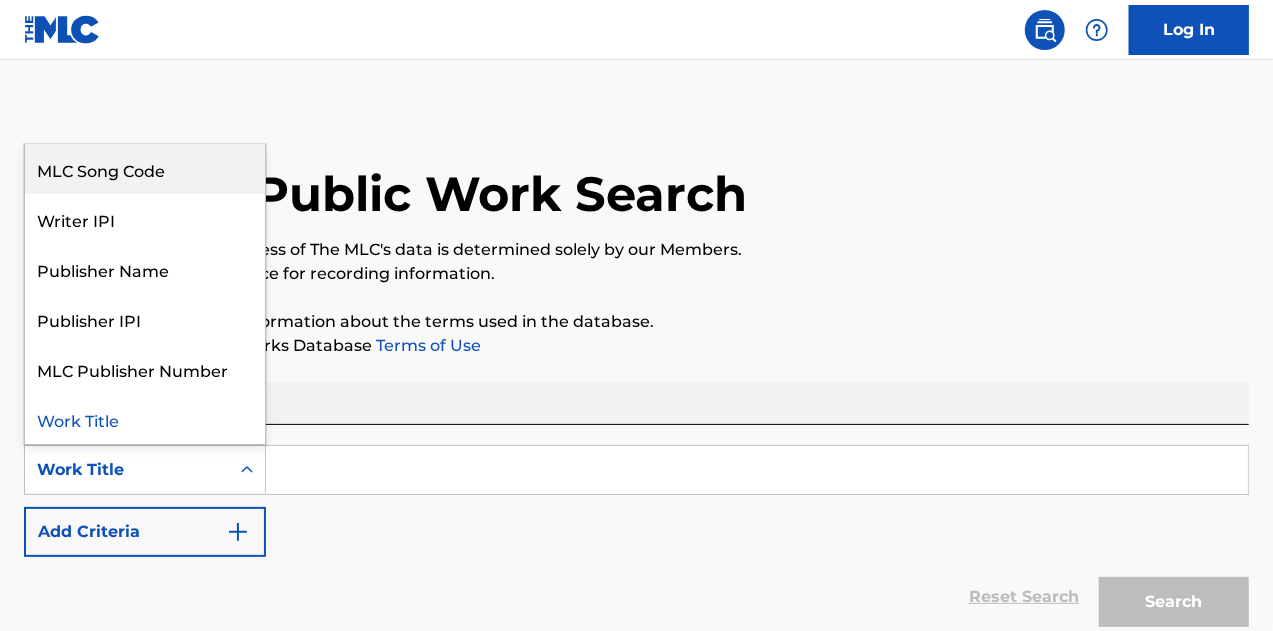 click on "MLC Song Code" at bounding box center (145, 169) 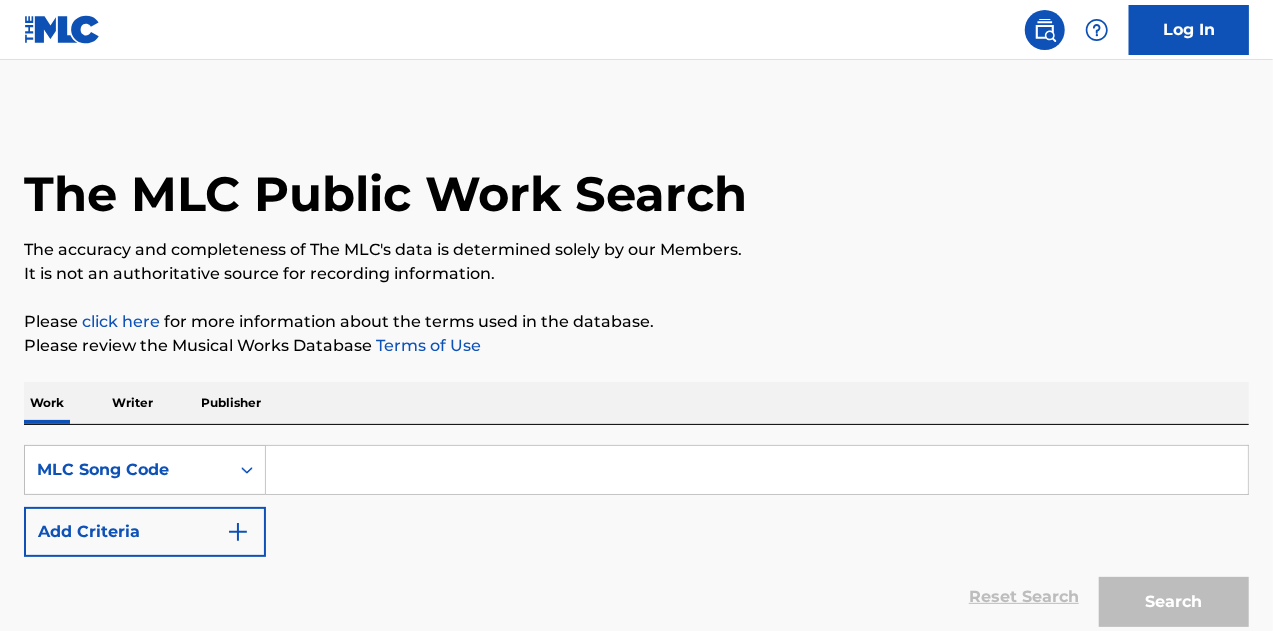 click at bounding box center (757, 470) 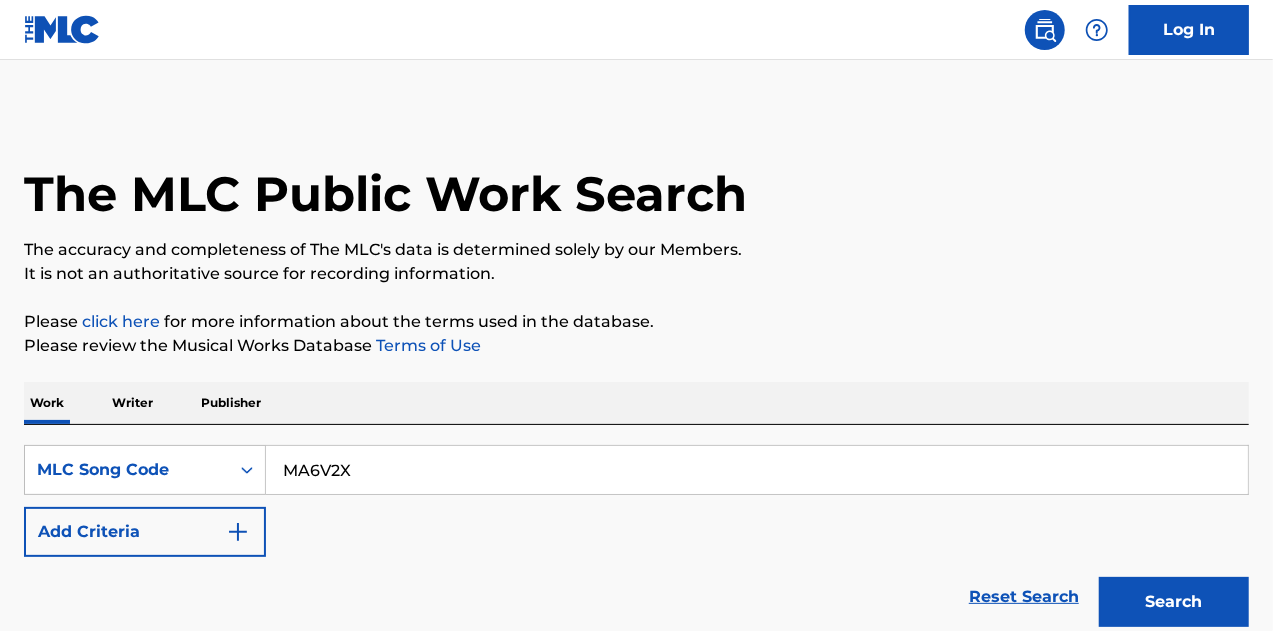 scroll, scrollTop: 174, scrollLeft: 0, axis: vertical 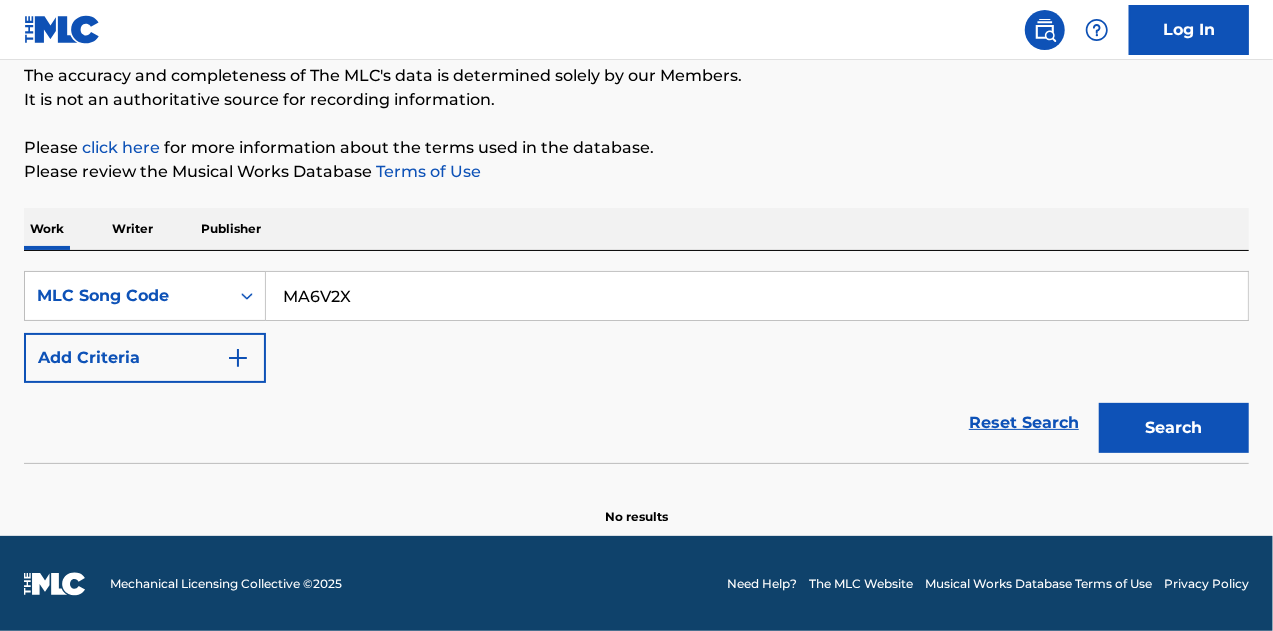 type on "MA6V2X" 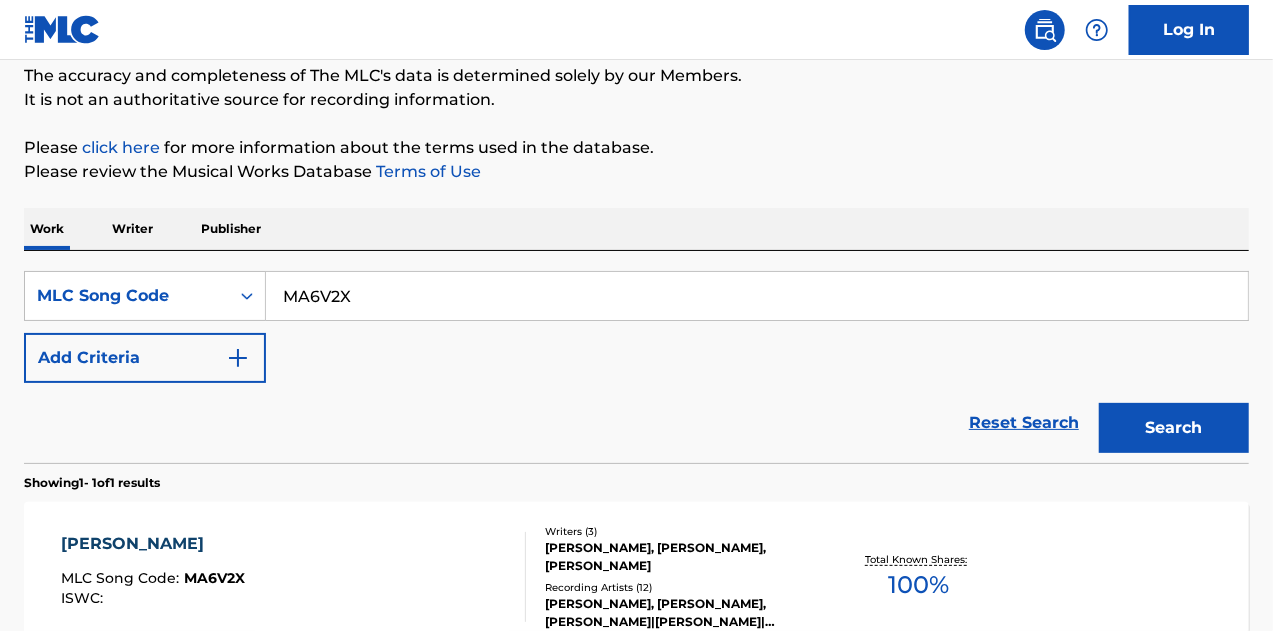 scroll, scrollTop: 394, scrollLeft: 0, axis: vertical 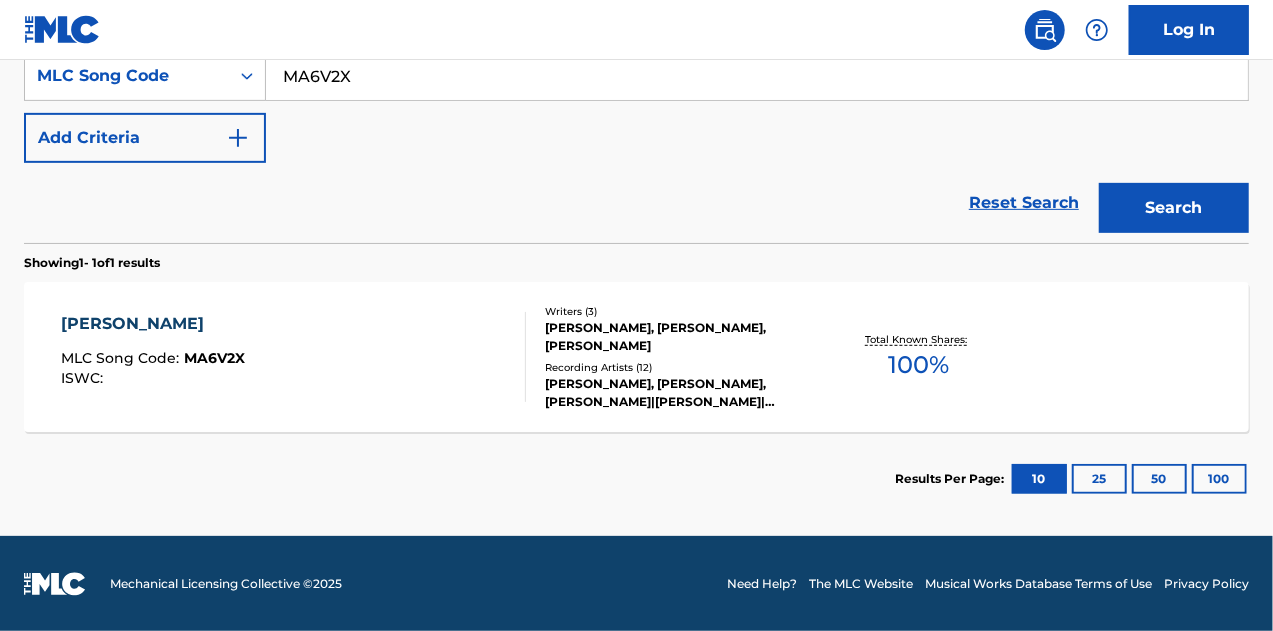 click on "MIKE" at bounding box center (153, 324) 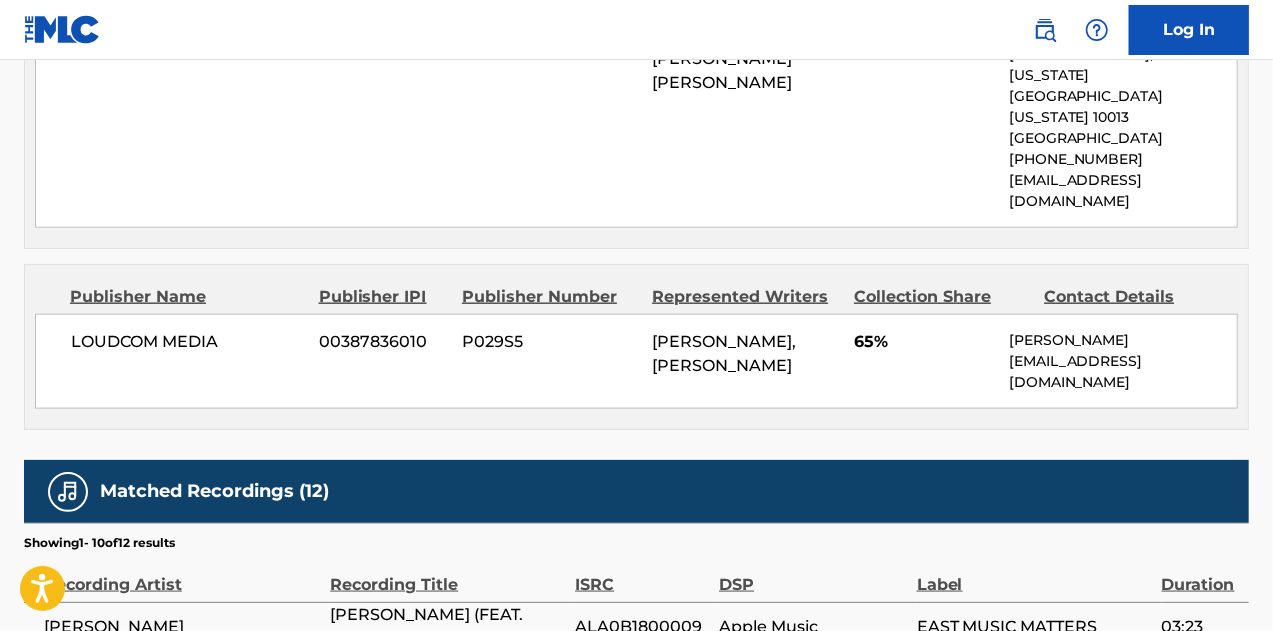 scroll, scrollTop: 1034, scrollLeft: 0, axis: vertical 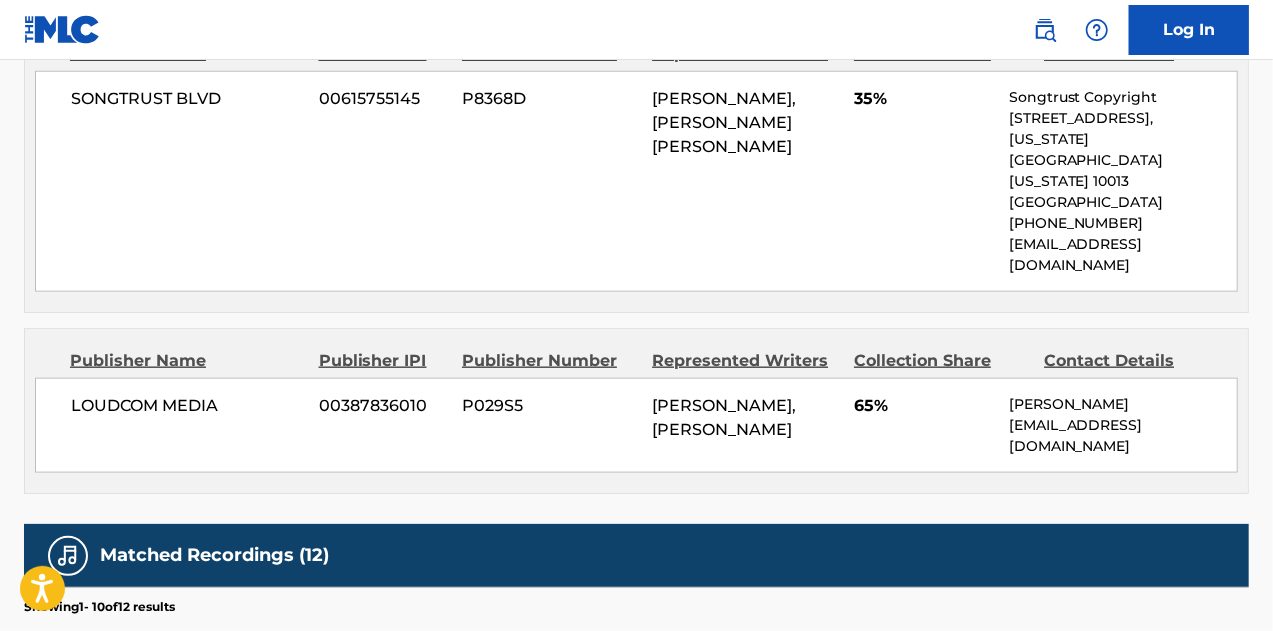 click on "P029S5" at bounding box center (549, 406) 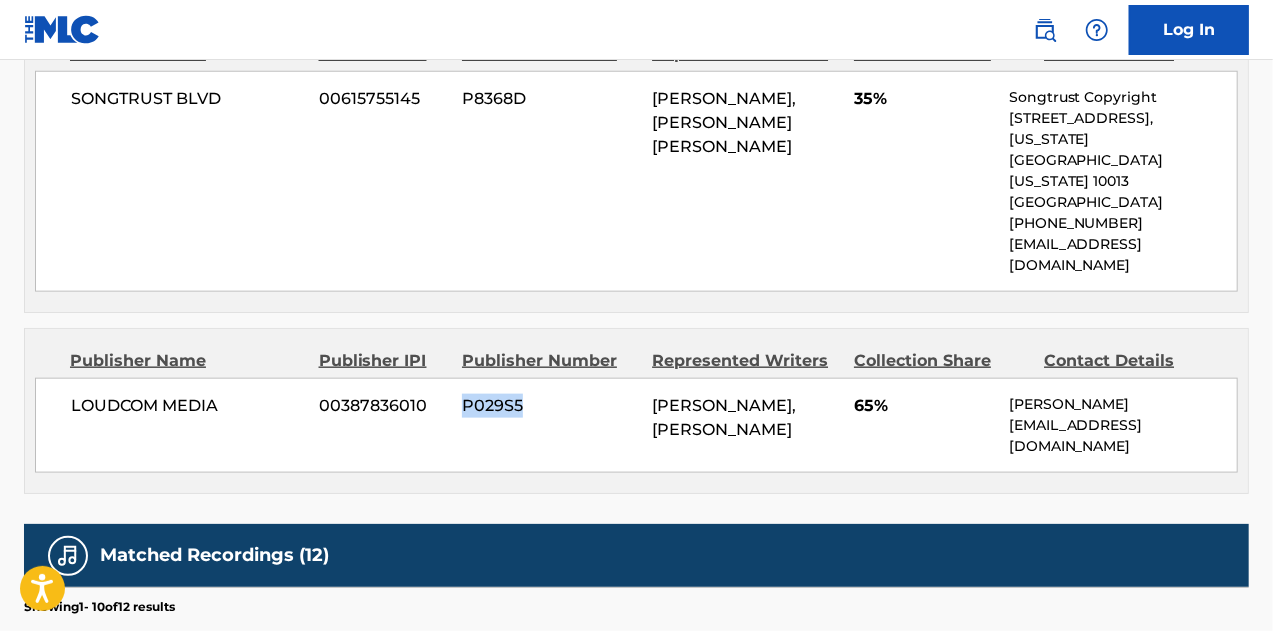 click on "P029S5" at bounding box center (549, 406) 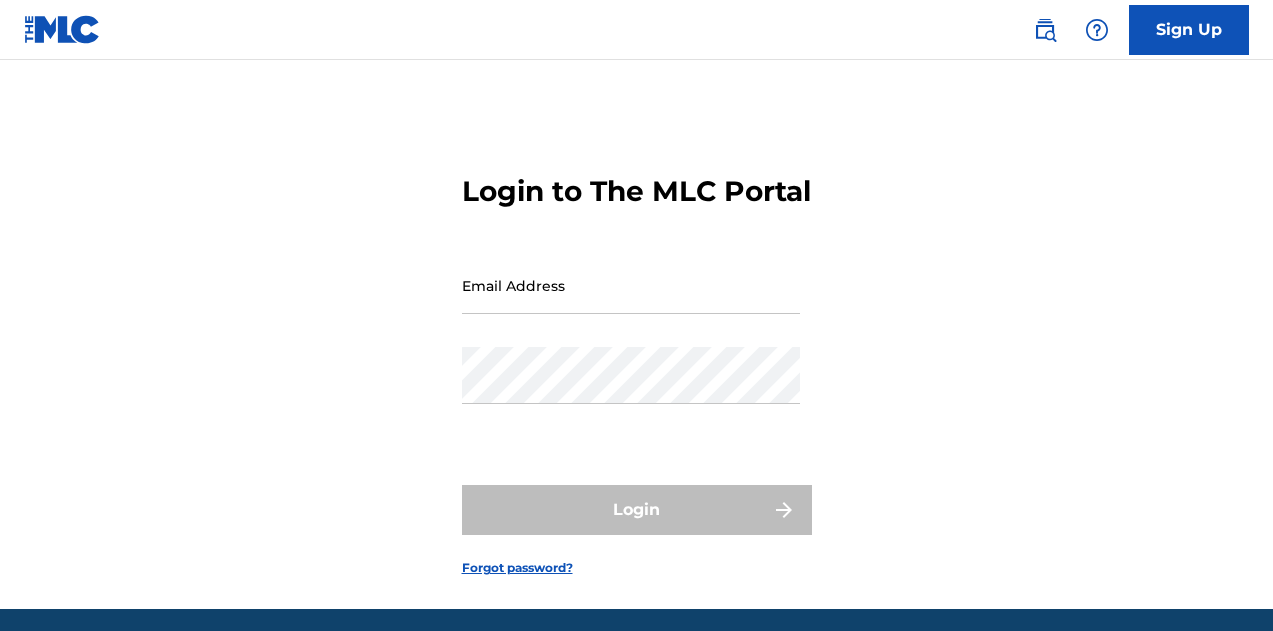 scroll, scrollTop: 0, scrollLeft: 0, axis: both 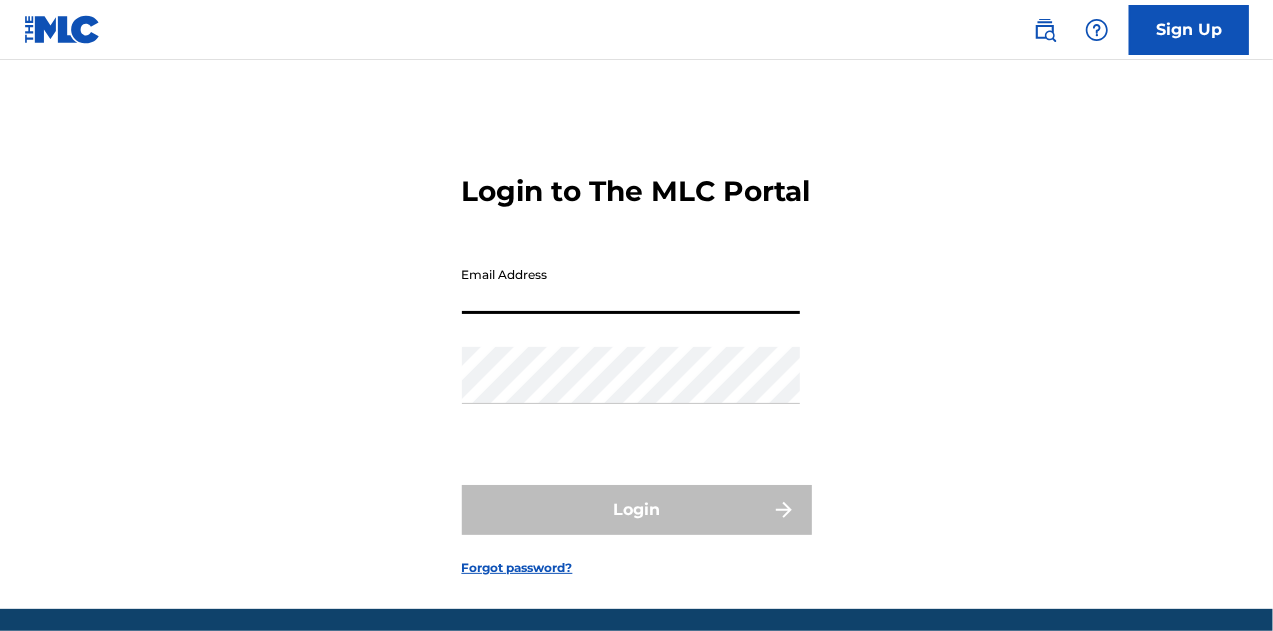 click on "Email Address" at bounding box center (631, 285) 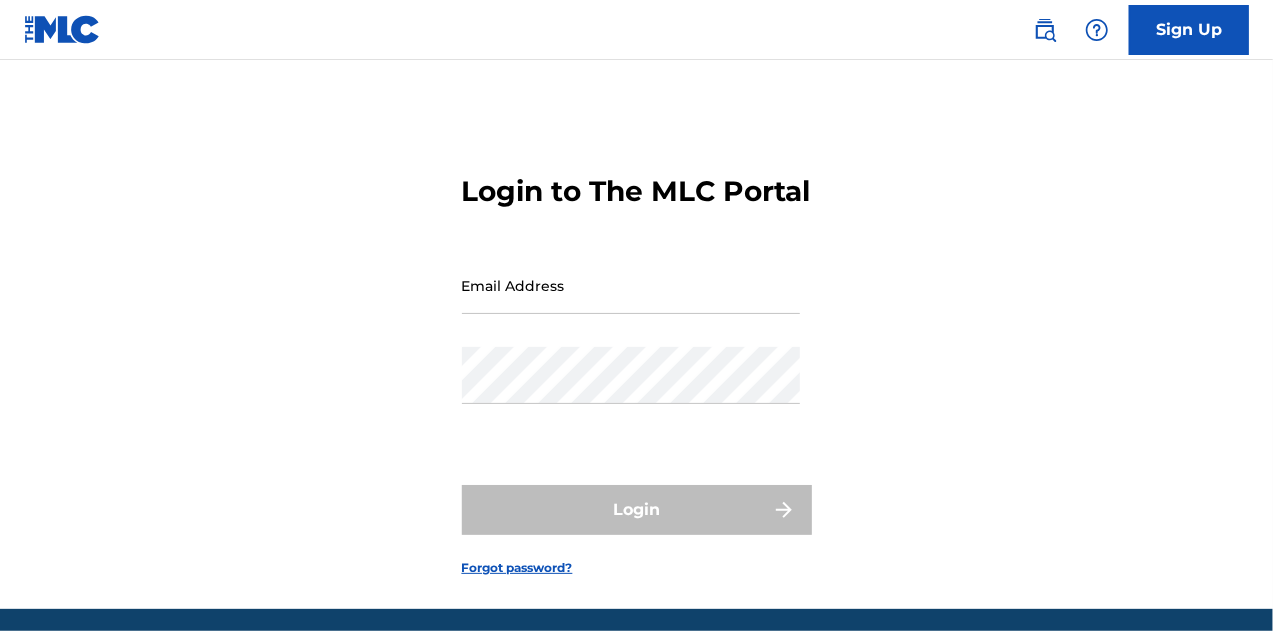 click on "Login to The MLC Portal Email Address Password Login Forgot password?" at bounding box center (636, 359) 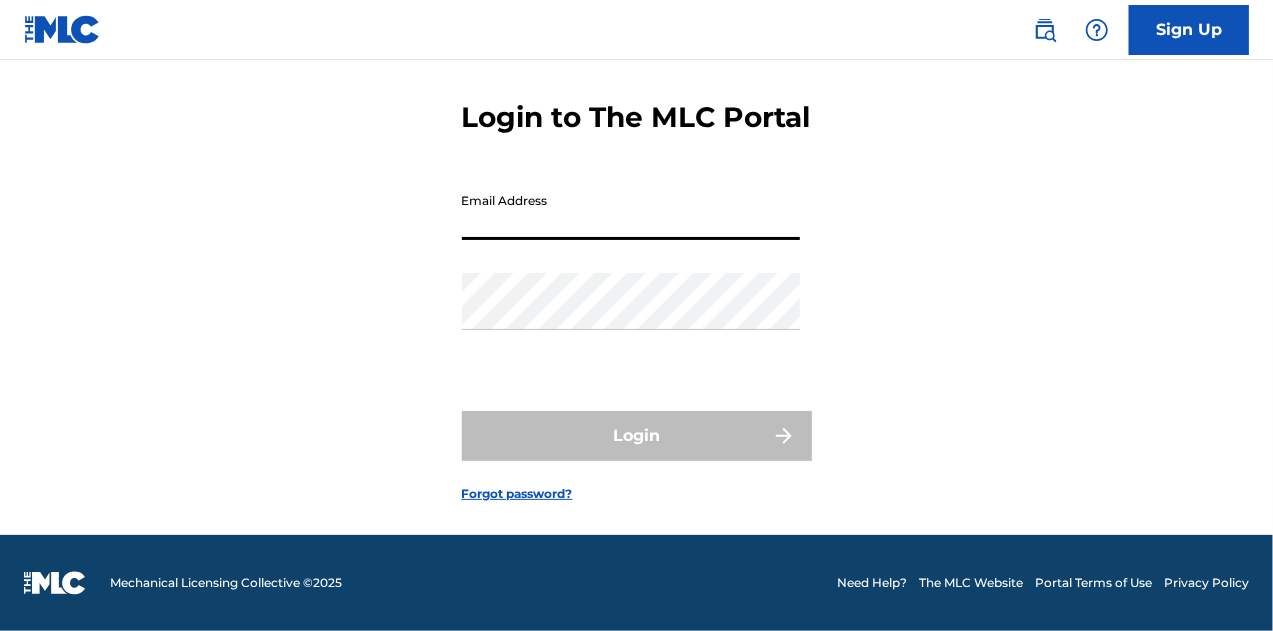 click on "Email Address" at bounding box center (631, 211) 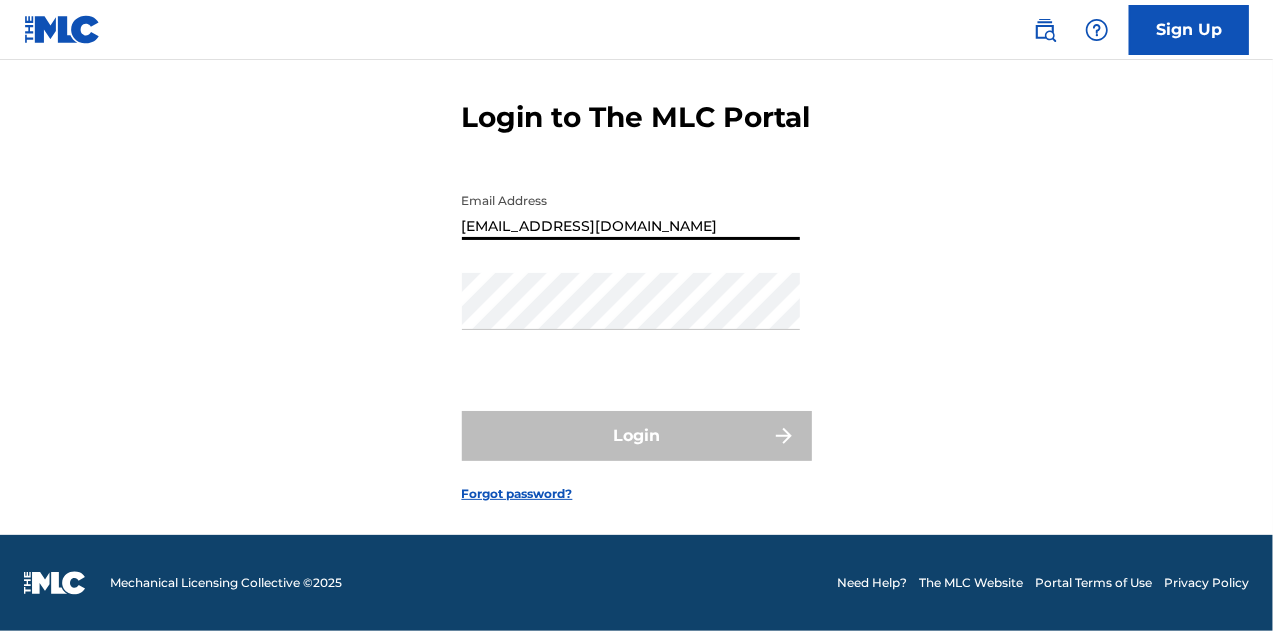 type on "eadams@audiam.com" 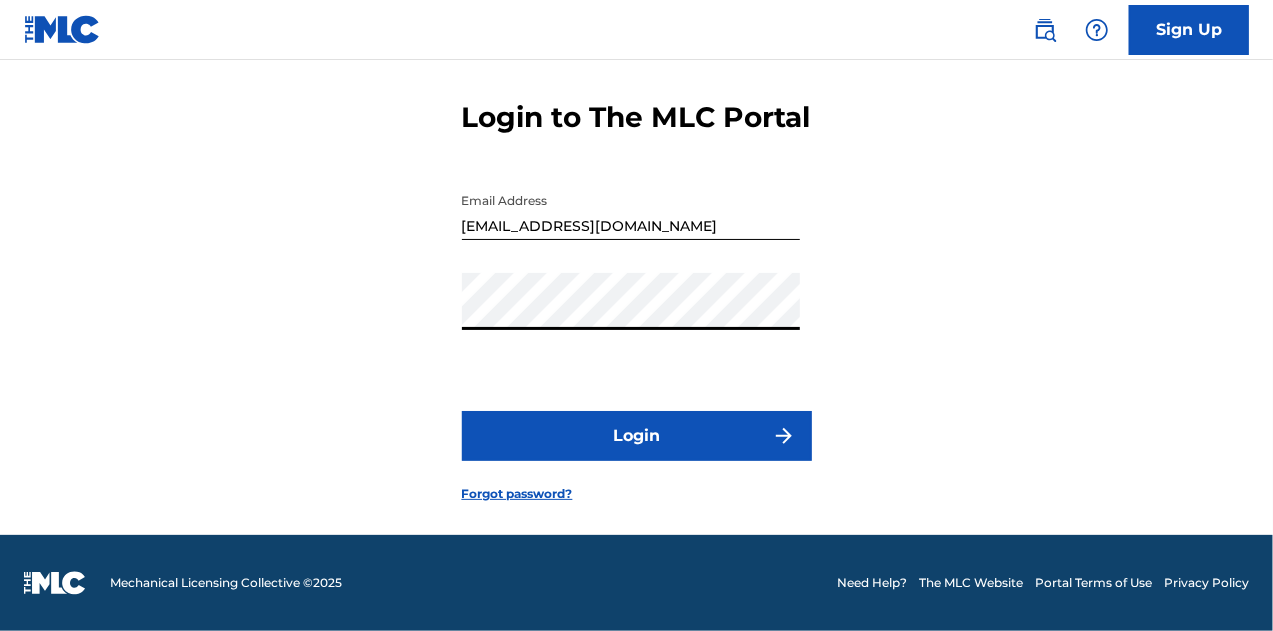 click on "Login" at bounding box center [637, 436] 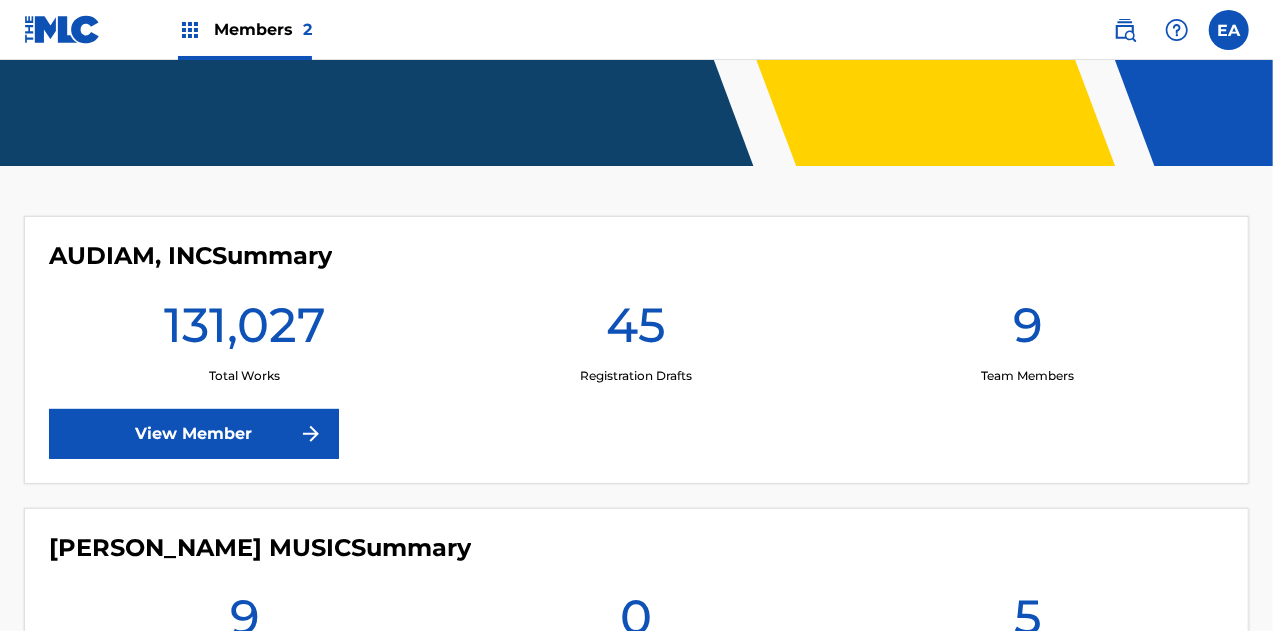 scroll, scrollTop: 582, scrollLeft: 0, axis: vertical 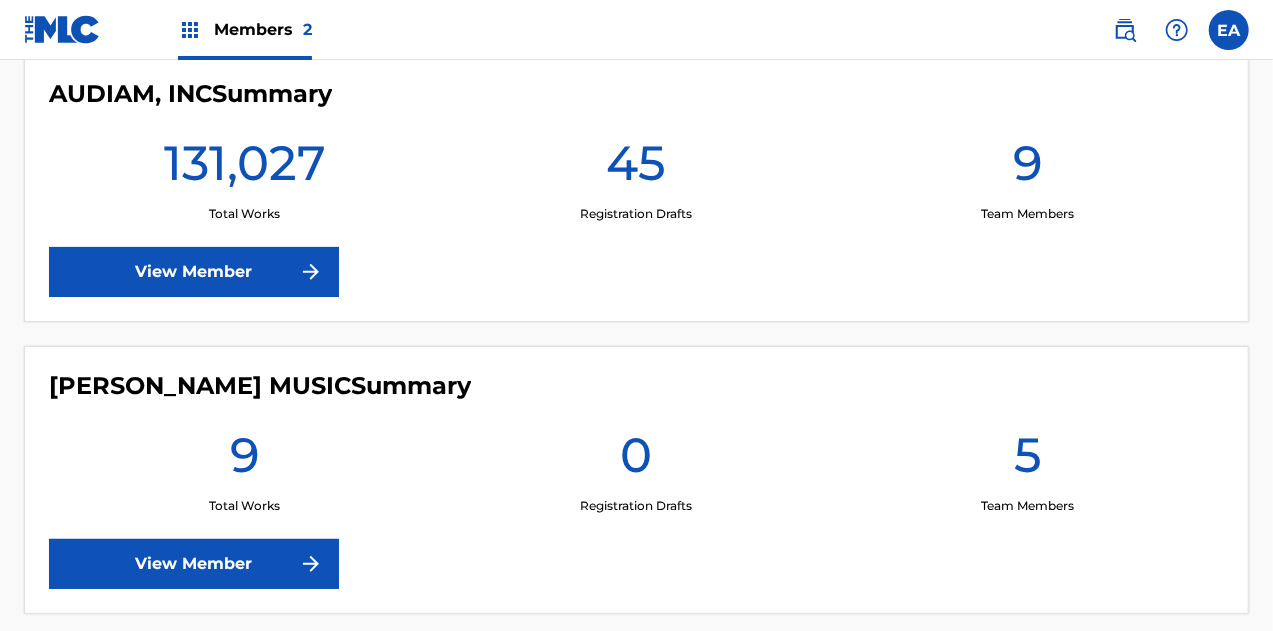 click at bounding box center [311, 272] 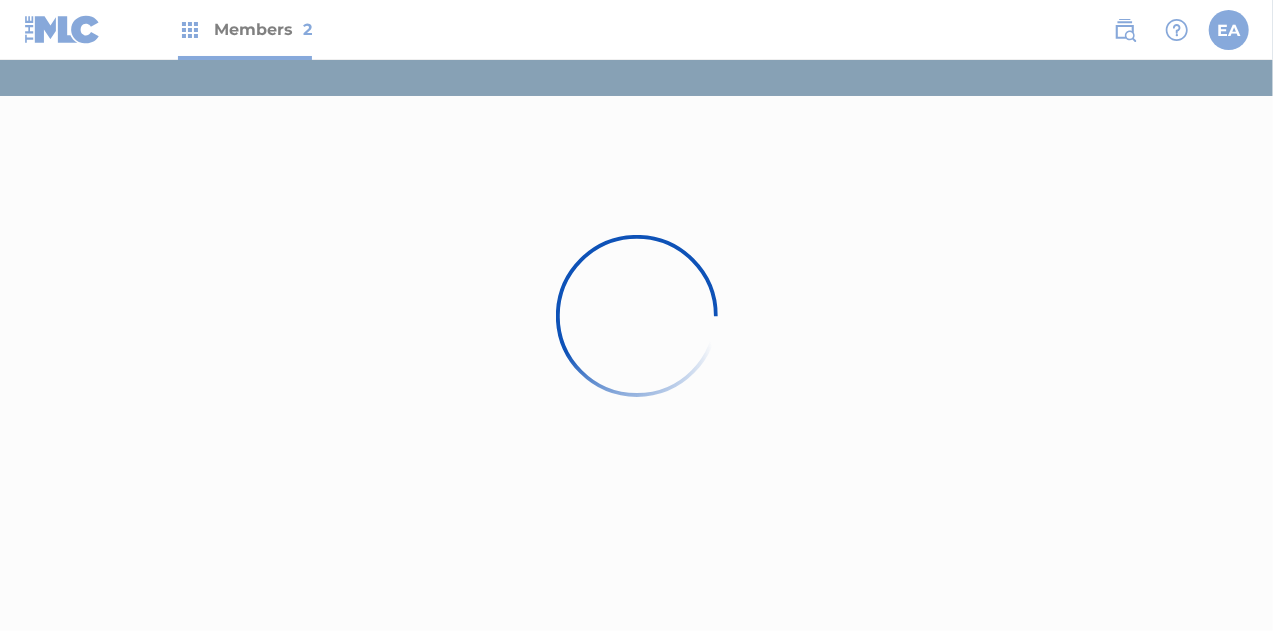 scroll, scrollTop: 0, scrollLeft: 0, axis: both 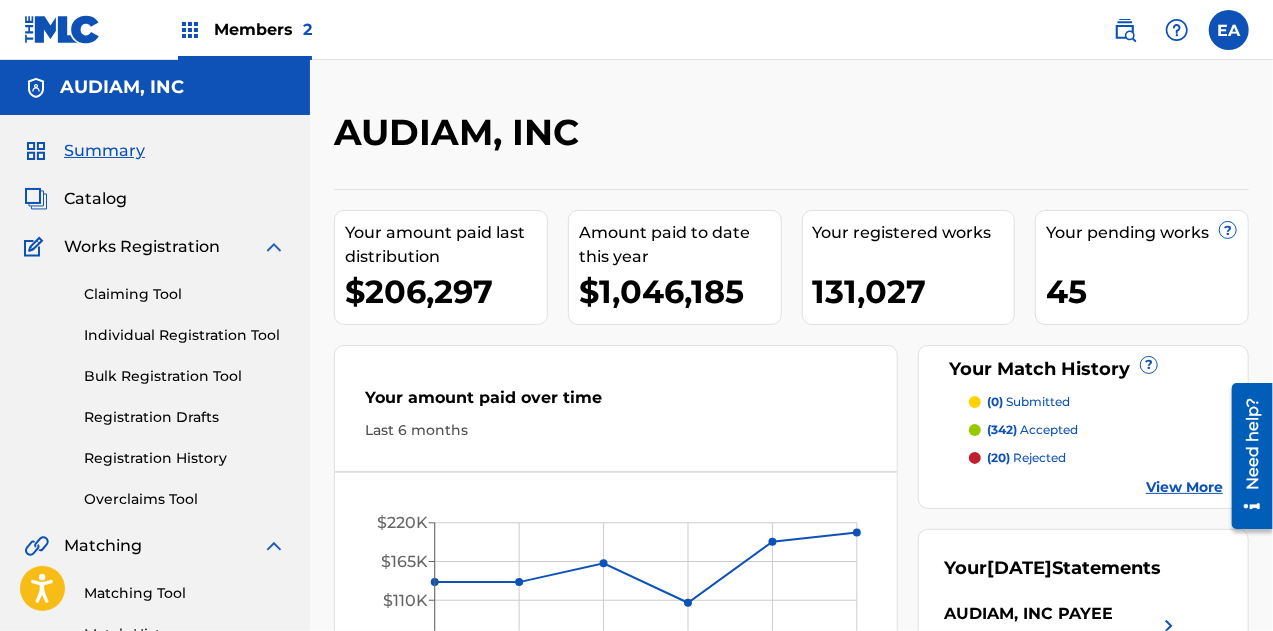 click on "Registration History" at bounding box center [185, 458] 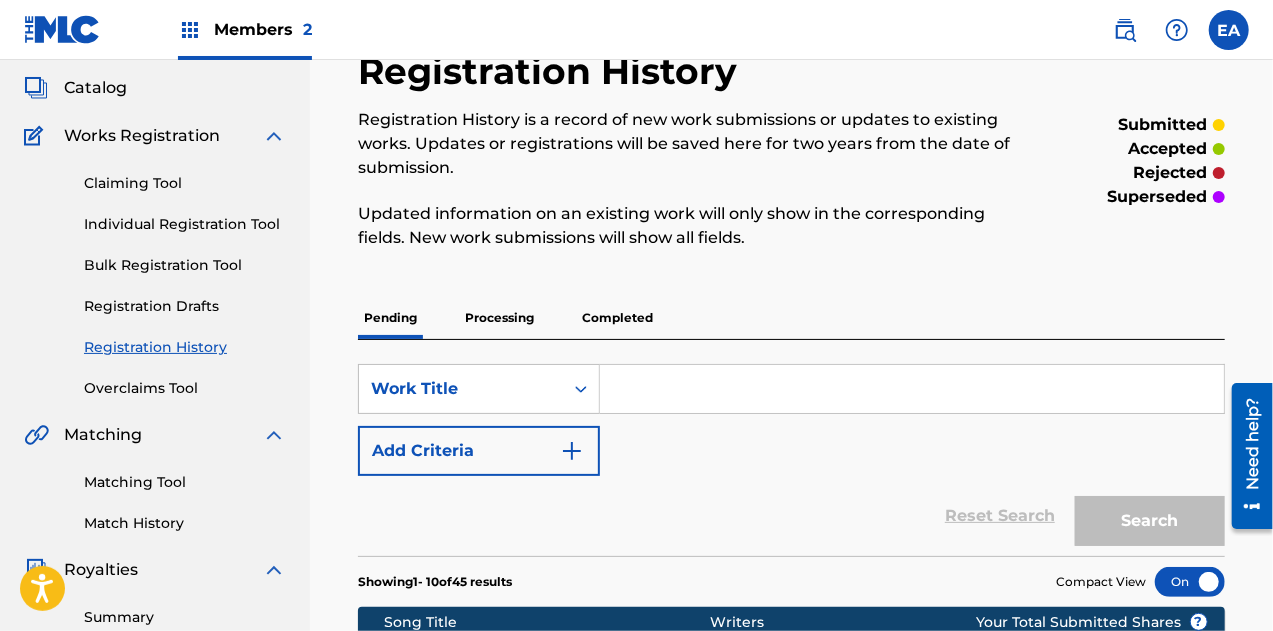 scroll, scrollTop: 128, scrollLeft: 0, axis: vertical 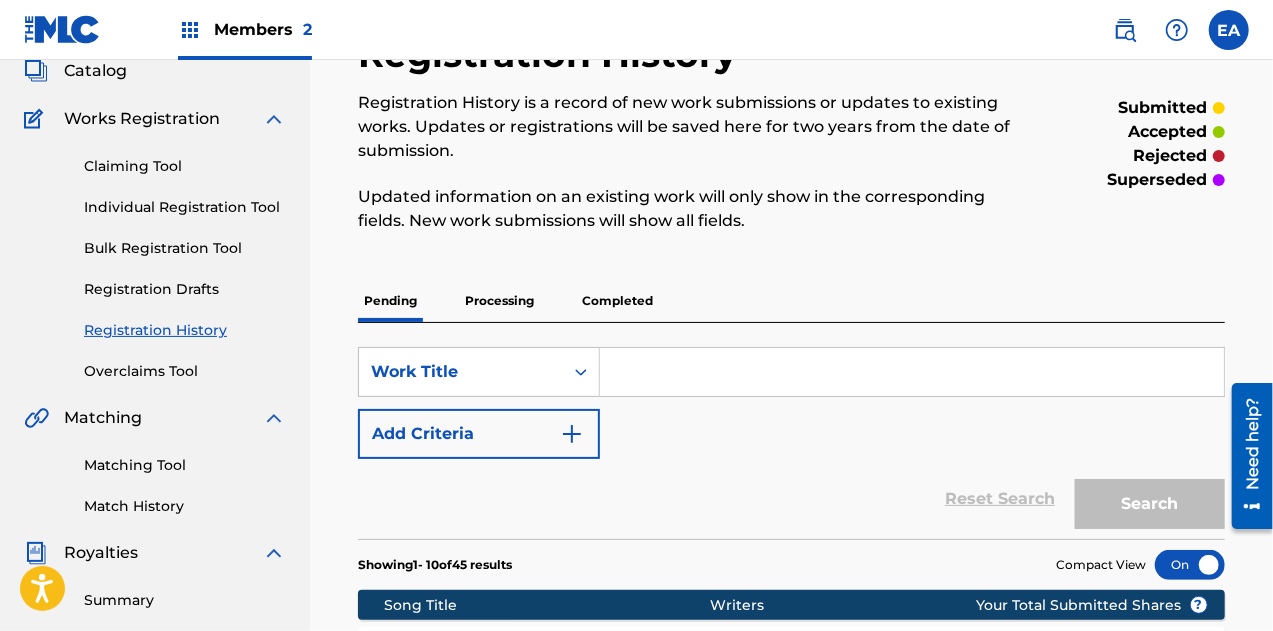 click on "Completed" at bounding box center (617, 301) 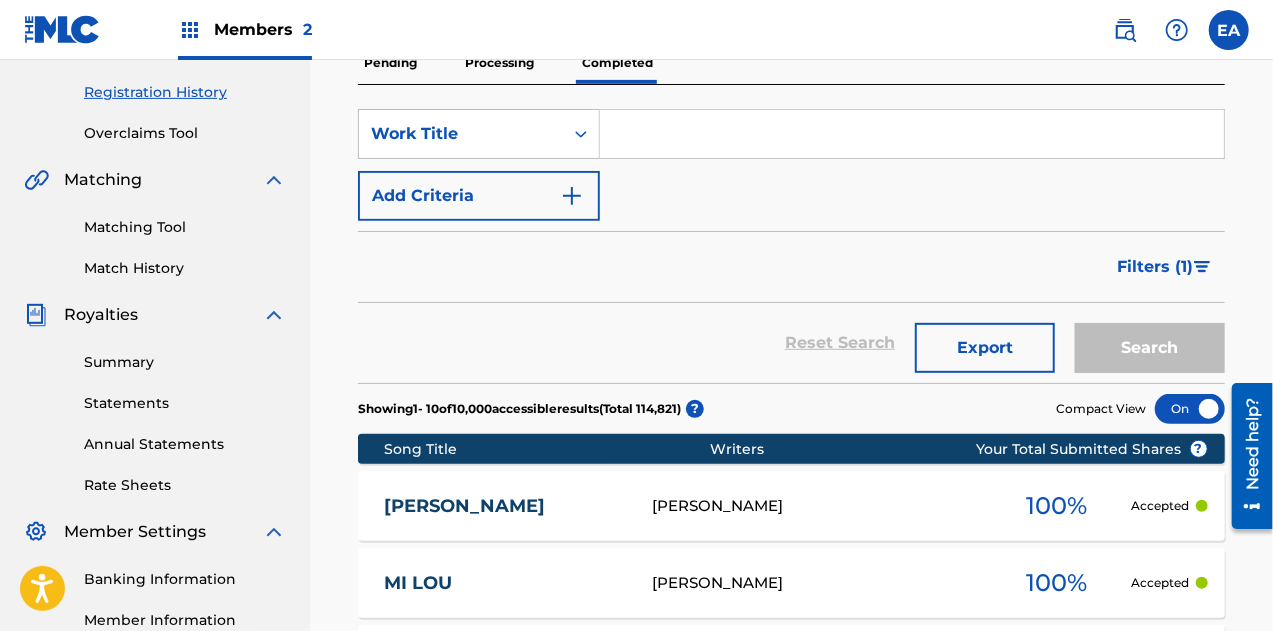 scroll, scrollTop: 367, scrollLeft: 0, axis: vertical 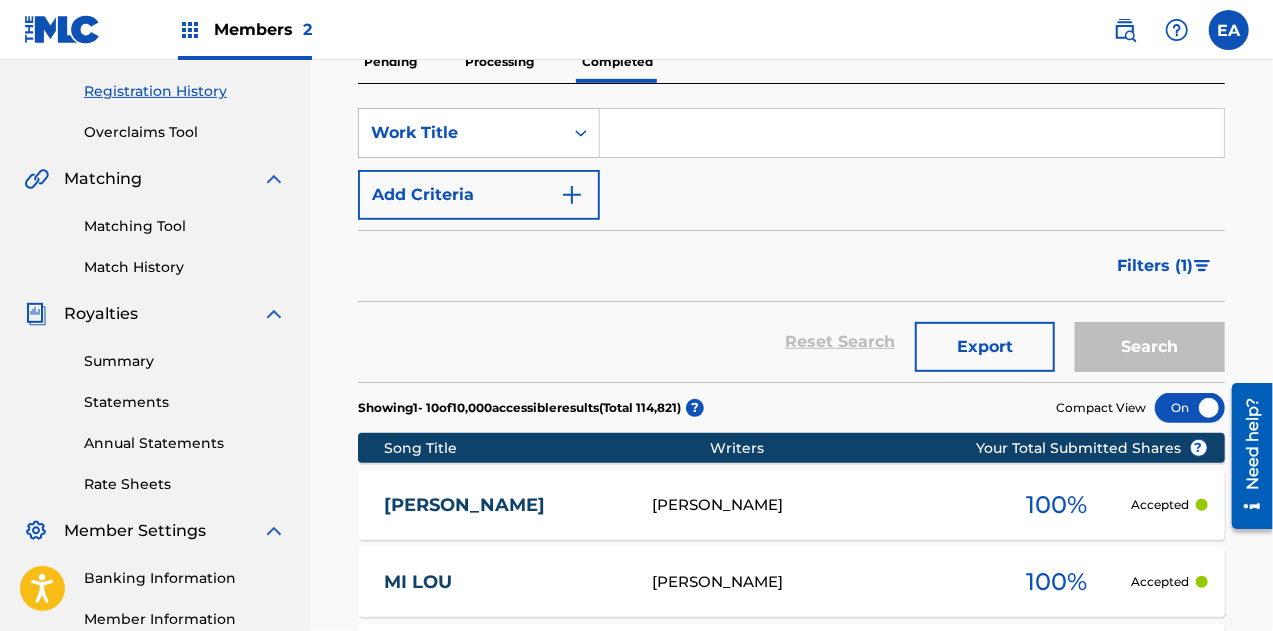 click on "Filters ( 1 )" at bounding box center [1155, 266] 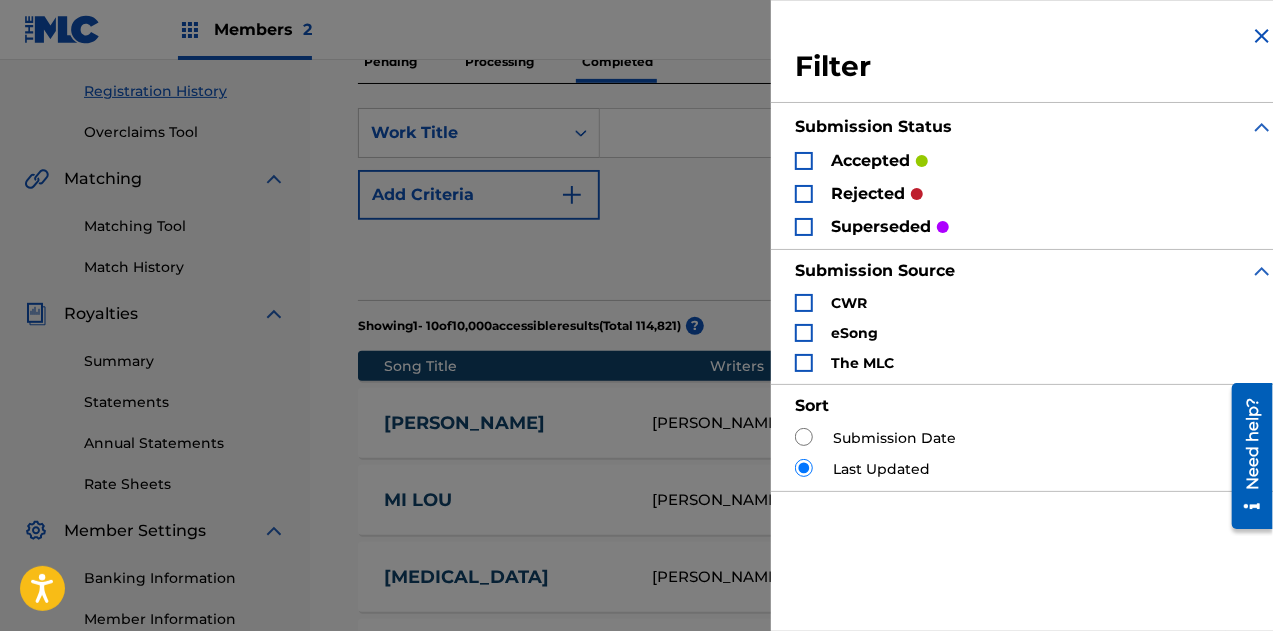 click at bounding box center (804, 194) 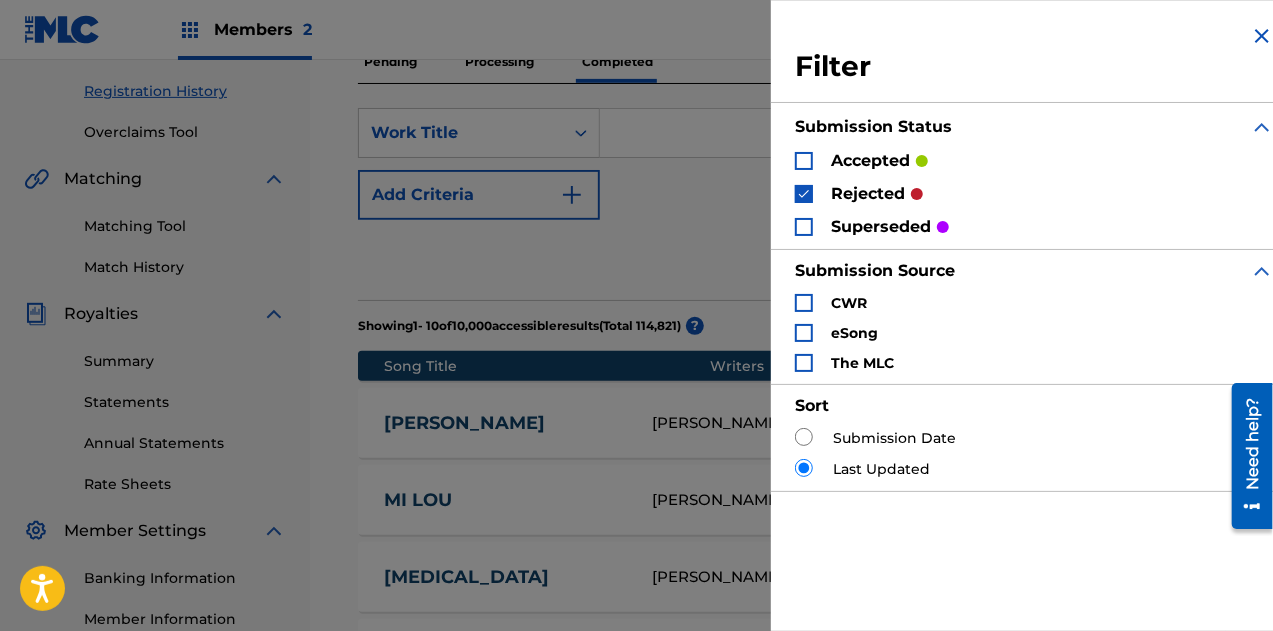 scroll, scrollTop: 74, scrollLeft: 0, axis: vertical 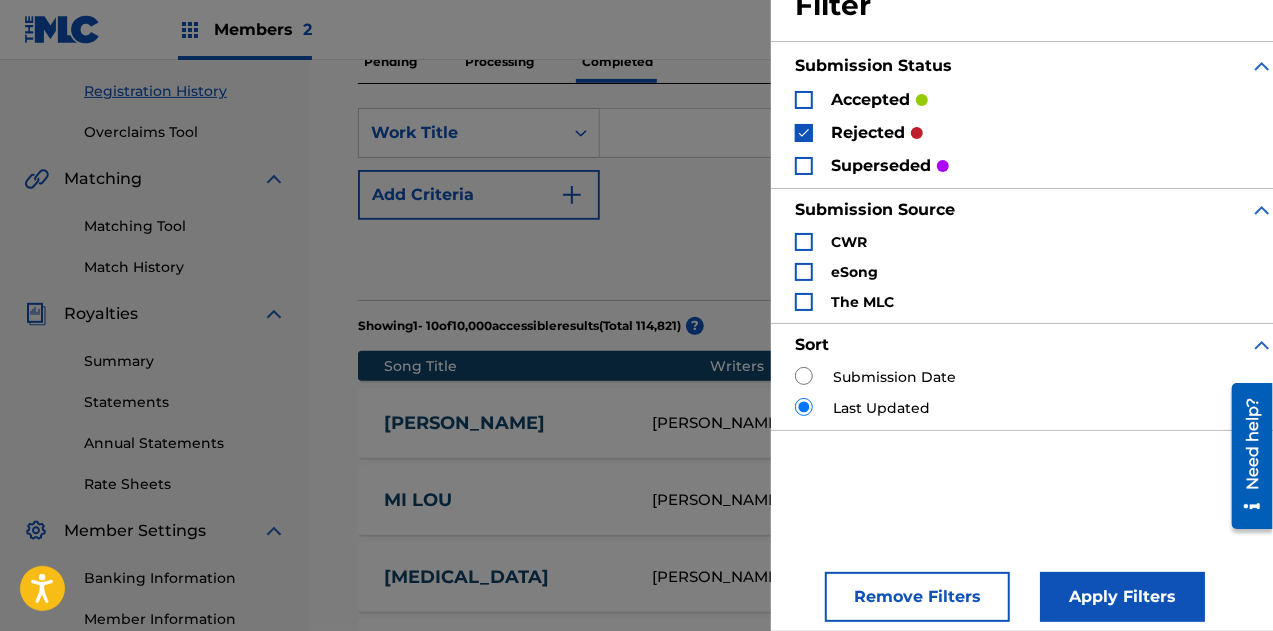 click on "Apply Filters" at bounding box center (1122, 597) 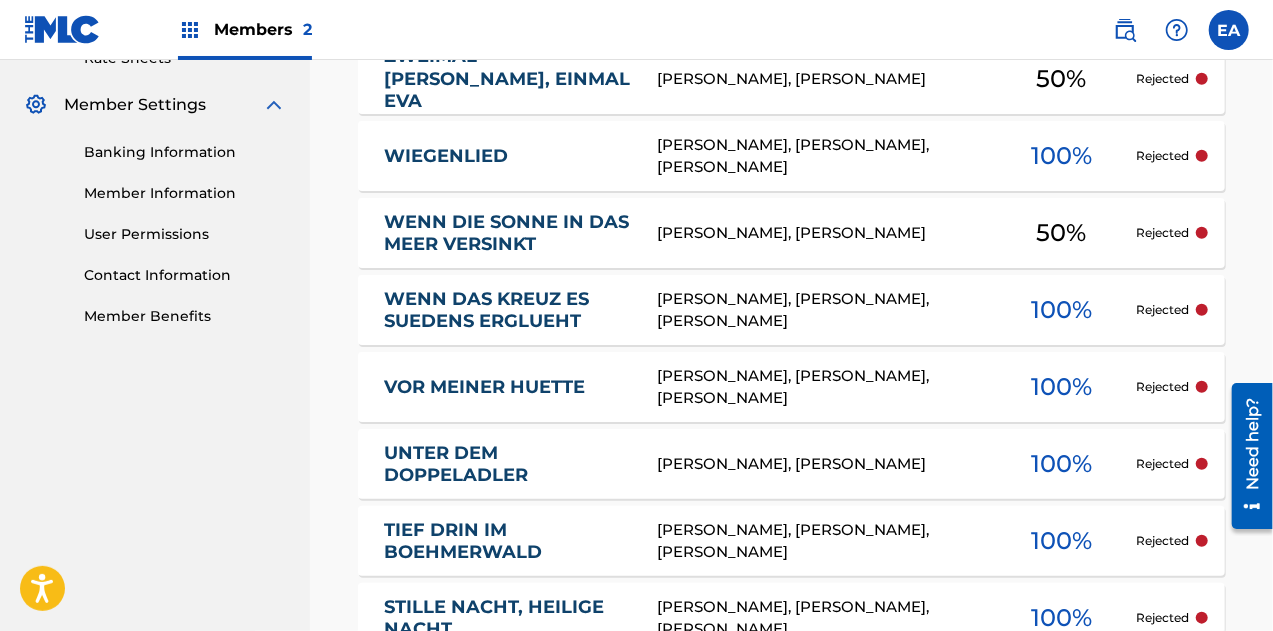 scroll, scrollTop: 1198, scrollLeft: 0, axis: vertical 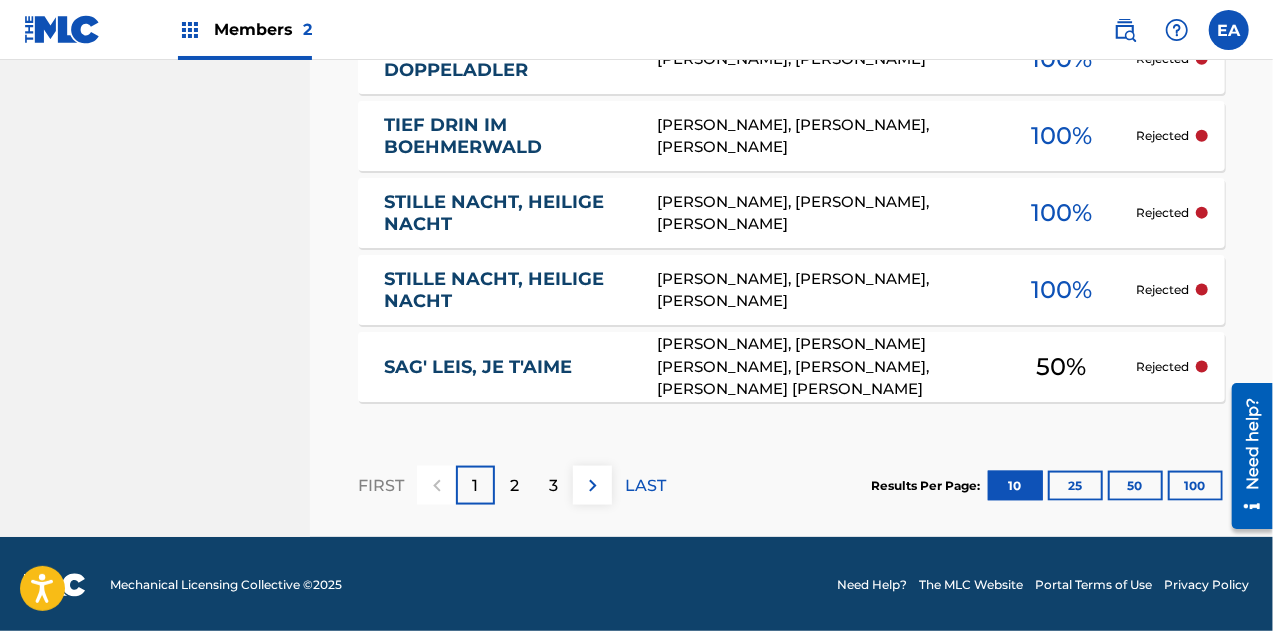 click on "2" at bounding box center [514, 485] 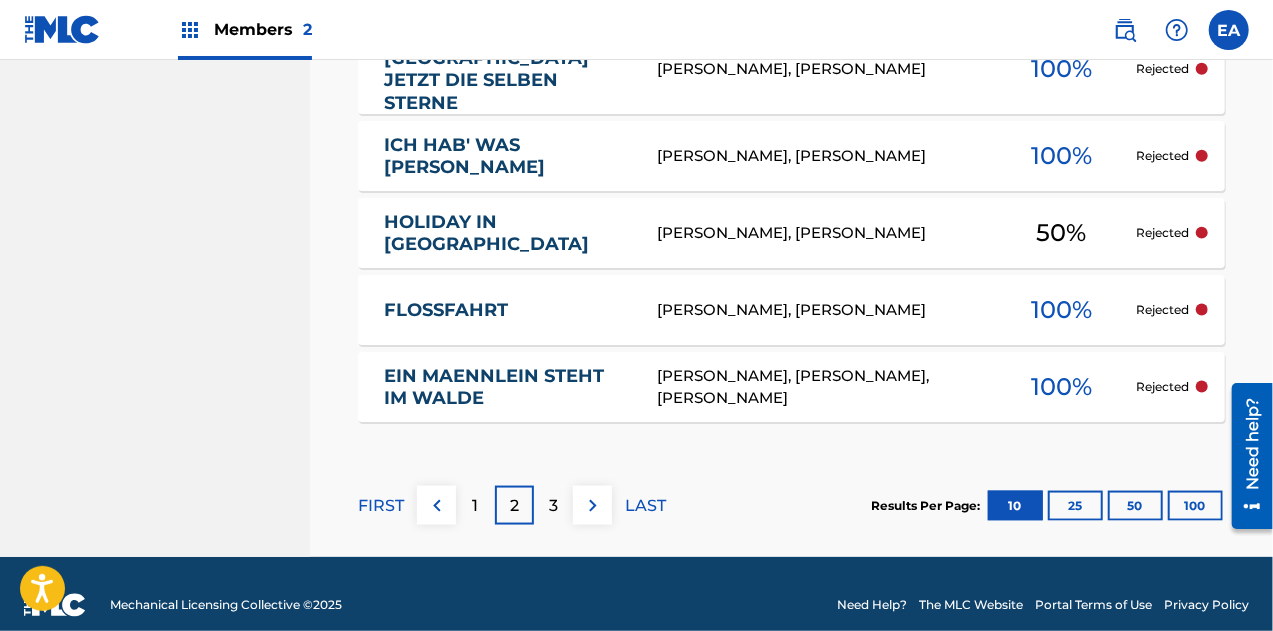 click on "3" at bounding box center [553, 505] 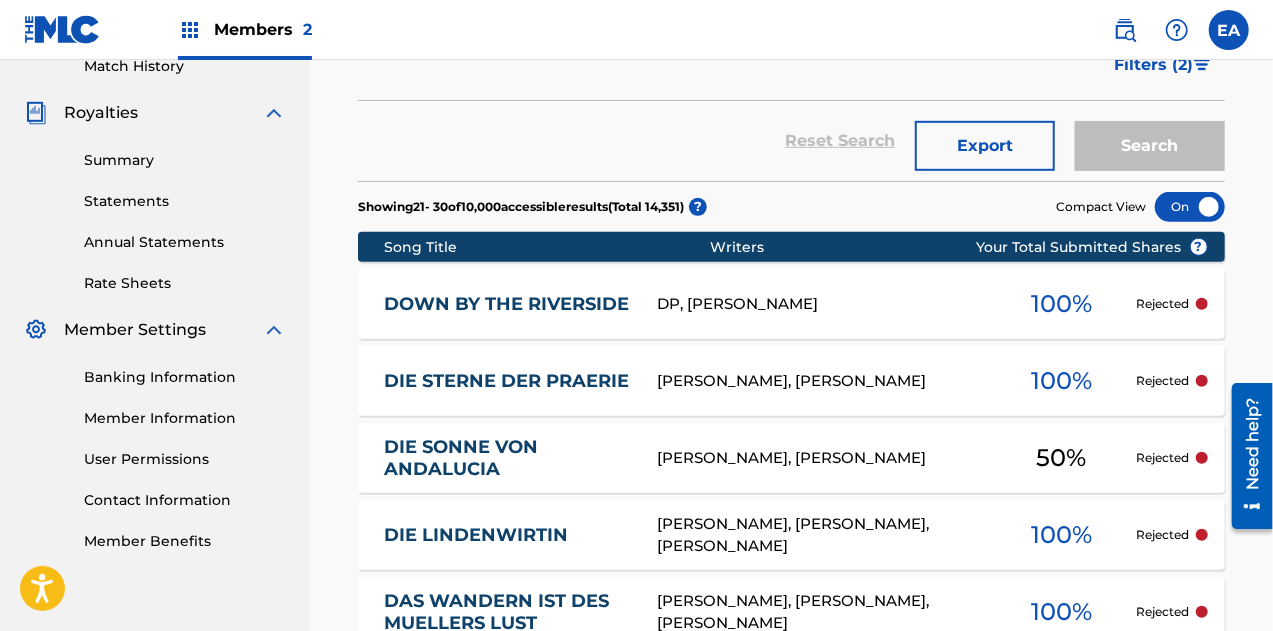 scroll, scrollTop: 1198, scrollLeft: 0, axis: vertical 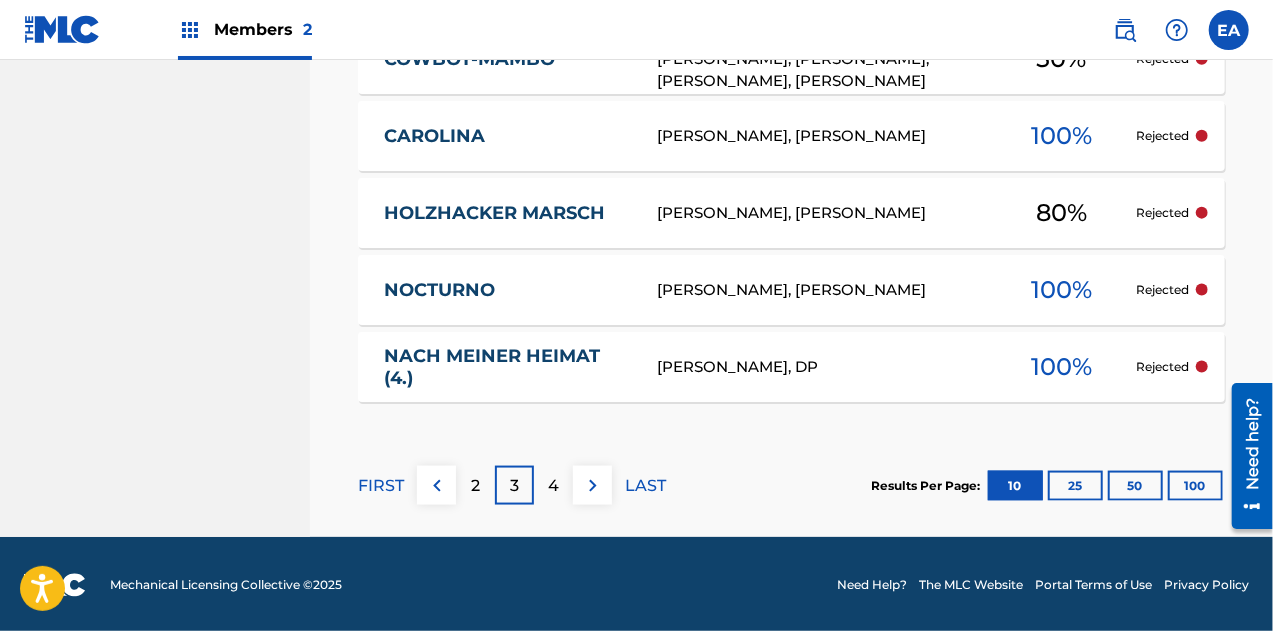 click on "4" at bounding box center (553, 486) 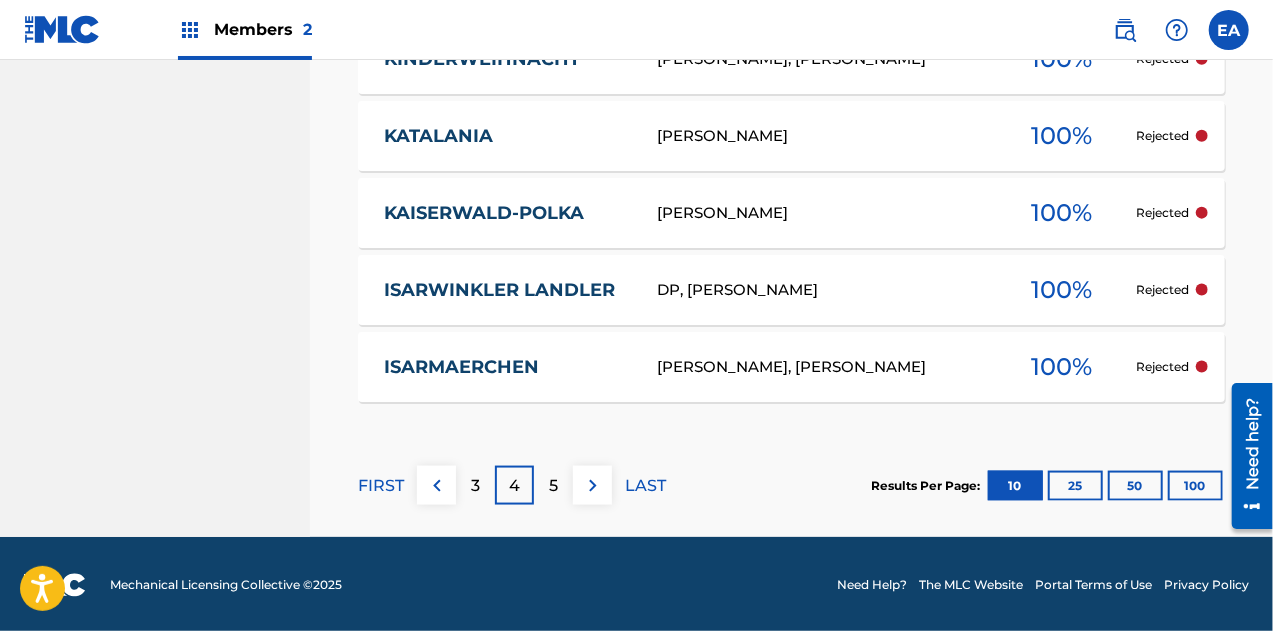 click on "5" at bounding box center [553, 485] 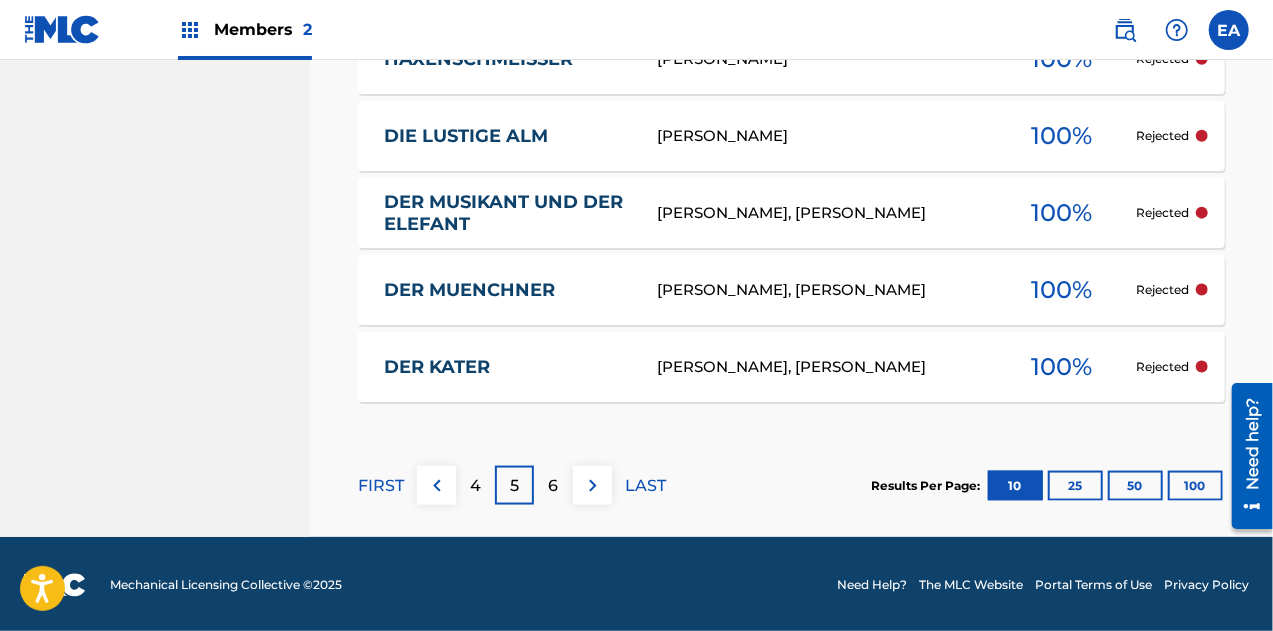 click on "6" at bounding box center (554, 486) 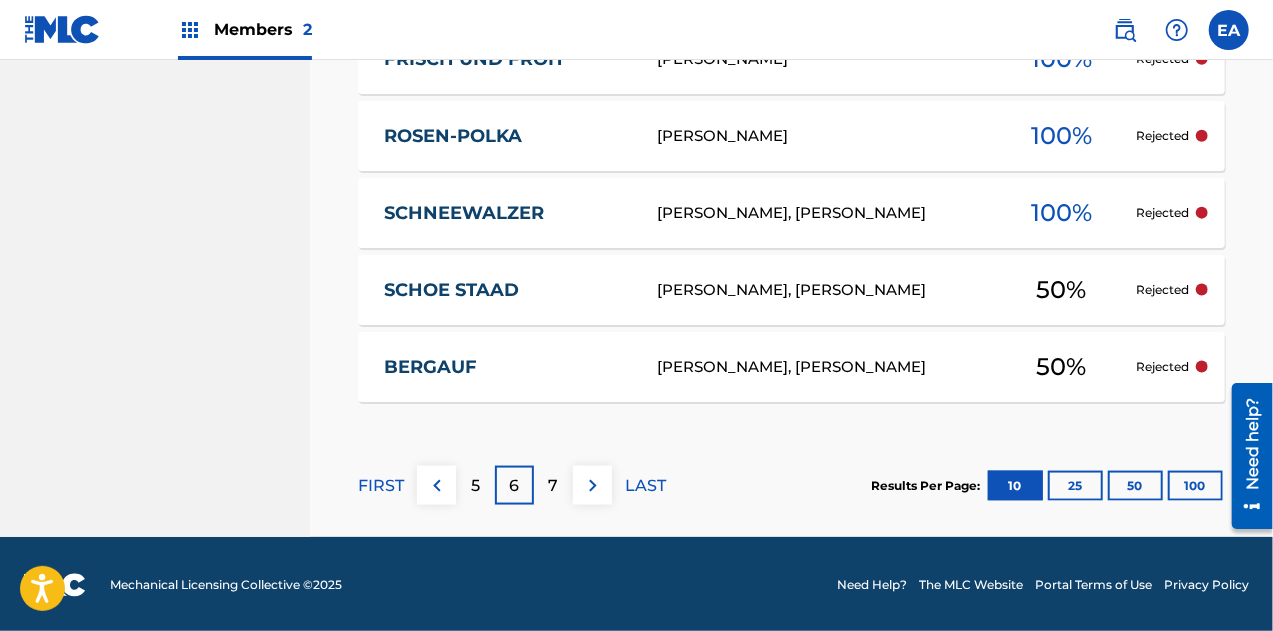 click on "7" at bounding box center [553, 485] 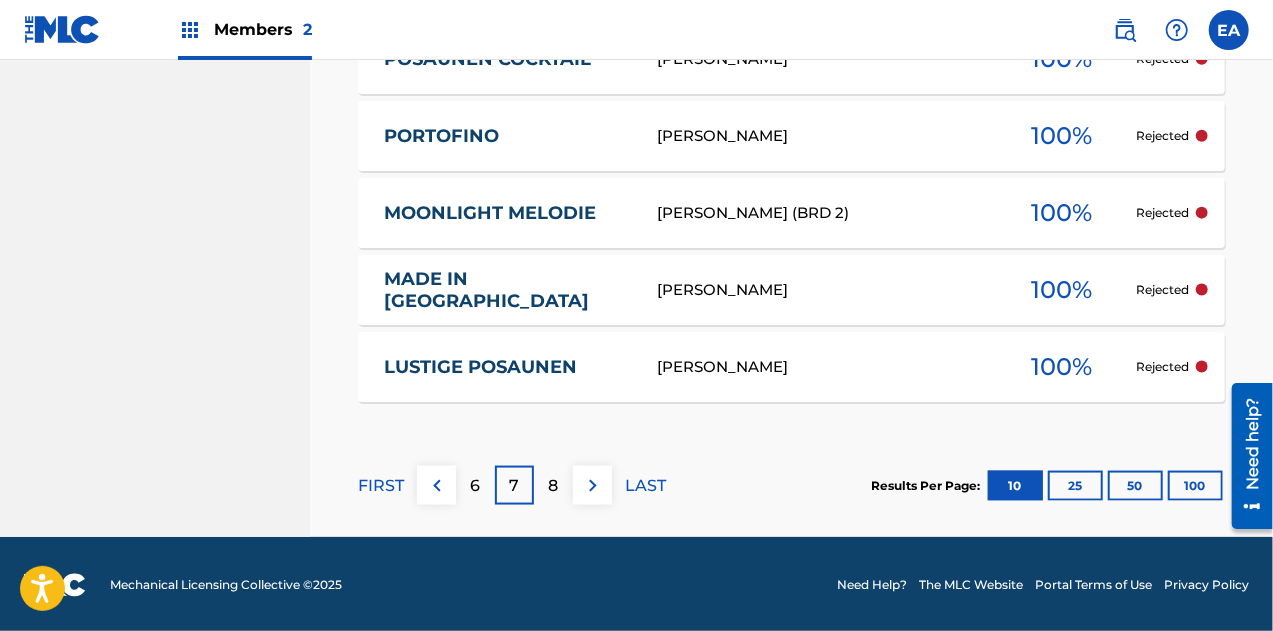 click on "8" at bounding box center [554, 486] 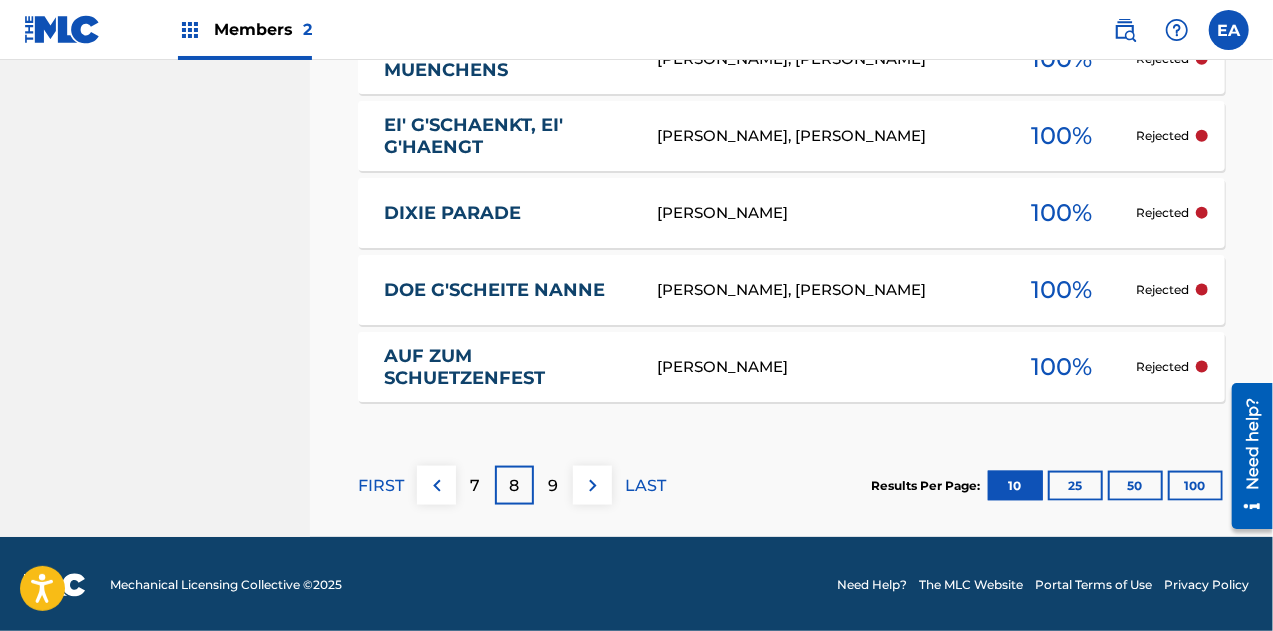 click on "9" at bounding box center [553, 485] 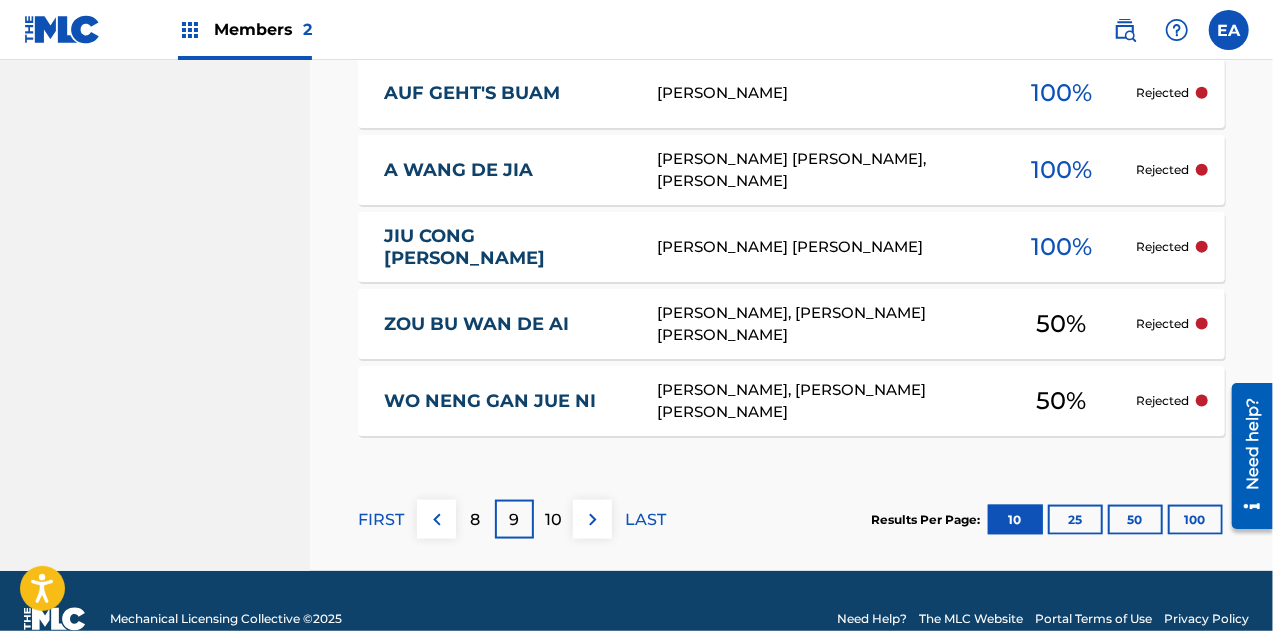 click on "10" at bounding box center [553, 520] 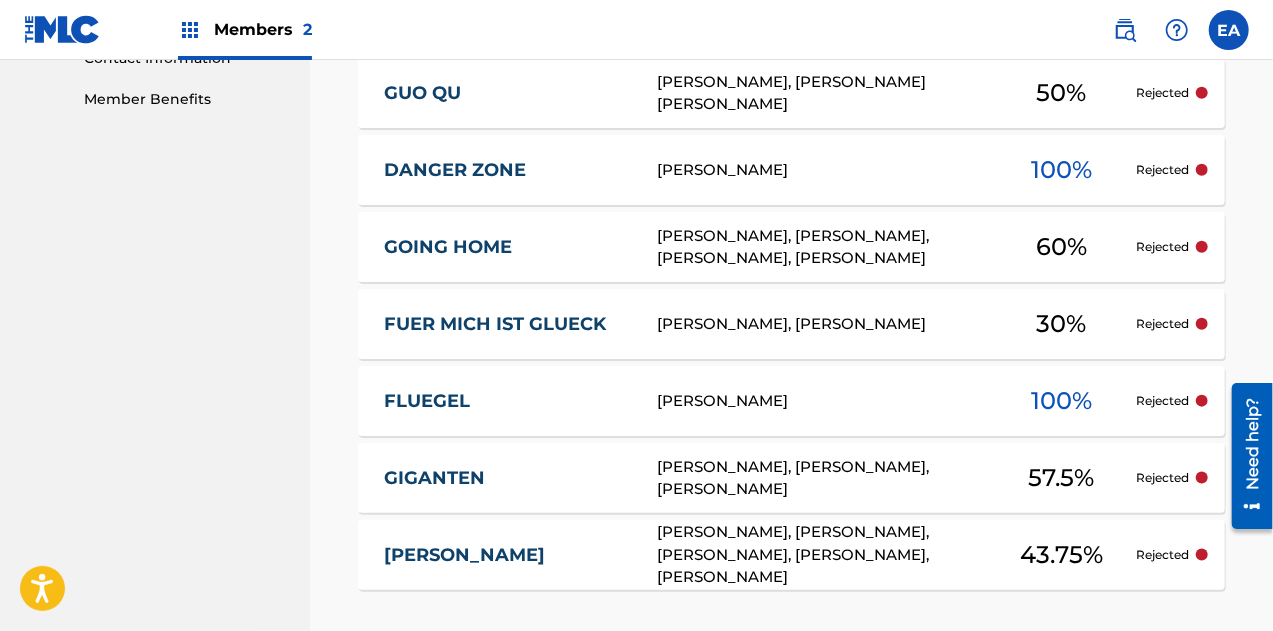 scroll, scrollTop: 1198, scrollLeft: 0, axis: vertical 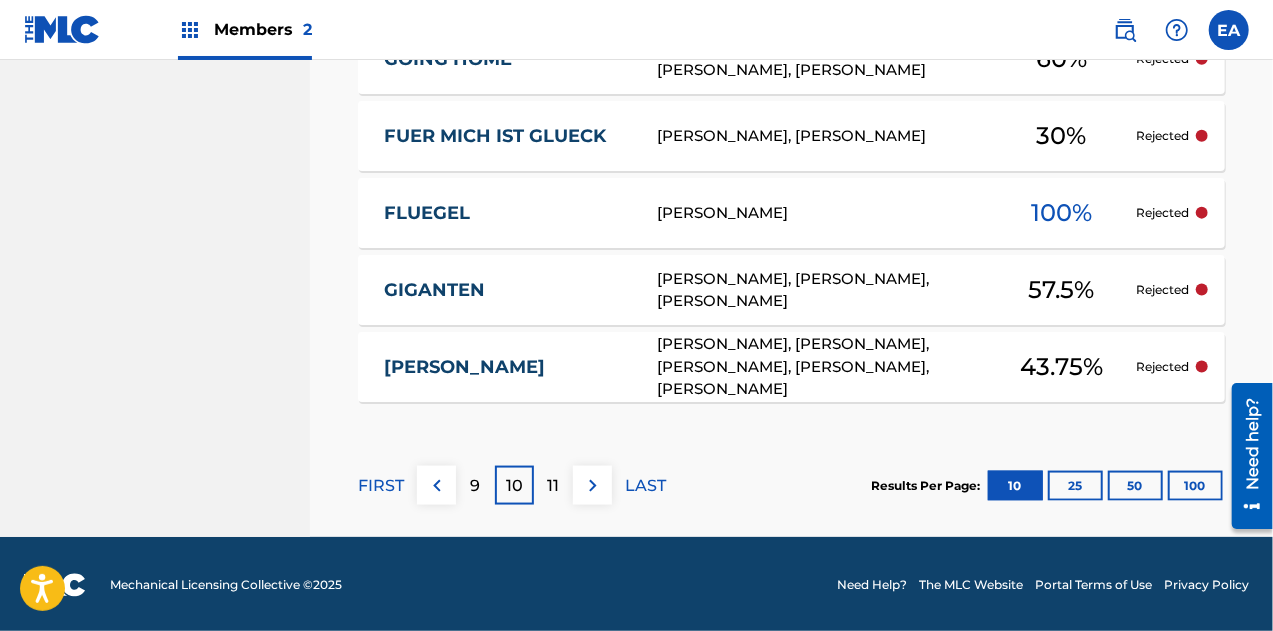 click on "11" at bounding box center [554, 486] 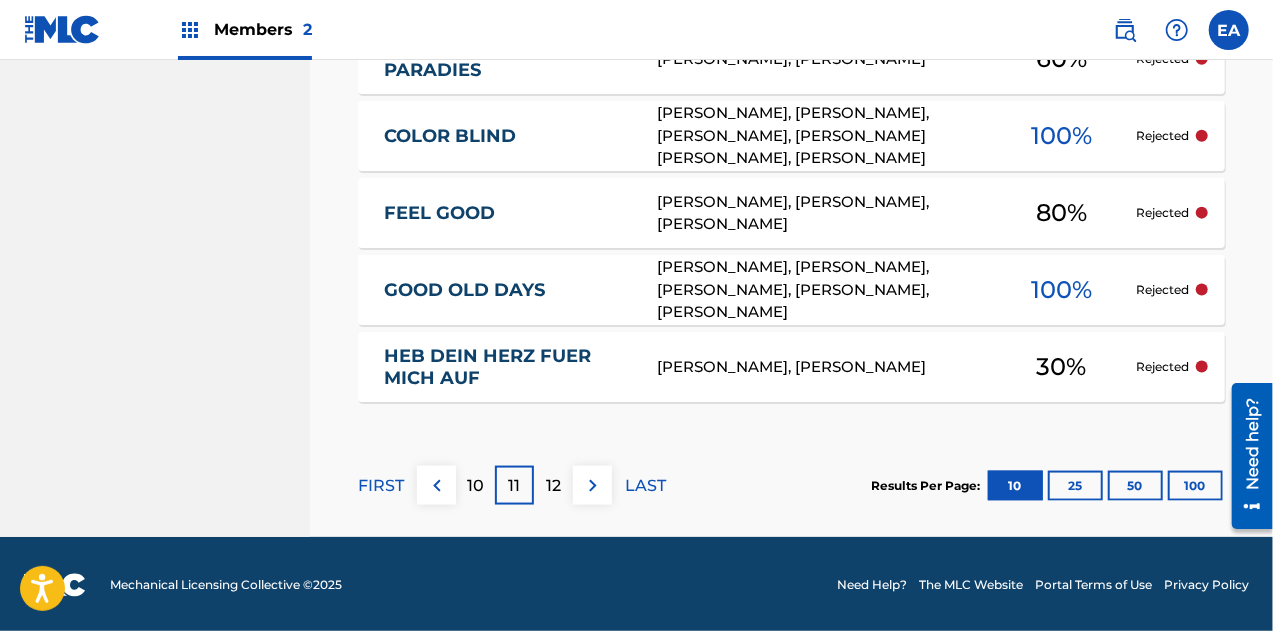 click on "12" at bounding box center [553, 485] 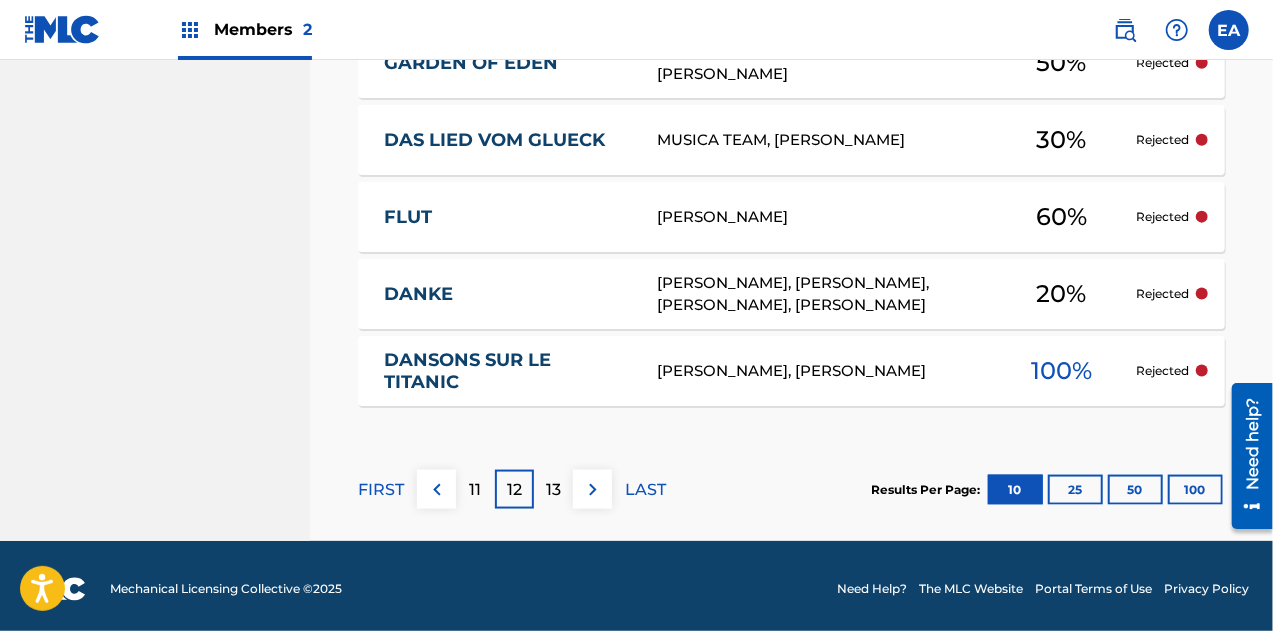 click on "13" at bounding box center (553, 489) 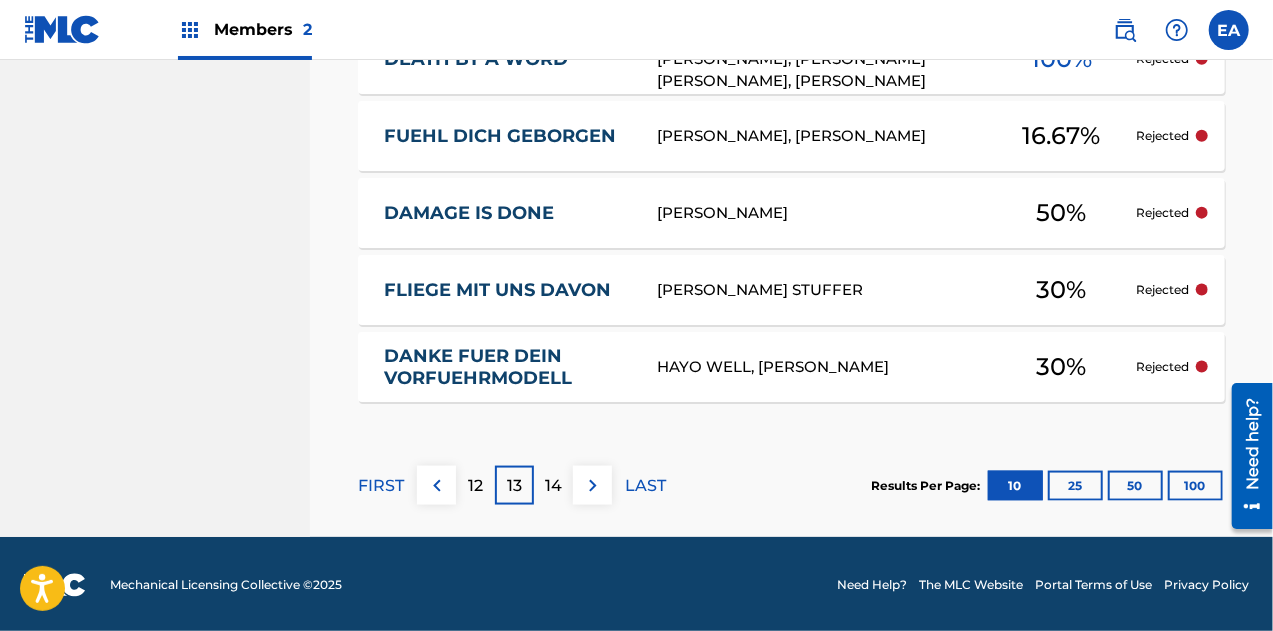 click on "14" at bounding box center (553, 485) 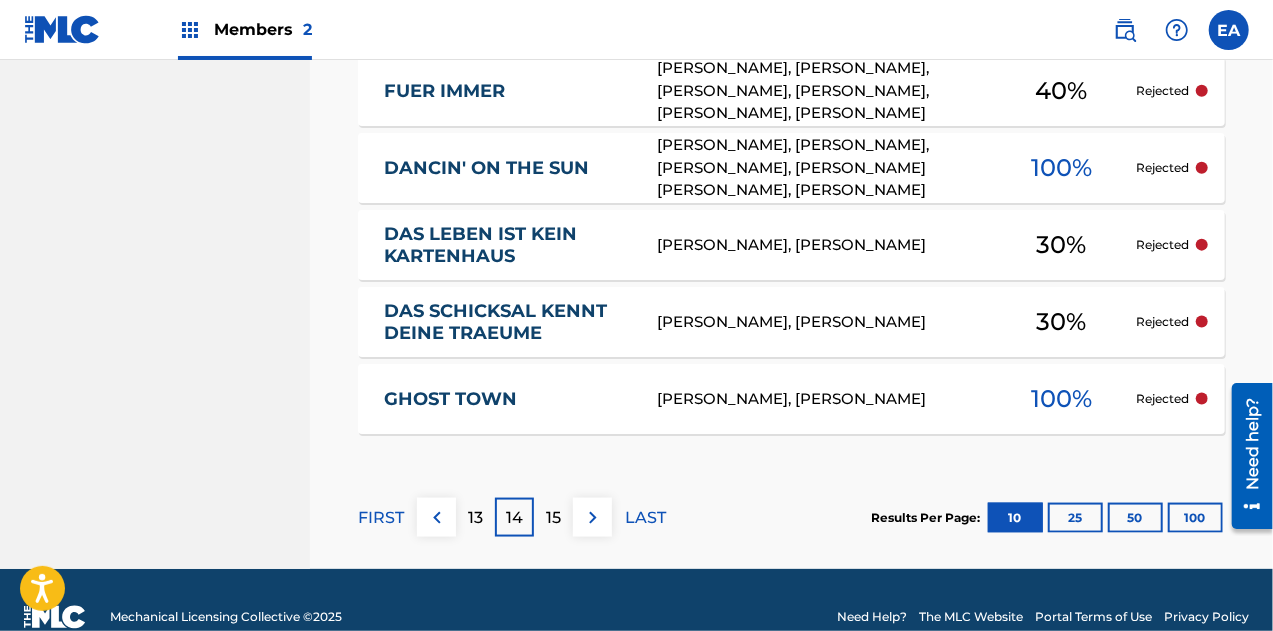 scroll, scrollTop: 1168, scrollLeft: 0, axis: vertical 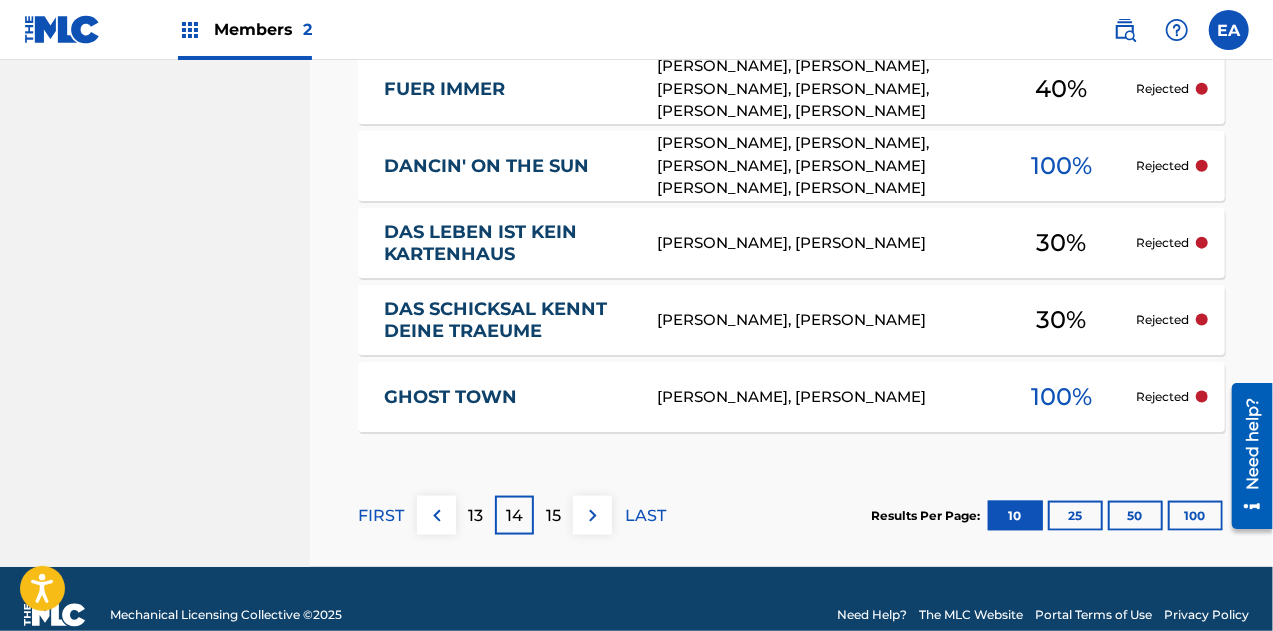 click on "15" at bounding box center (553, 516) 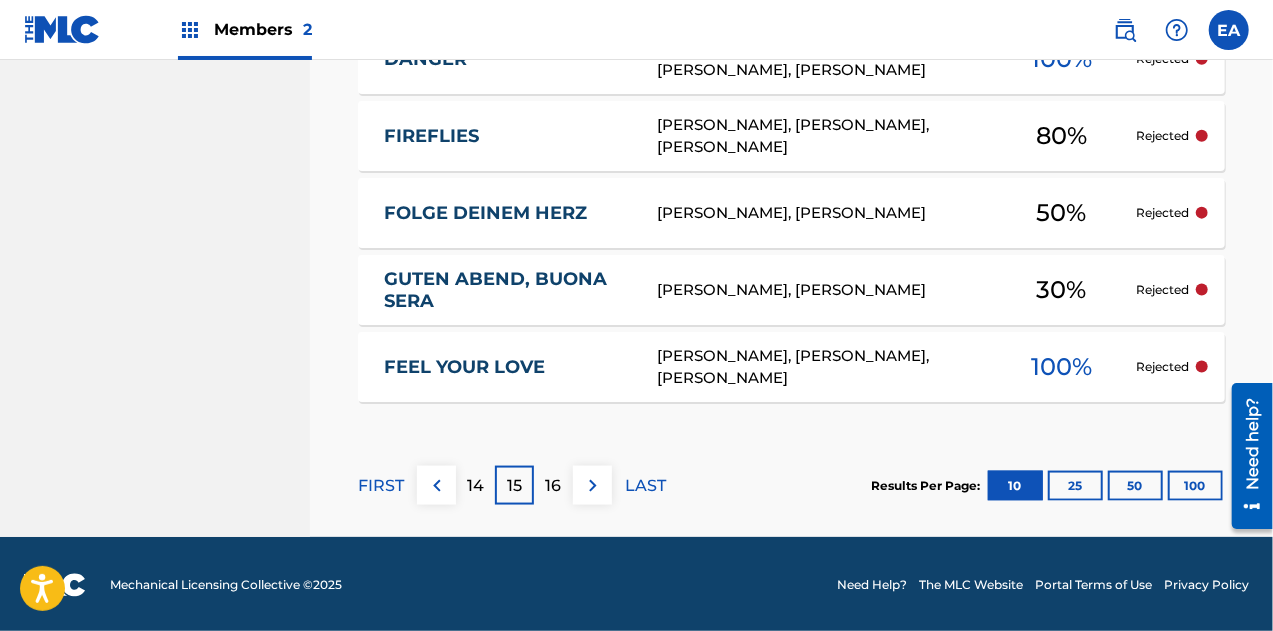 click on "16" at bounding box center (553, 485) 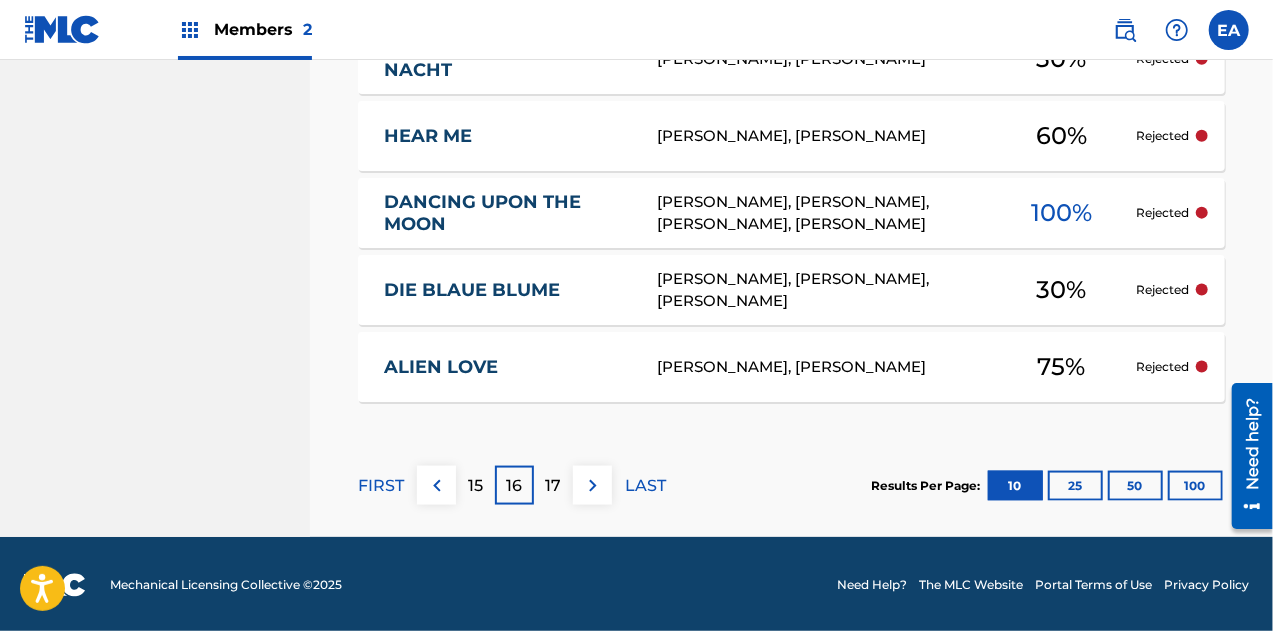 click on "17" at bounding box center (553, 485) 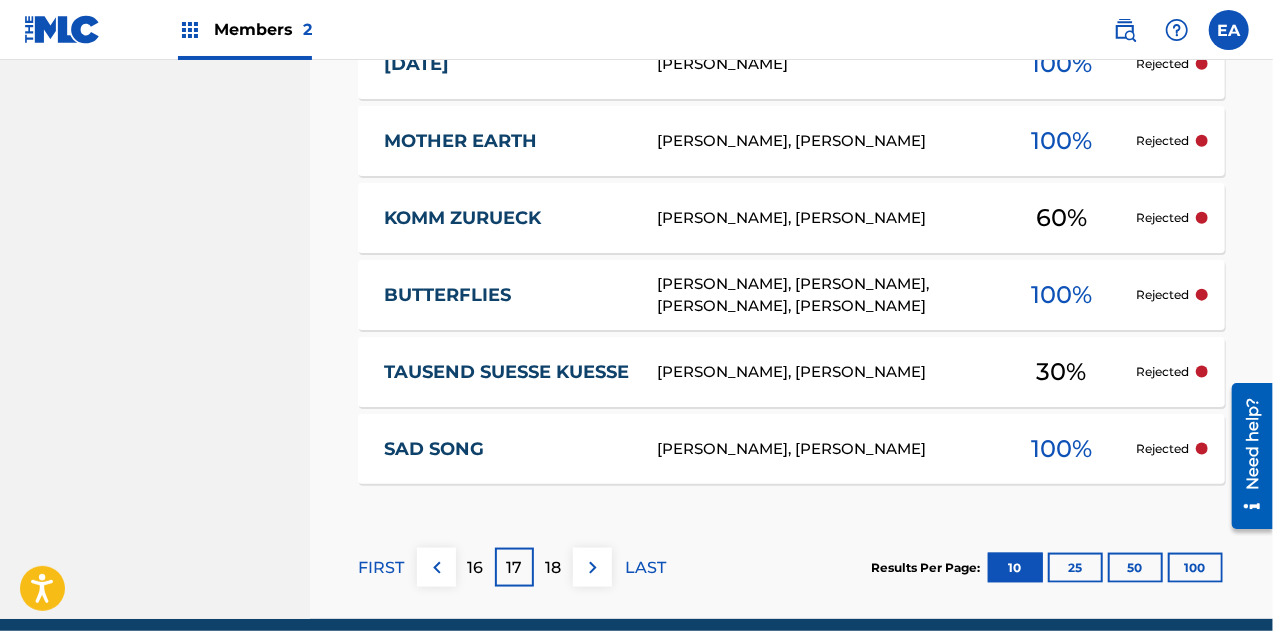 scroll, scrollTop: 1120, scrollLeft: 0, axis: vertical 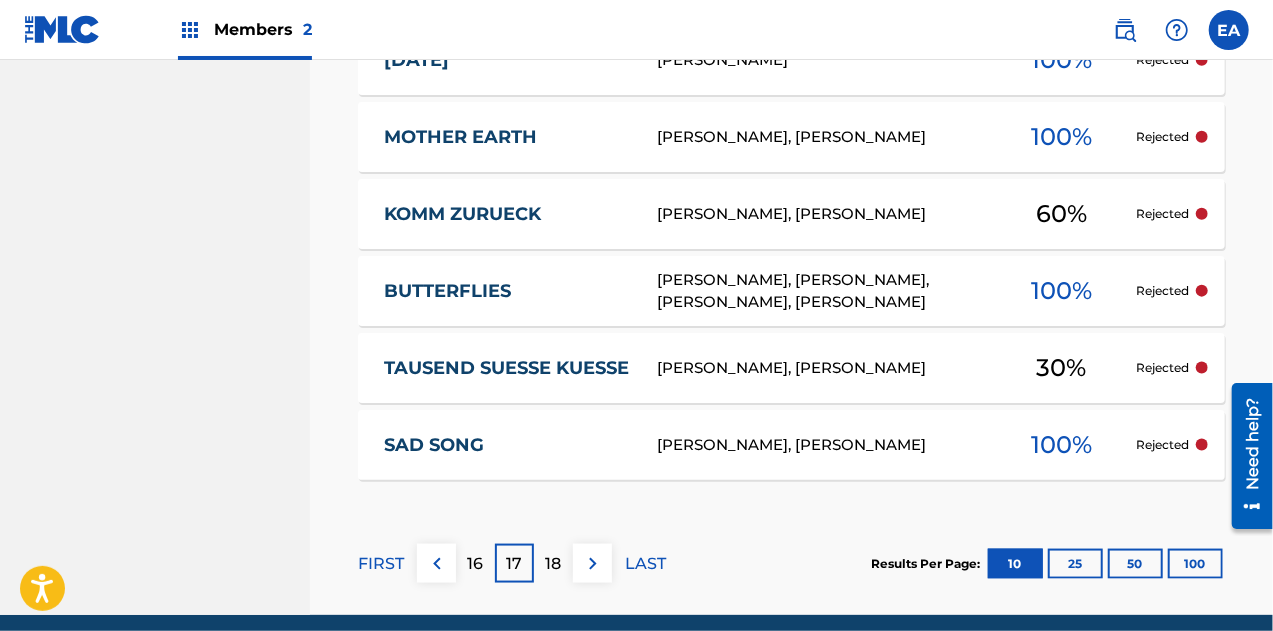 click on "18" at bounding box center [554, 564] 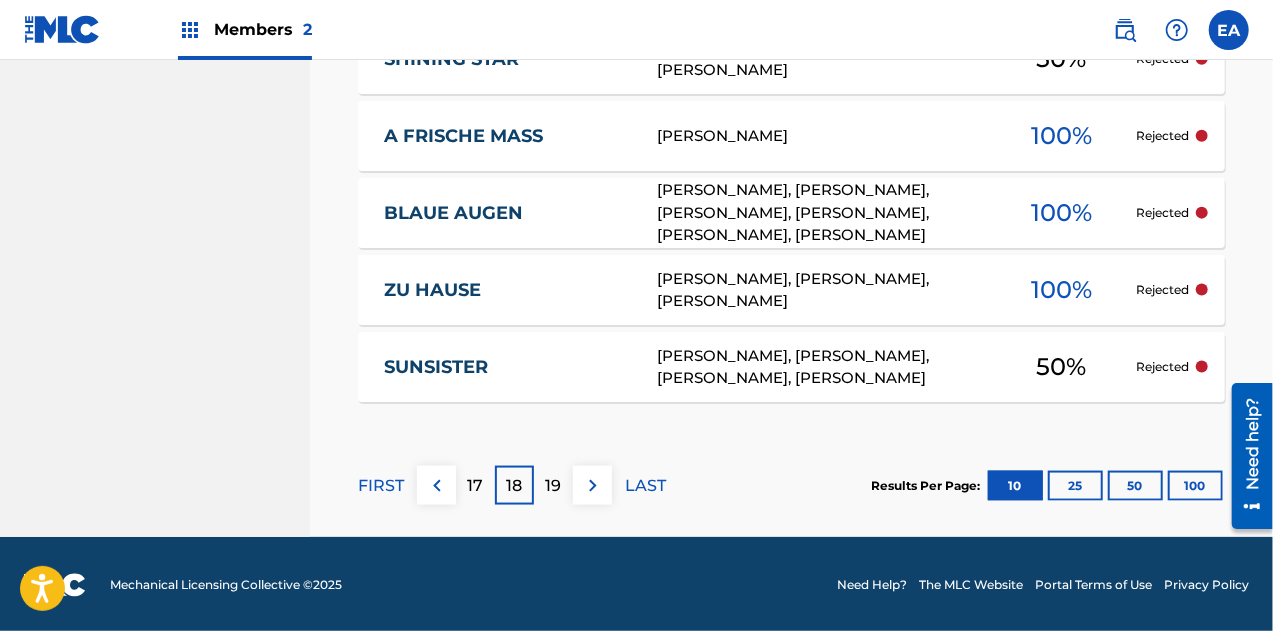click on "19" at bounding box center (554, 486) 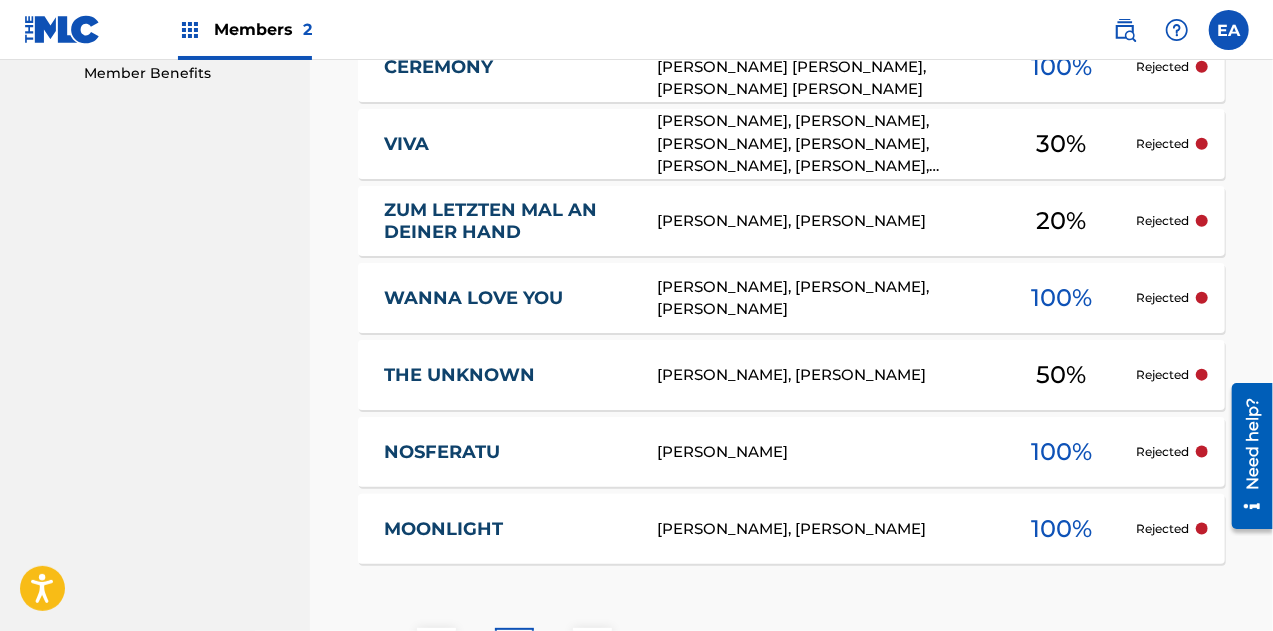 scroll, scrollTop: 1198, scrollLeft: 0, axis: vertical 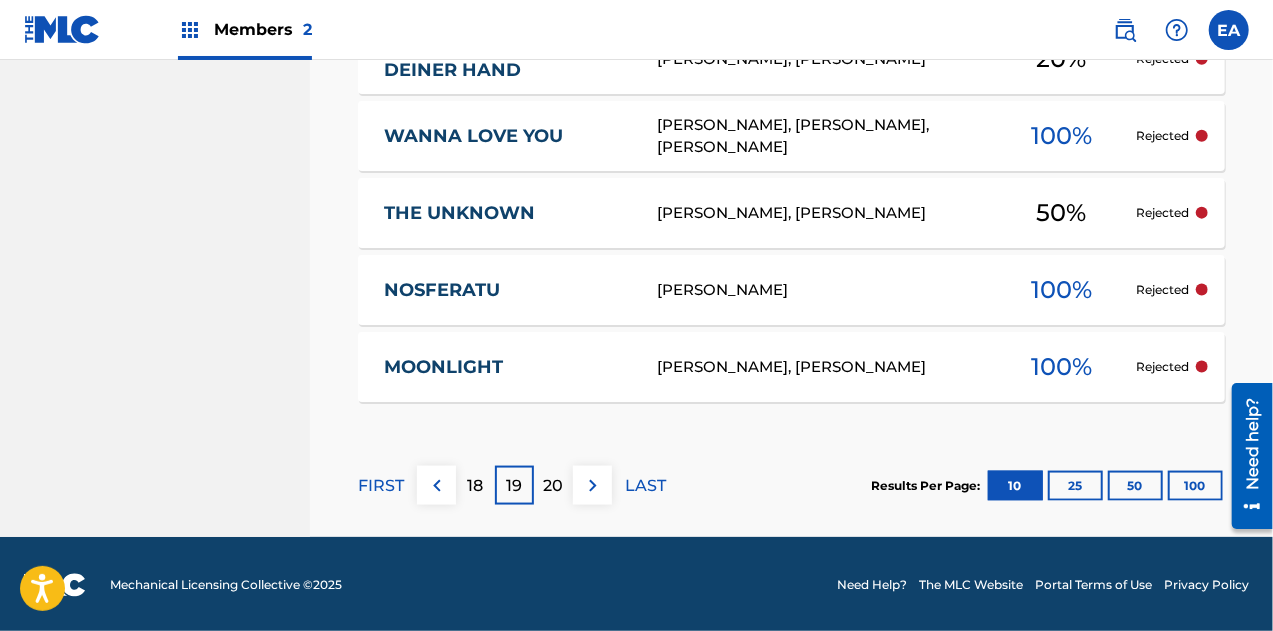 click on "20" at bounding box center (554, 486) 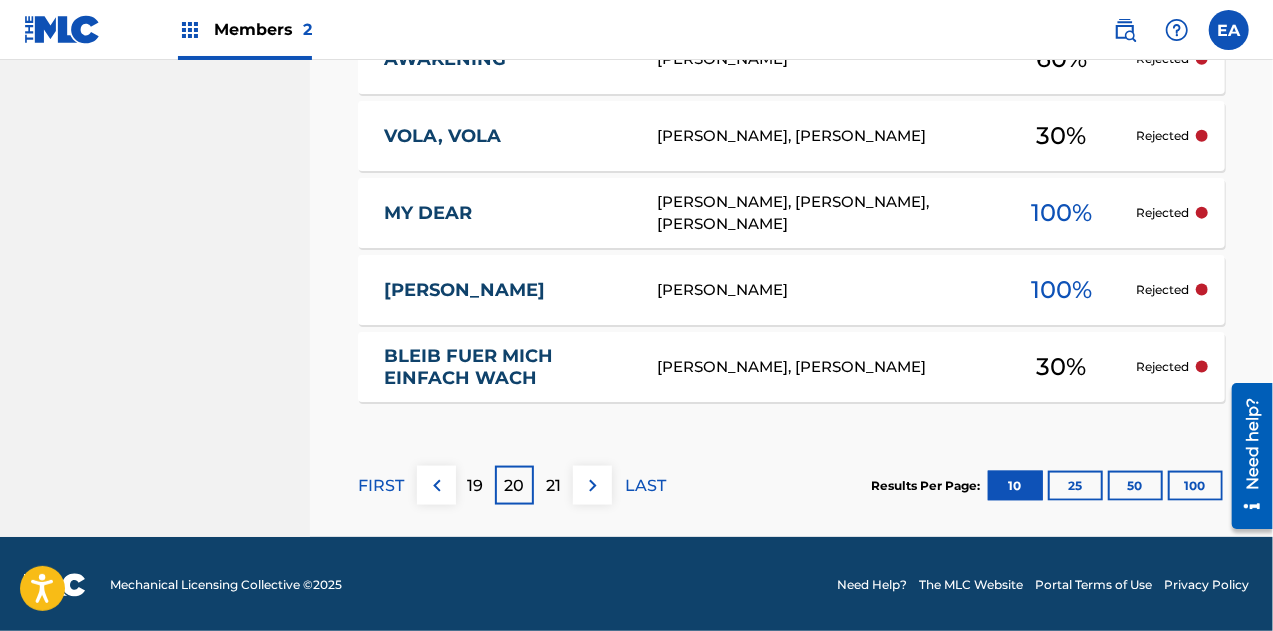 click on "21" at bounding box center [553, 486] 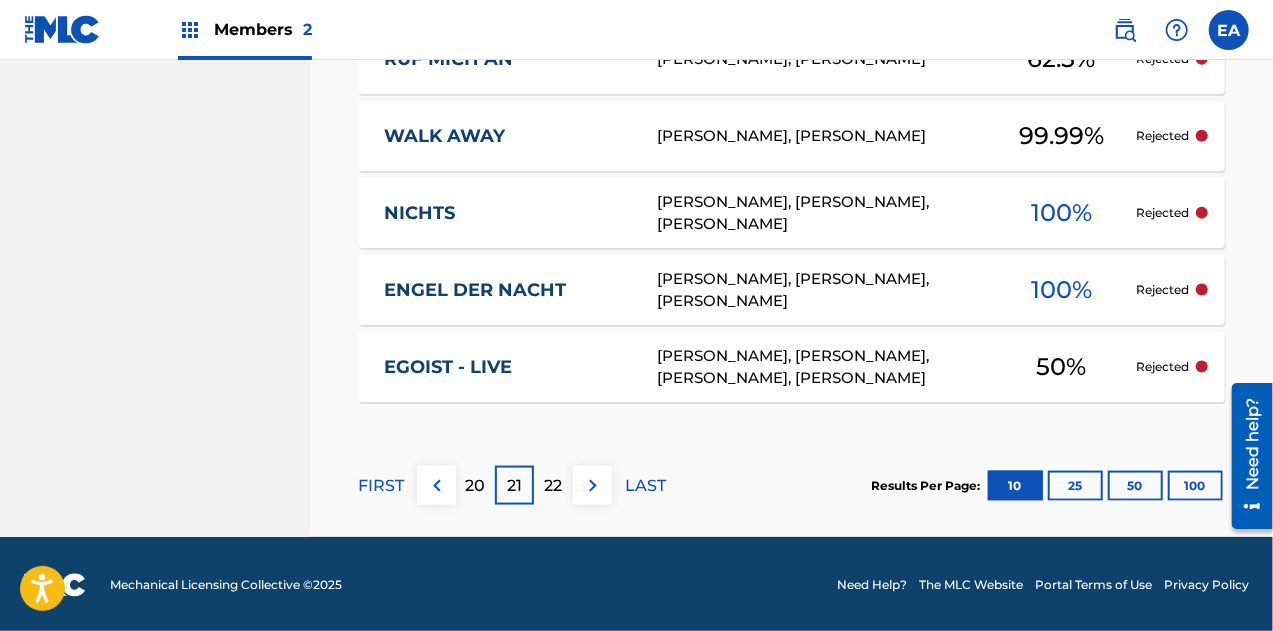 click on "22" at bounding box center [554, 486] 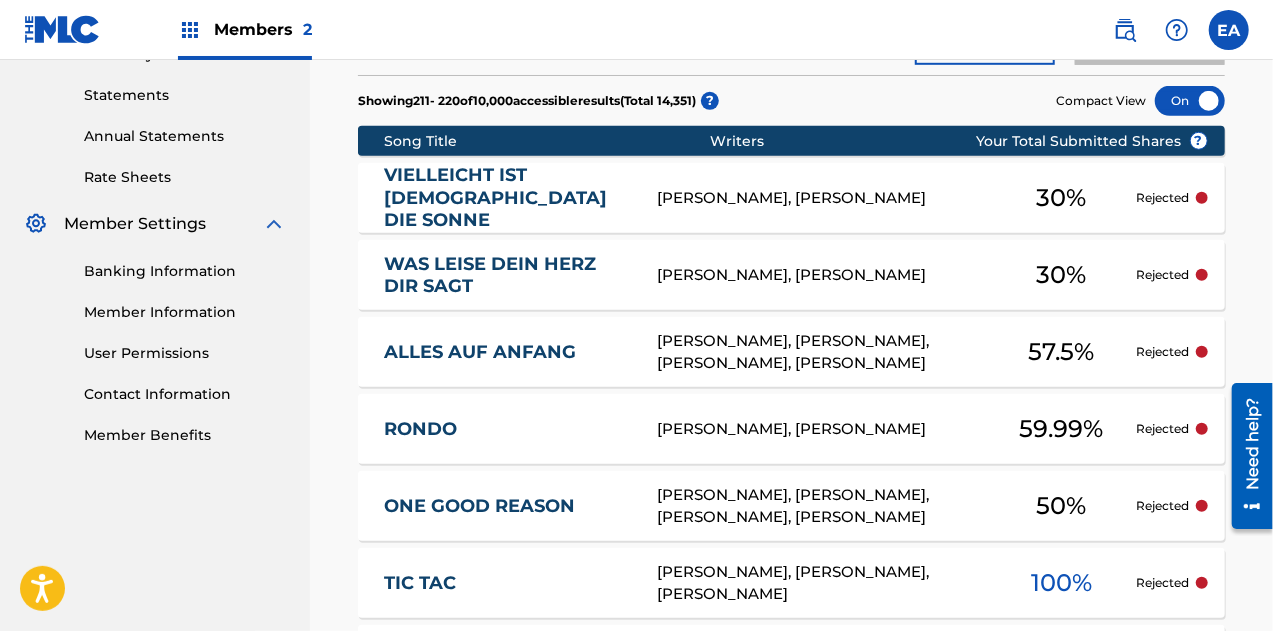 scroll, scrollTop: 734, scrollLeft: 0, axis: vertical 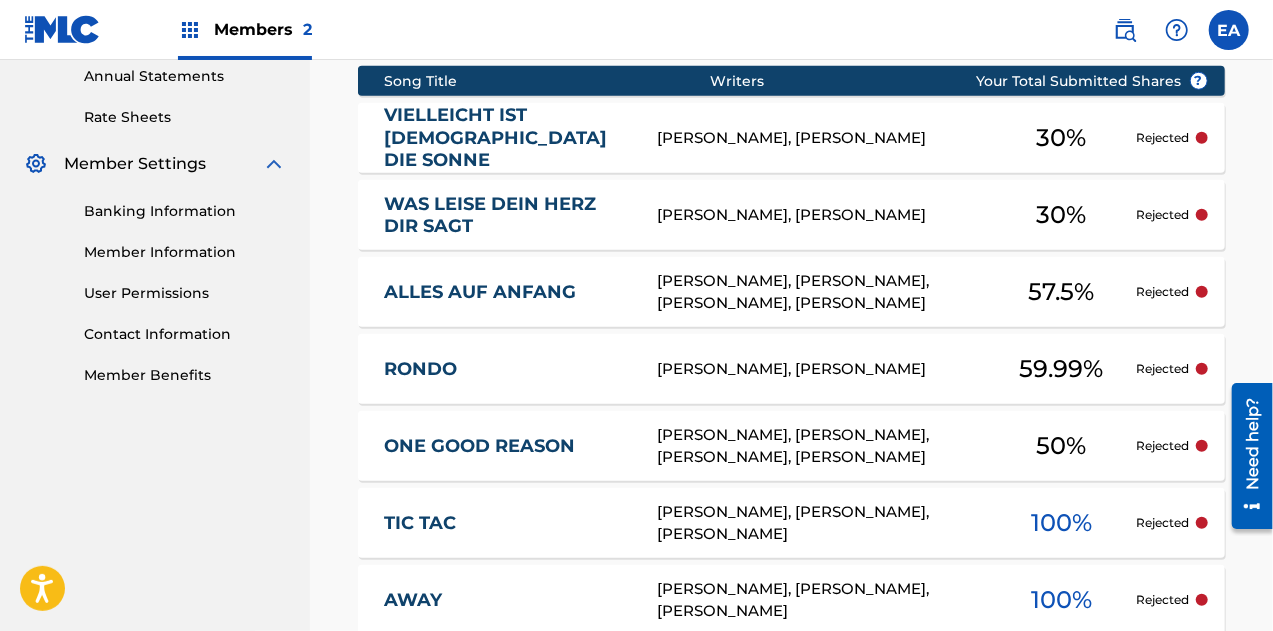 click on "REINHART STUFFER, LUIS STUFLESSER" at bounding box center [821, 215] 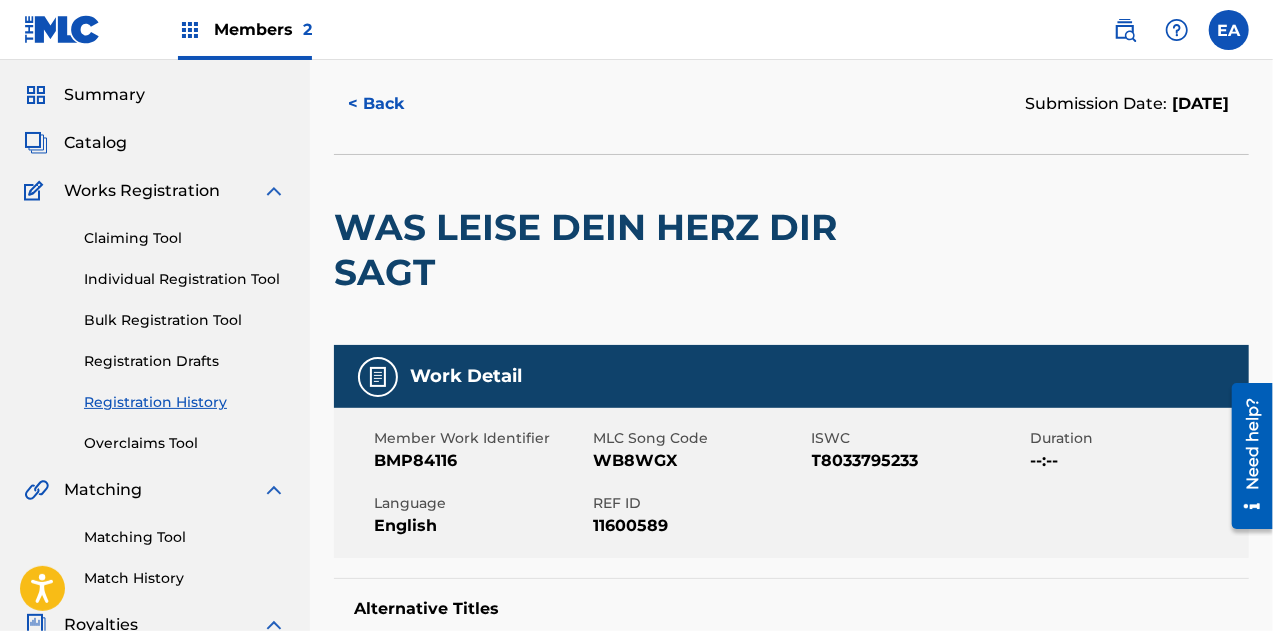 scroll, scrollTop: 0, scrollLeft: 0, axis: both 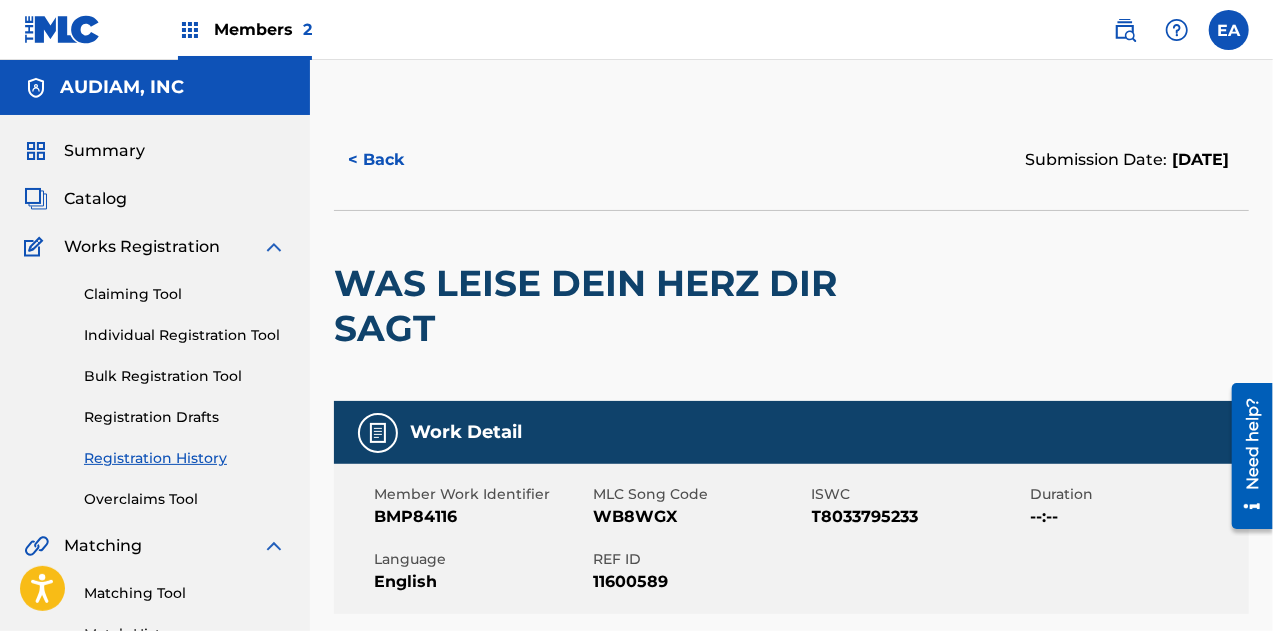 click on "< Back" at bounding box center [394, 160] 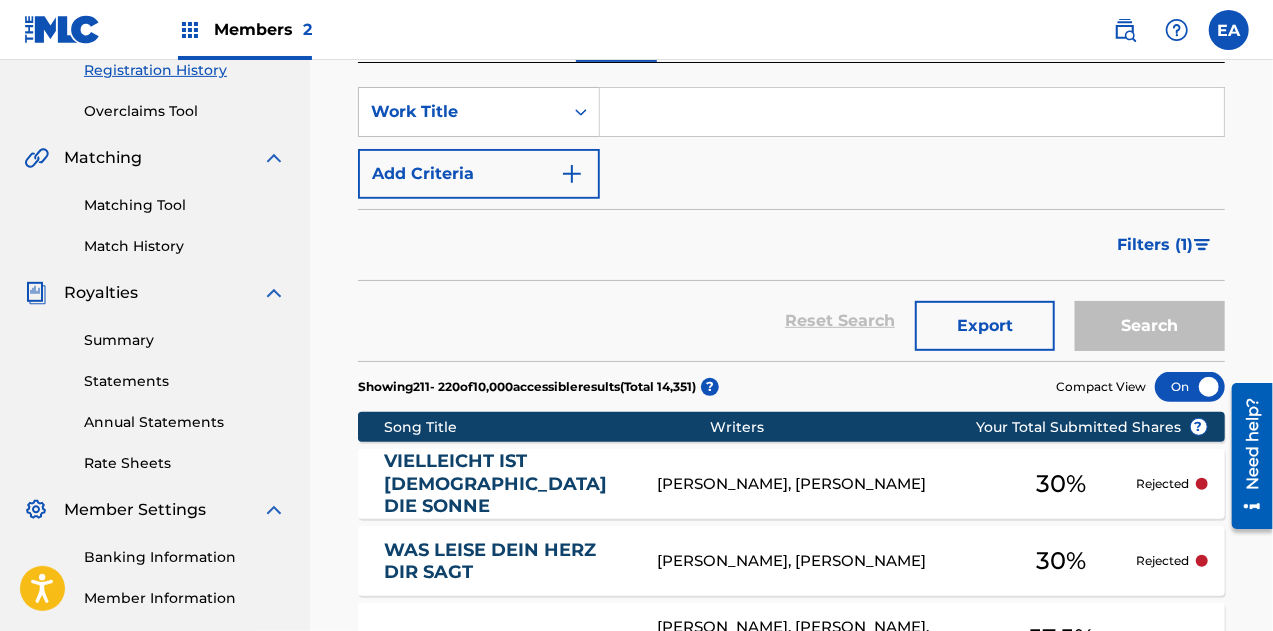 scroll, scrollTop: 358, scrollLeft: 0, axis: vertical 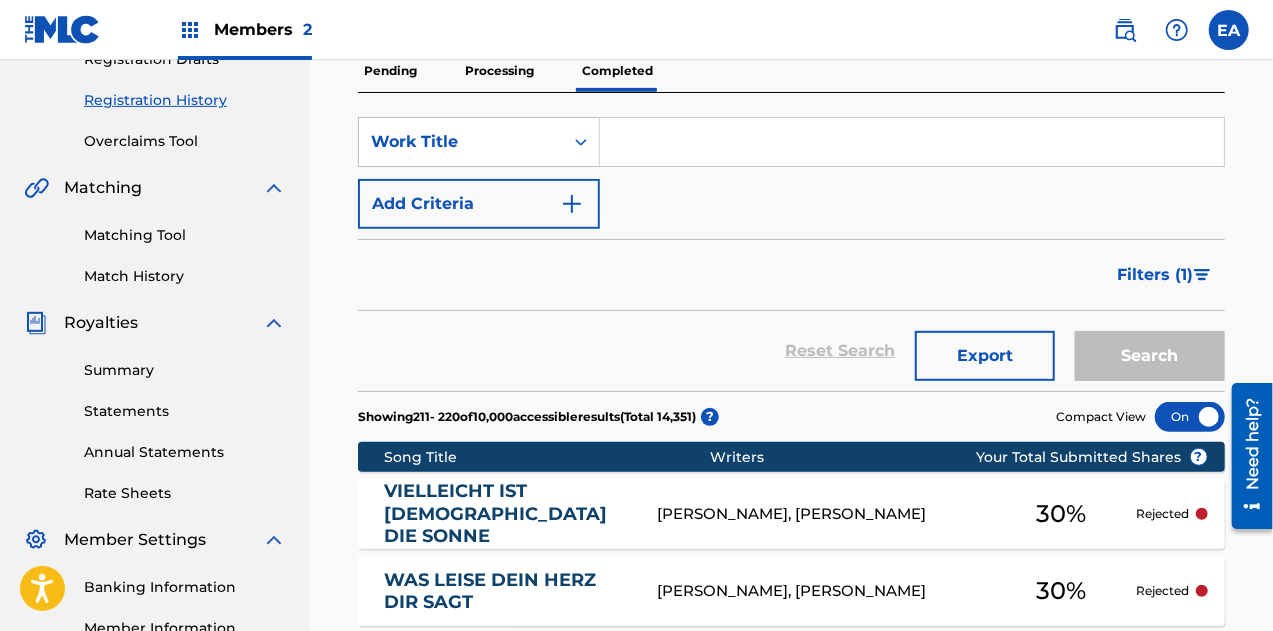 click at bounding box center (912, 142) 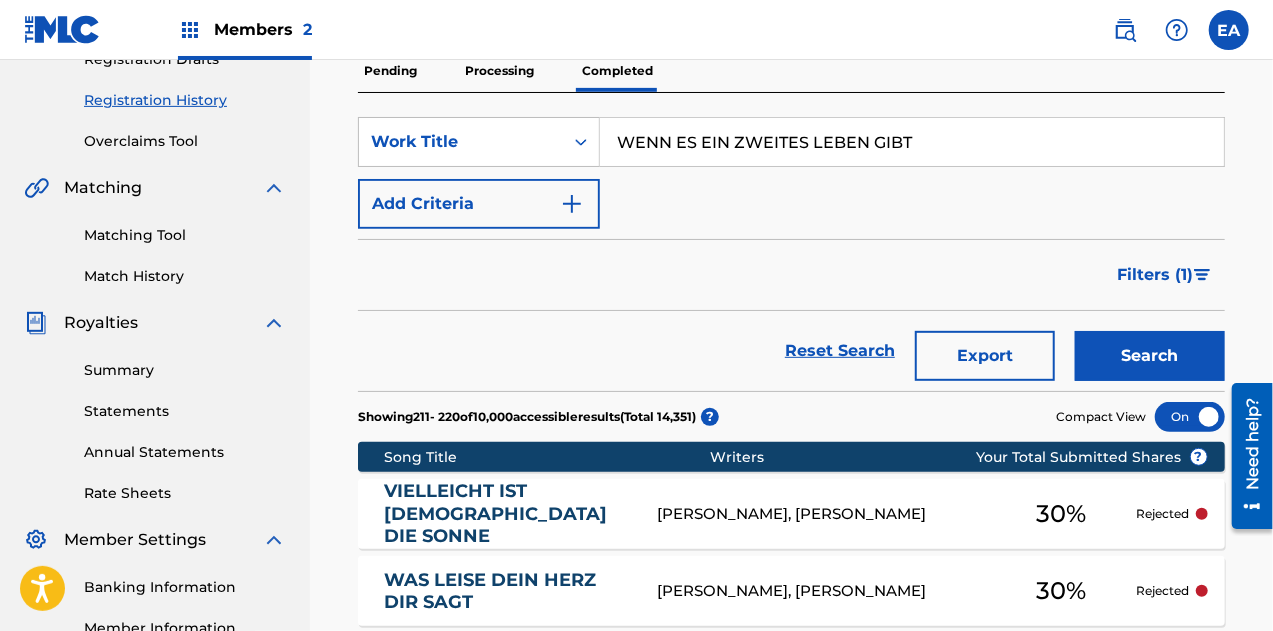 type on "WENN ES EIN ZWEITES LEBEN GIBT" 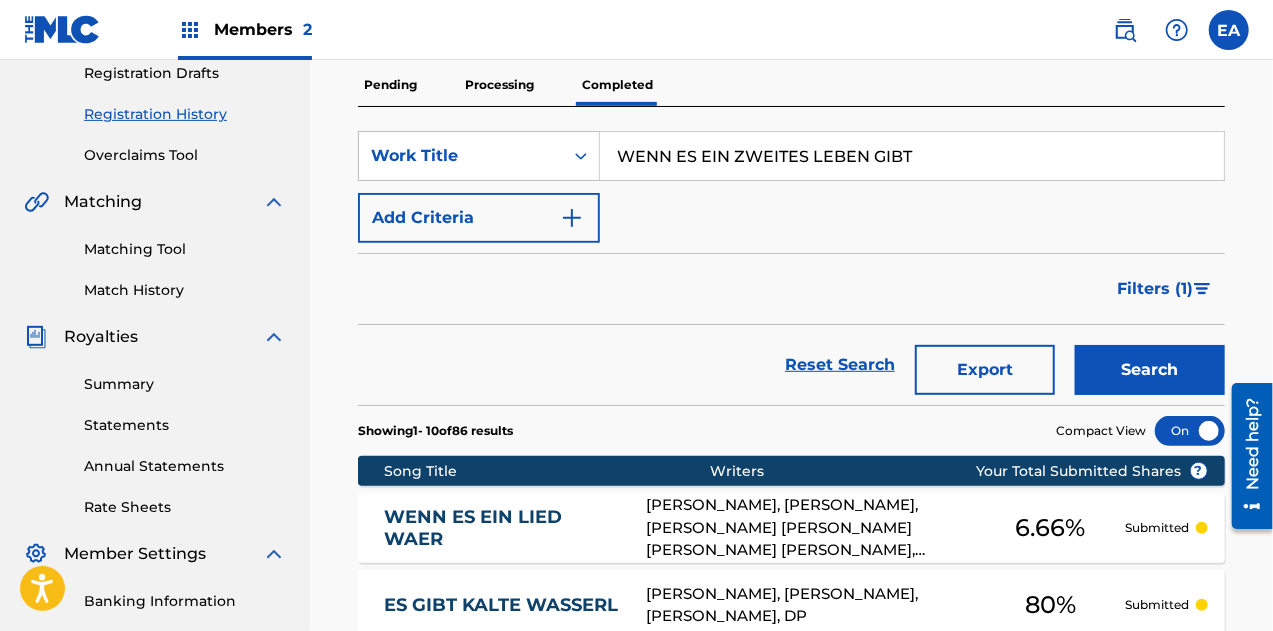 scroll, scrollTop: 332, scrollLeft: 0, axis: vertical 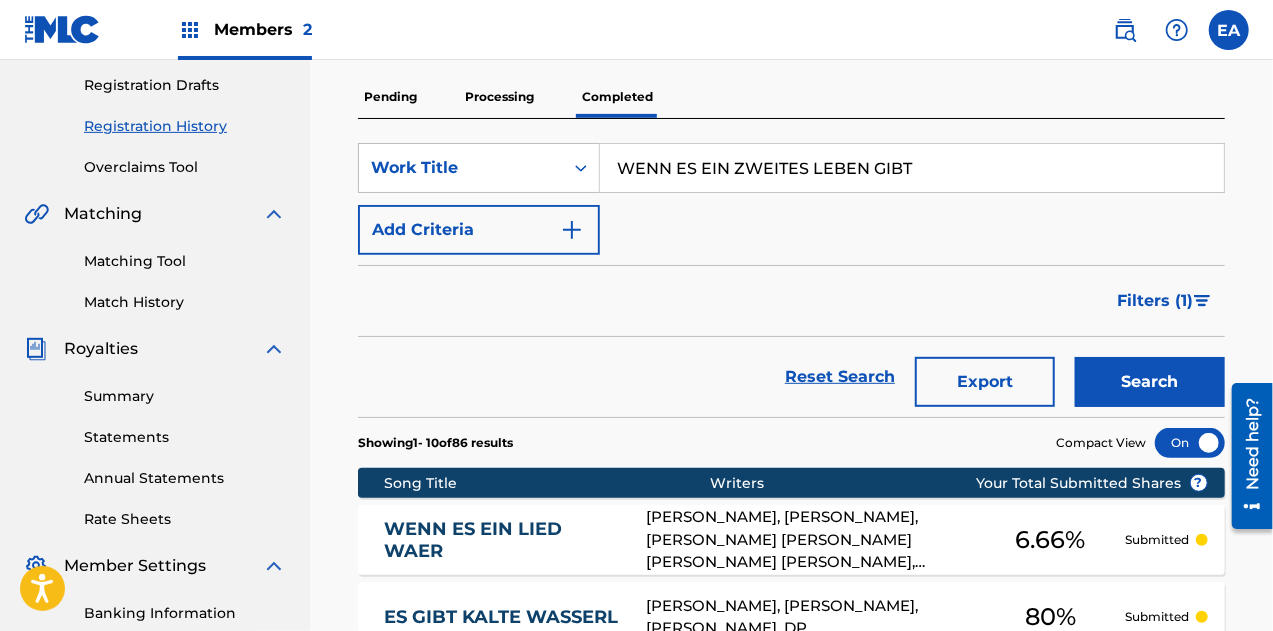 click on "Filters ( 1 )" at bounding box center [1165, 301] 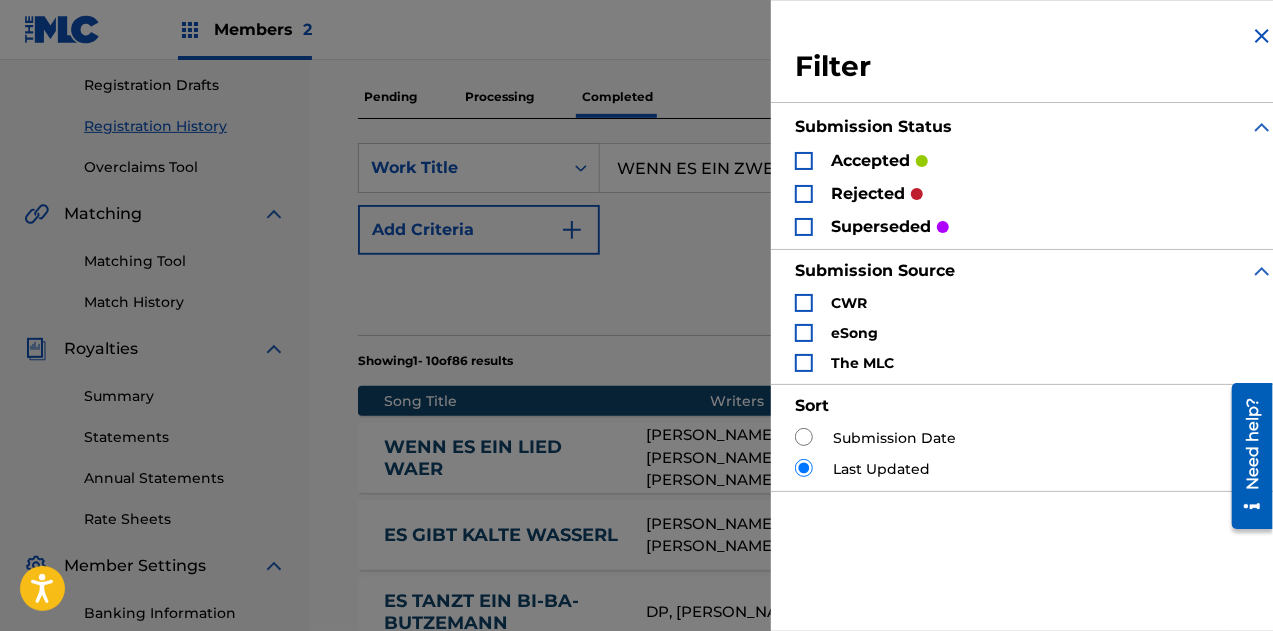 click on "Reset Search Export Search" at bounding box center (791, 295) 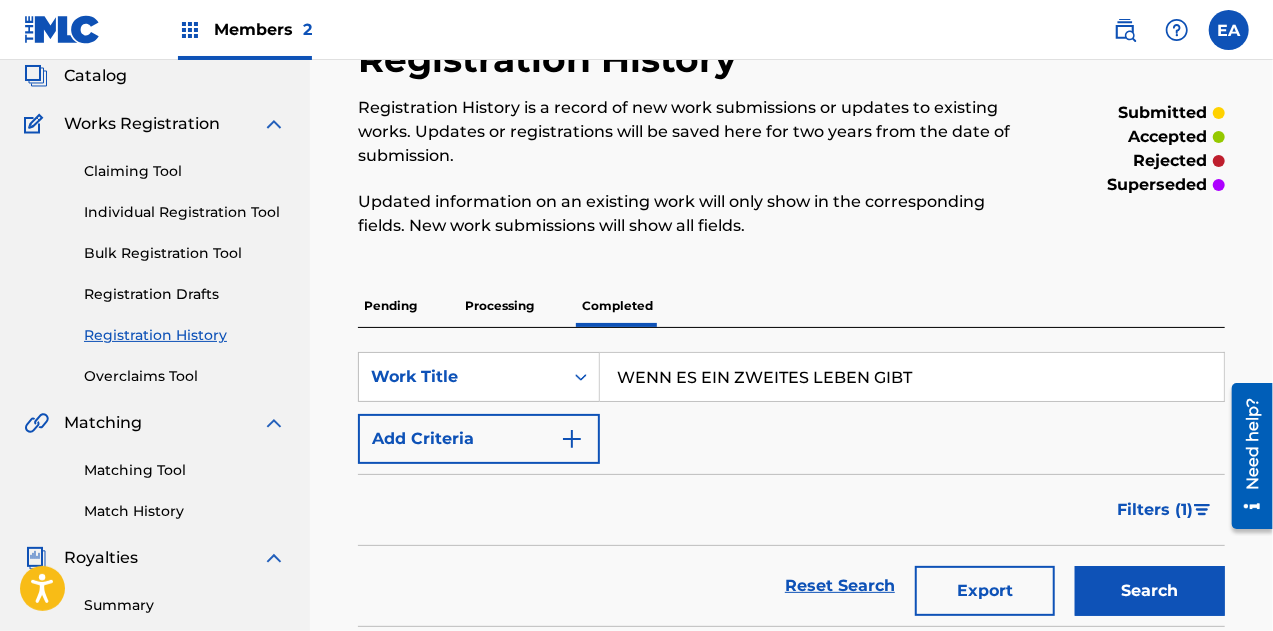 scroll, scrollTop: 124, scrollLeft: 0, axis: vertical 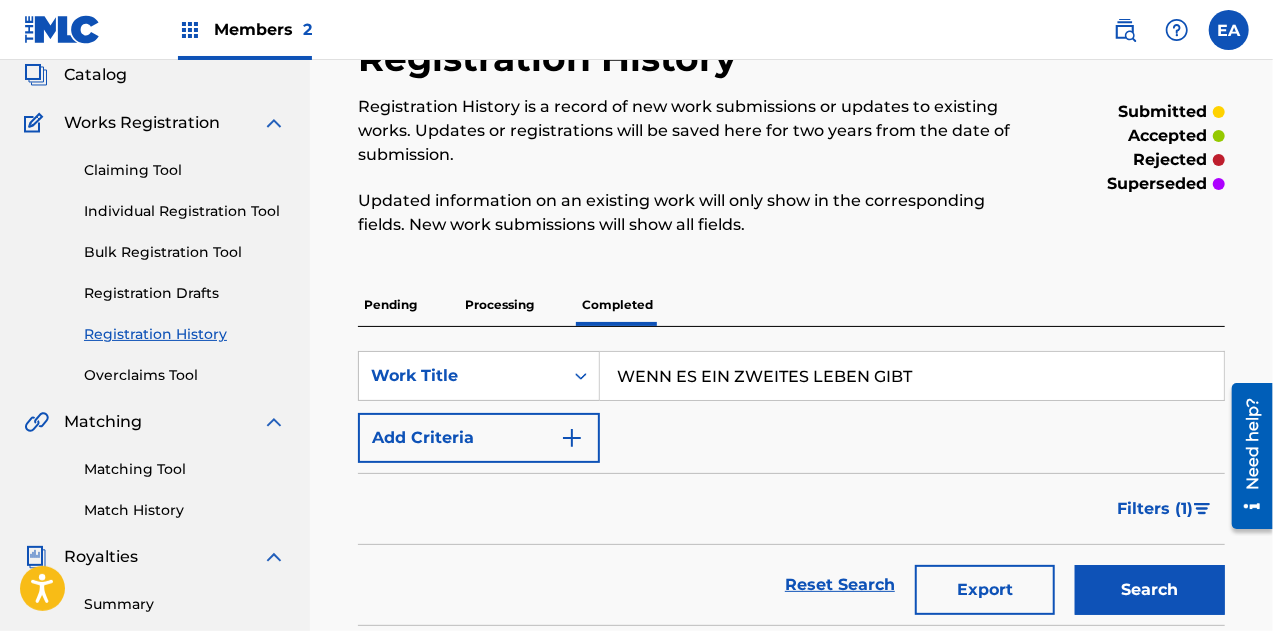click on "Processing" at bounding box center [499, 305] 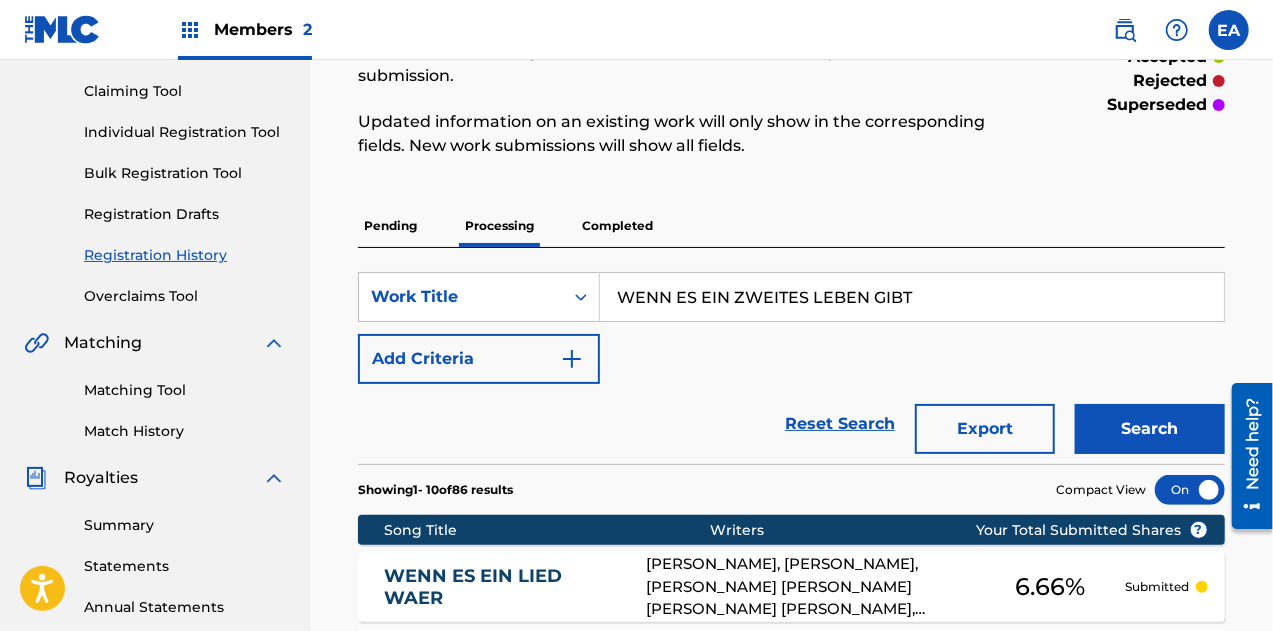 scroll, scrollTop: 366, scrollLeft: 0, axis: vertical 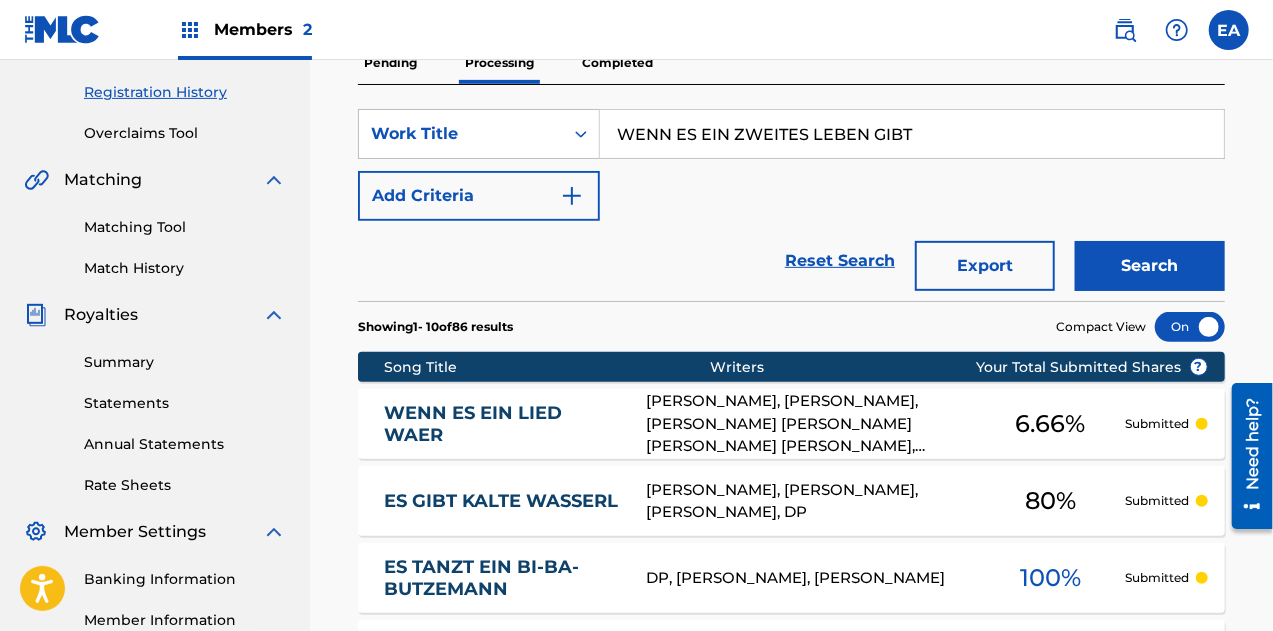 click on "Search" at bounding box center [1150, 266] 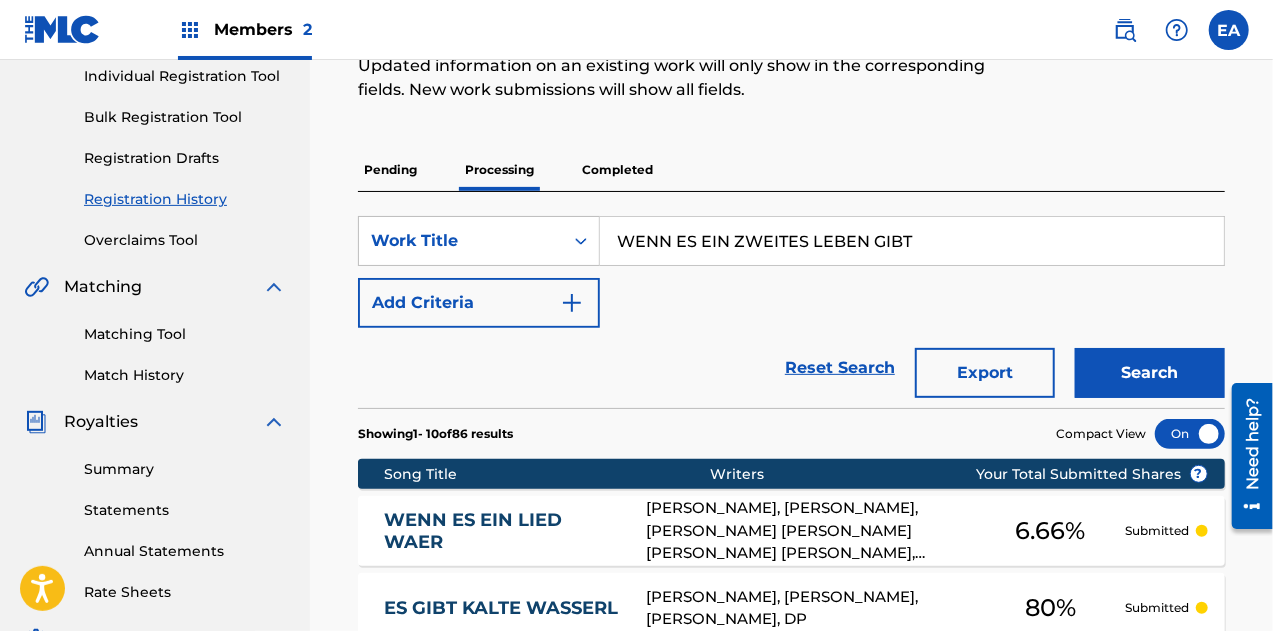 scroll, scrollTop: 255, scrollLeft: 0, axis: vertical 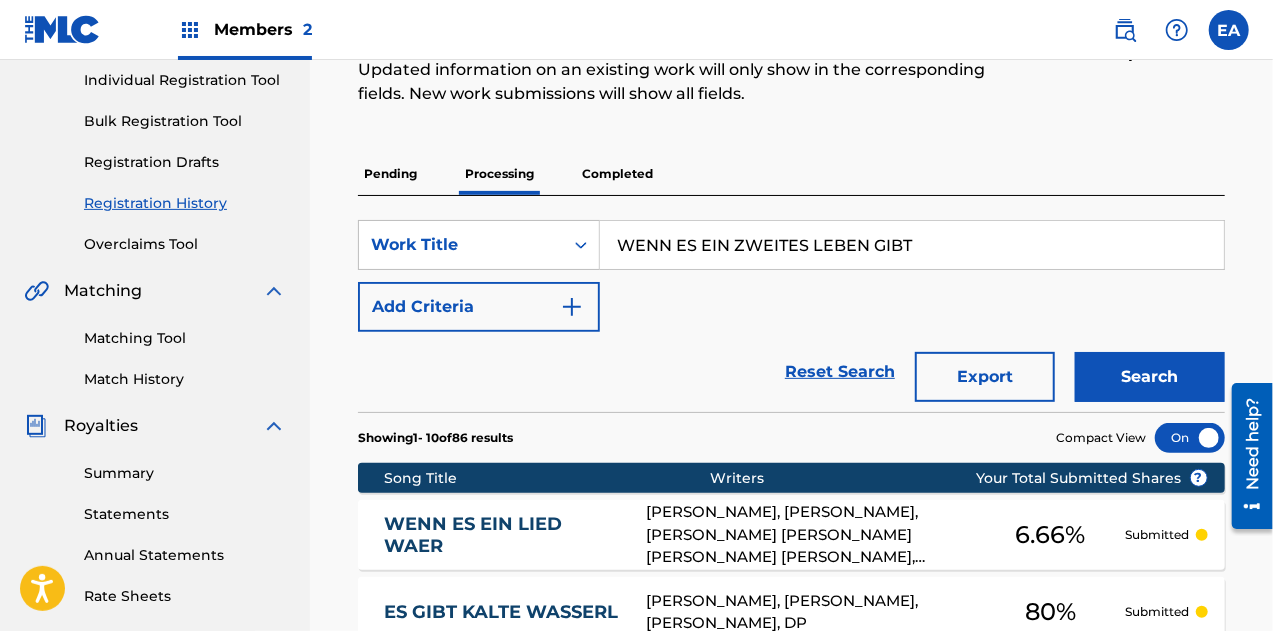 click on "Pending" at bounding box center [390, 174] 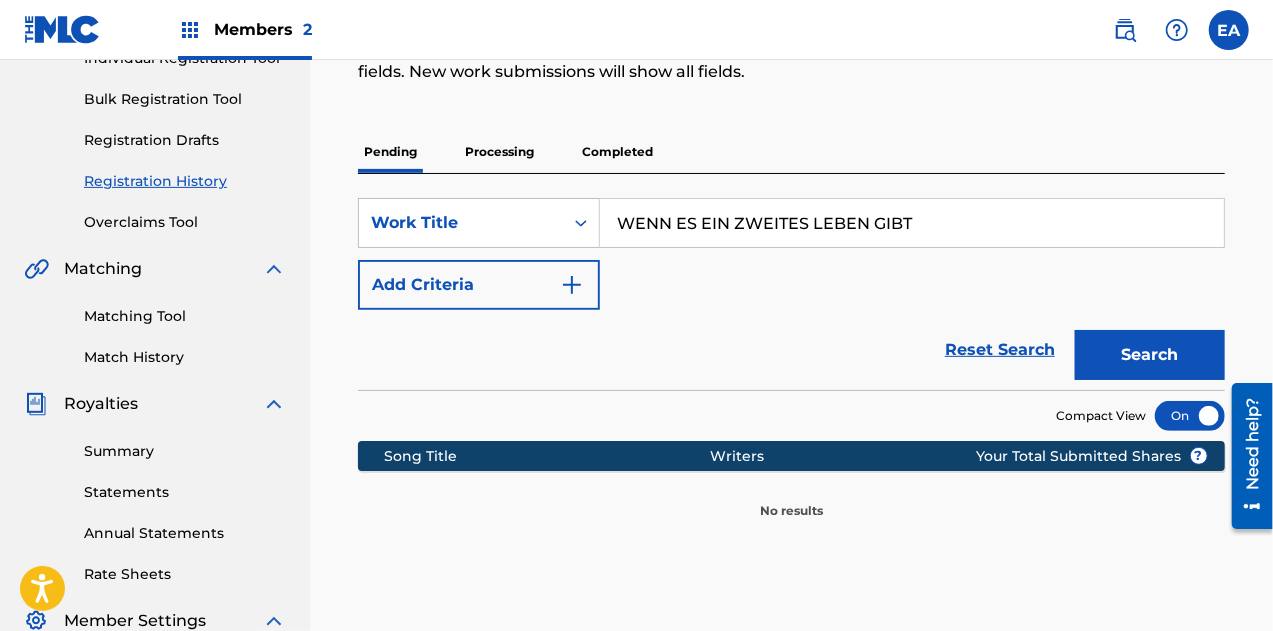 scroll, scrollTop: 318, scrollLeft: 0, axis: vertical 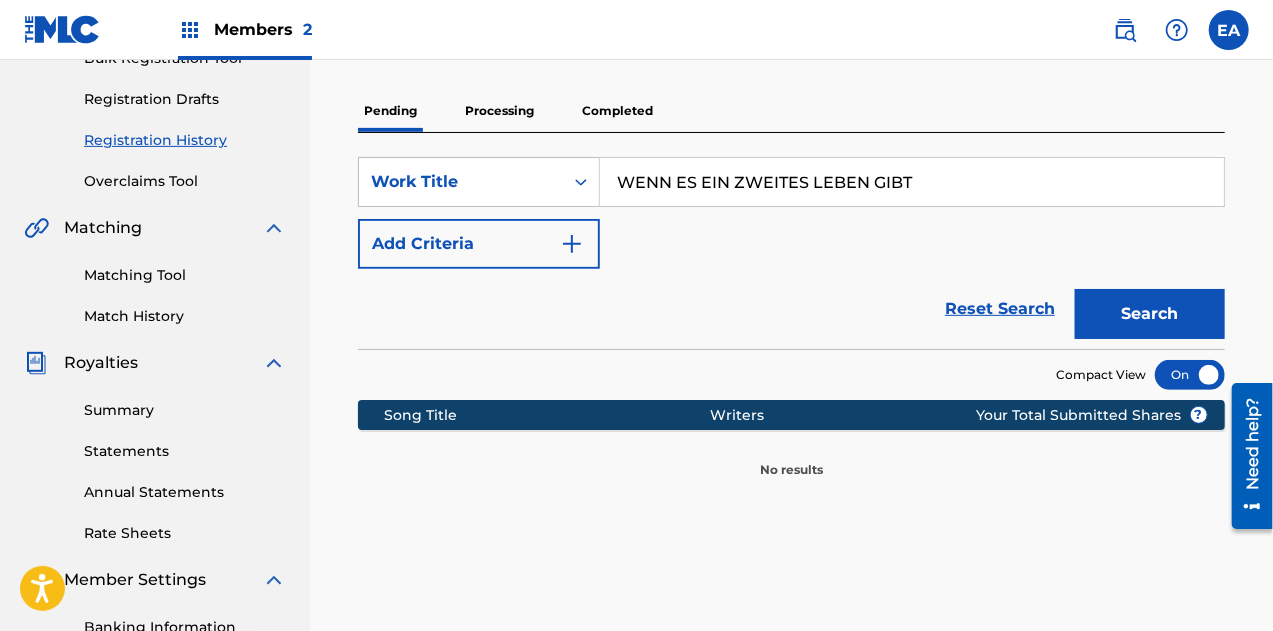 click on "Search" at bounding box center (1150, 314) 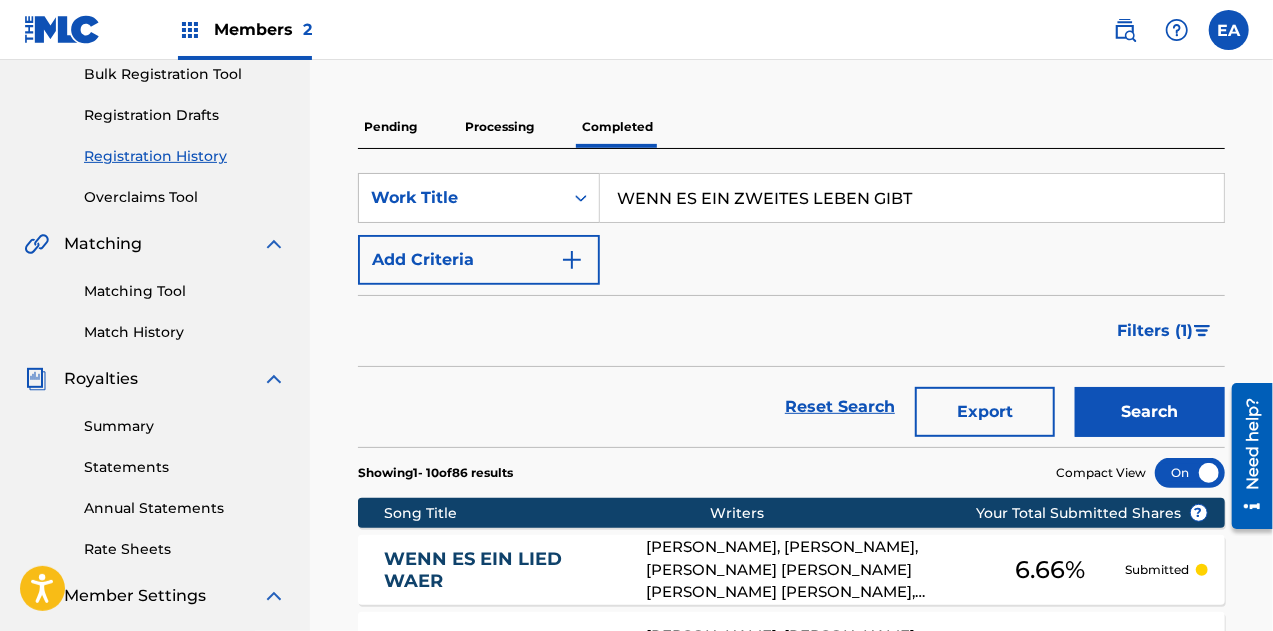 scroll, scrollTop: 352, scrollLeft: 0, axis: vertical 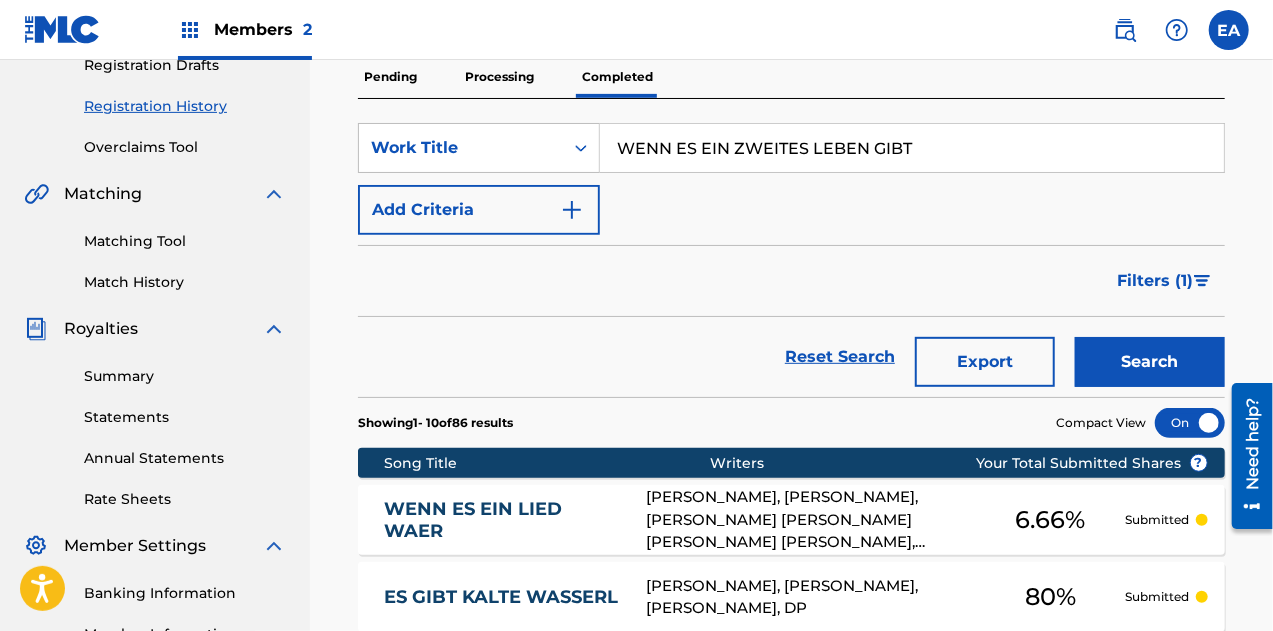 click on "WENN ES EIN ZWEITES LEBEN GIBT" at bounding box center (912, 148) 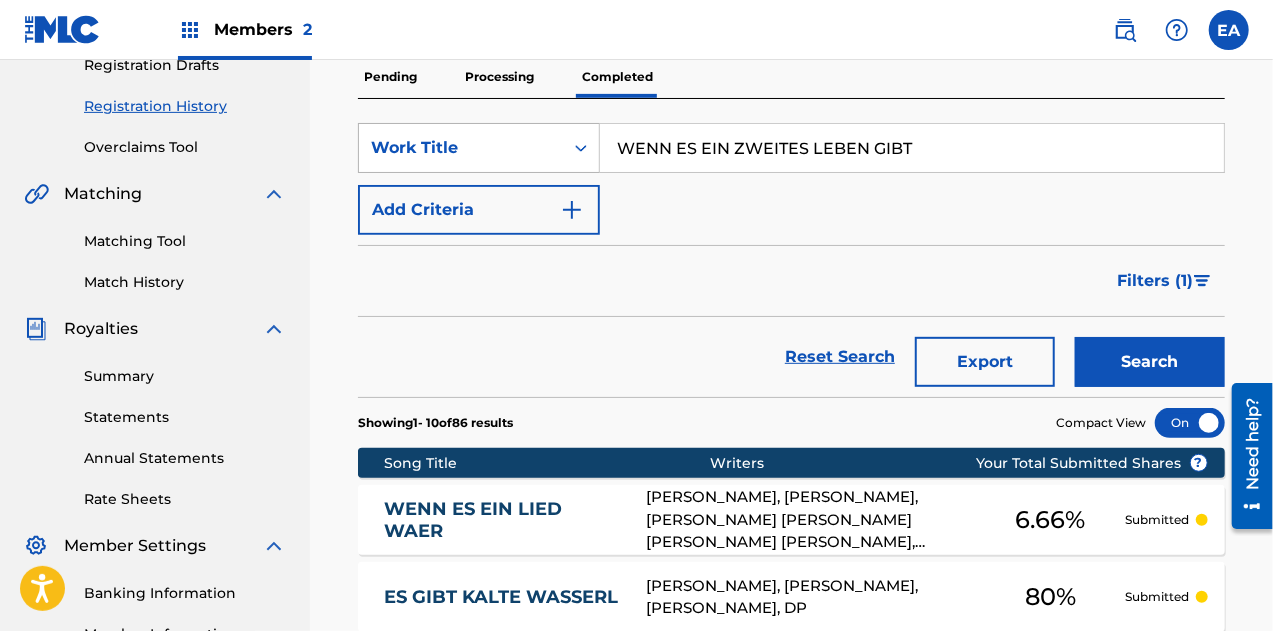 click 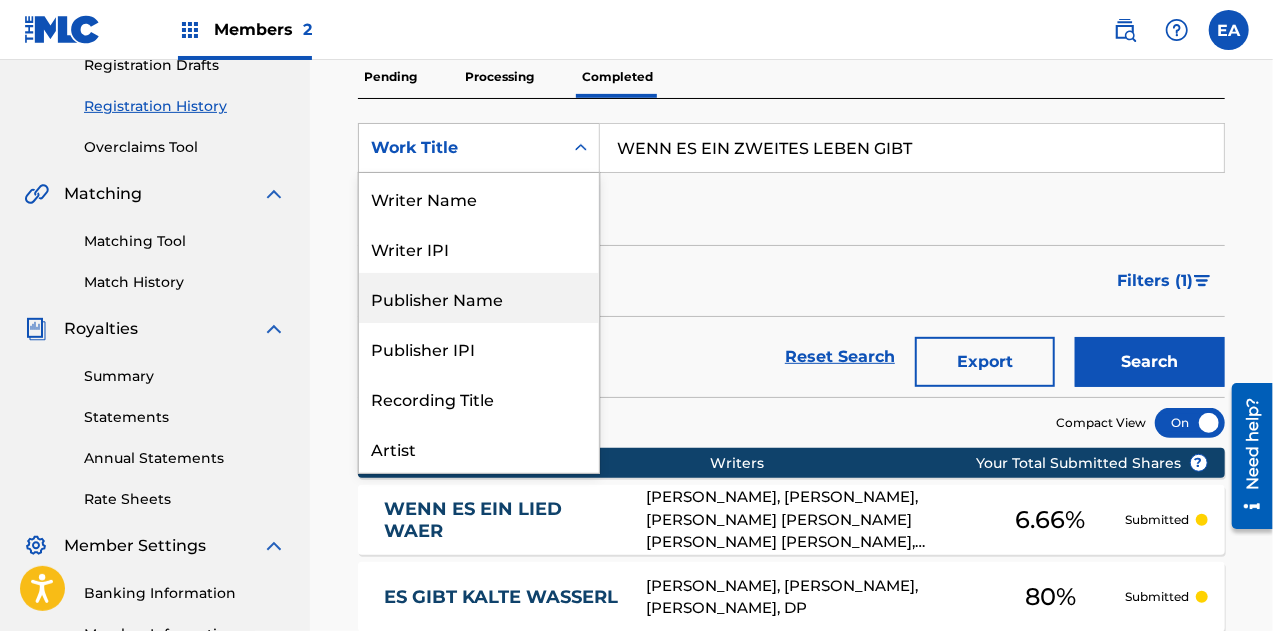 scroll, scrollTop: 100, scrollLeft: 0, axis: vertical 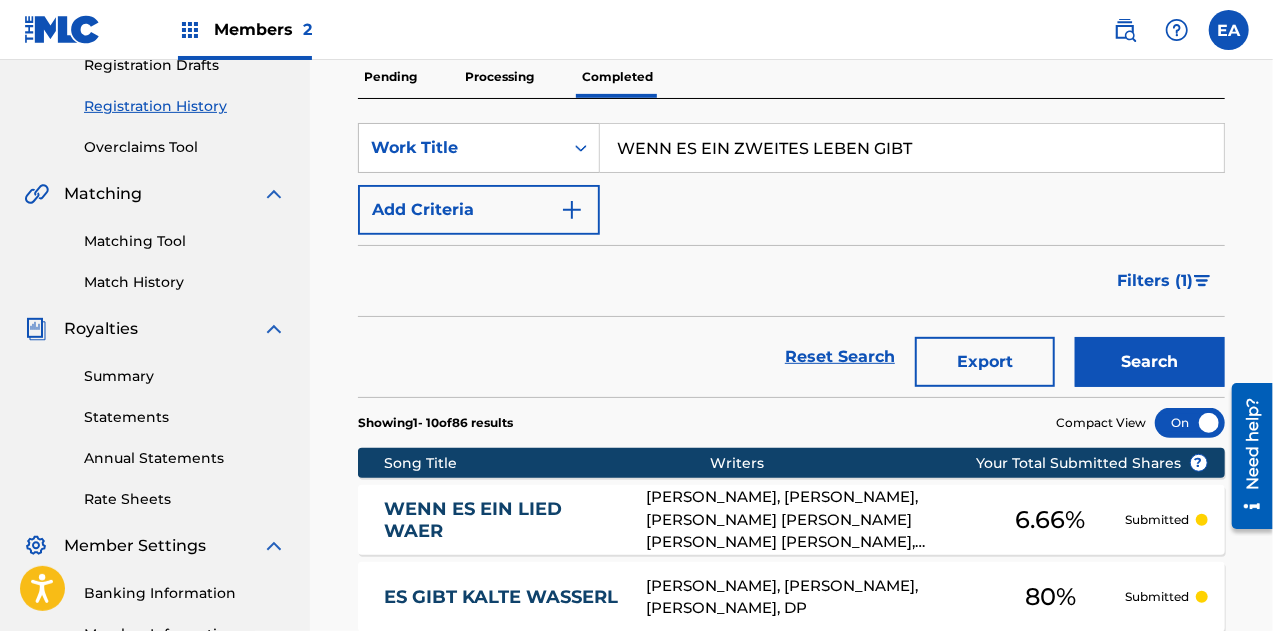 click on "WENN ES EIN ZWEITES LEBEN GIBT" at bounding box center [912, 148] 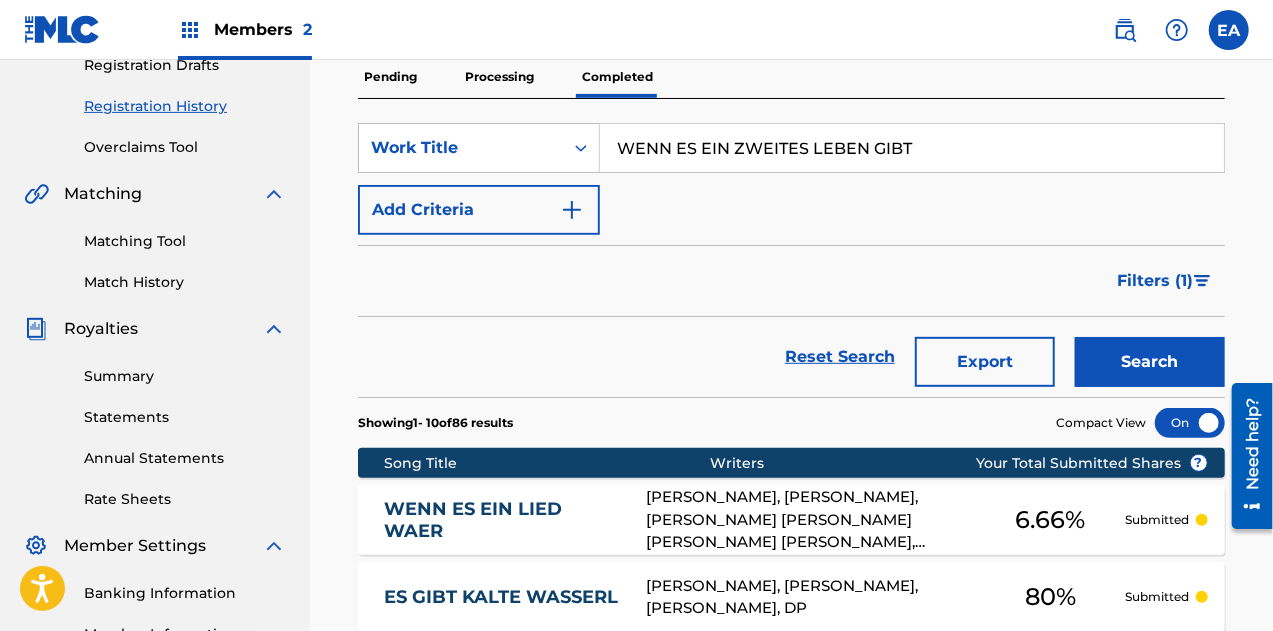 drag, startPoint x: 986, startPoint y: 141, endPoint x: 469, endPoint y: 121, distance: 517.3867 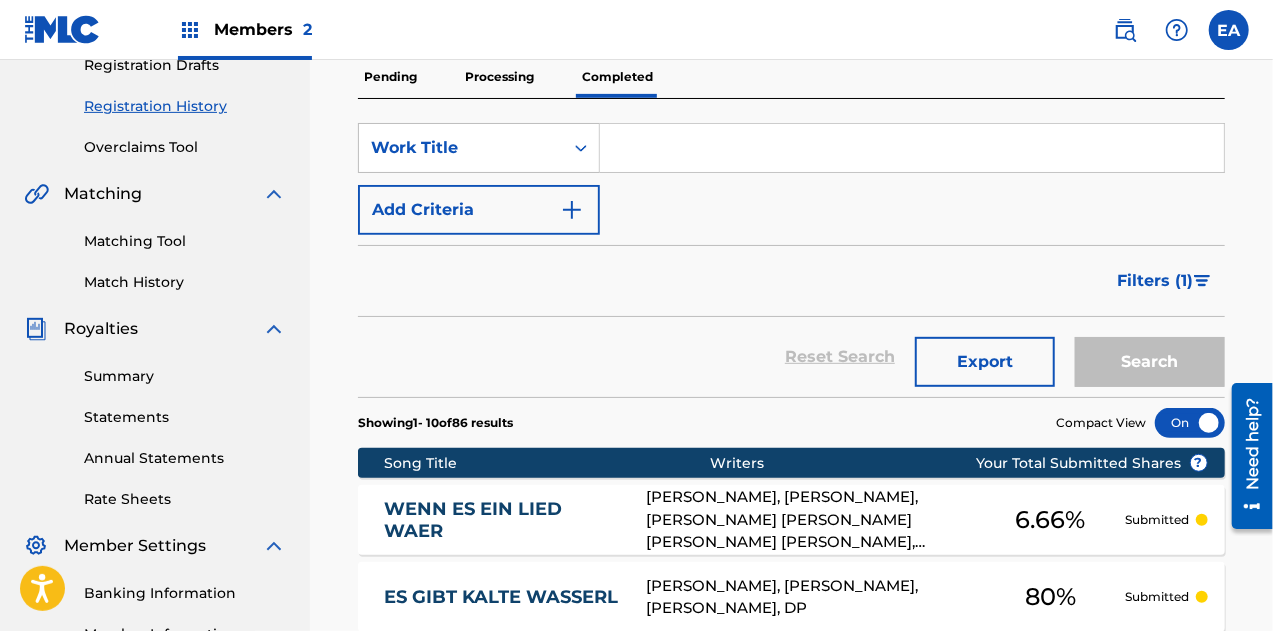 type 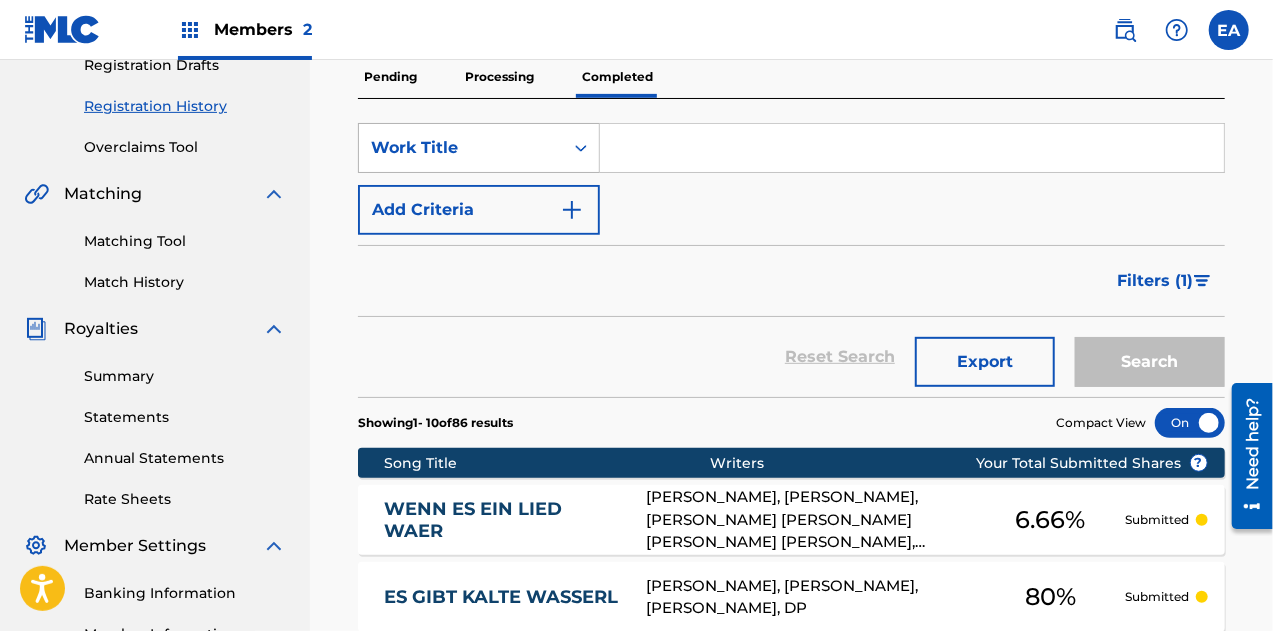 scroll, scrollTop: 0, scrollLeft: 0, axis: both 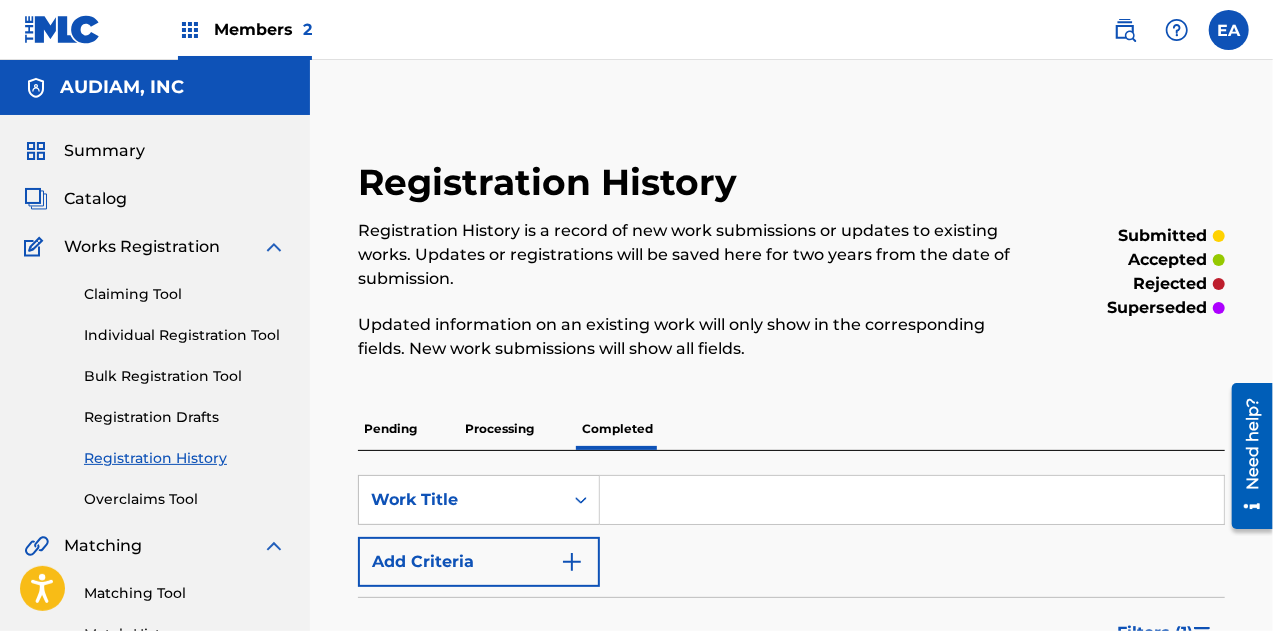 click on "Registration History" at bounding box center (185, 458) 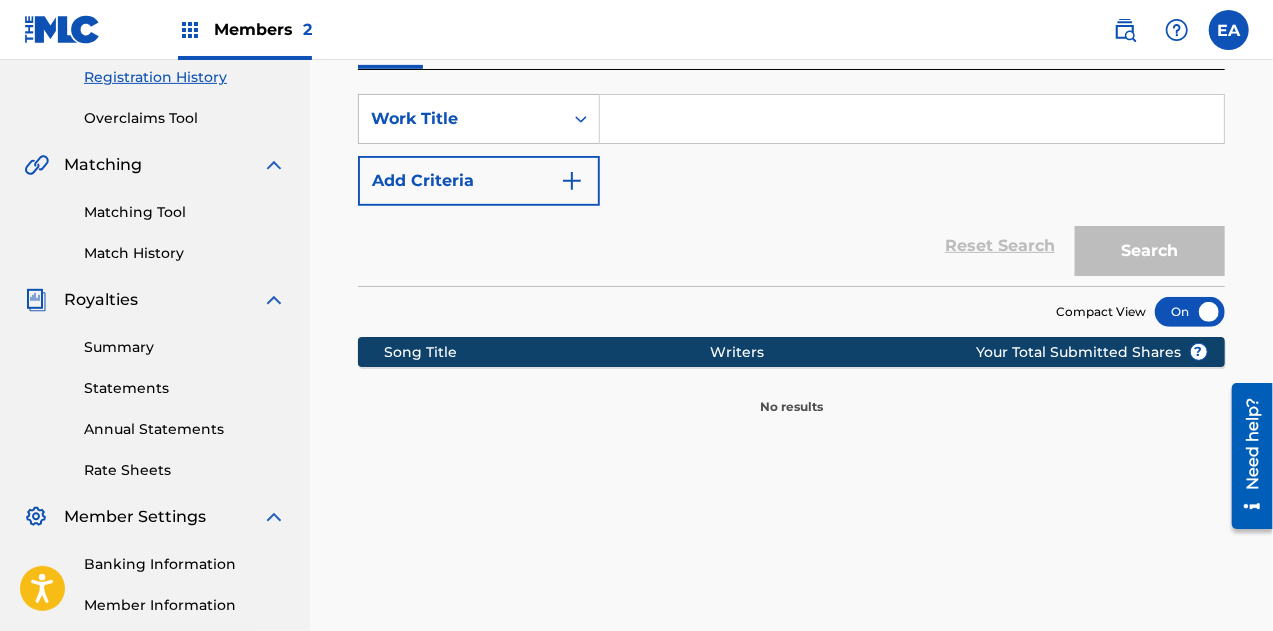 scroll, scrollTop: 211, scrollLeft: 0, axis: vertical 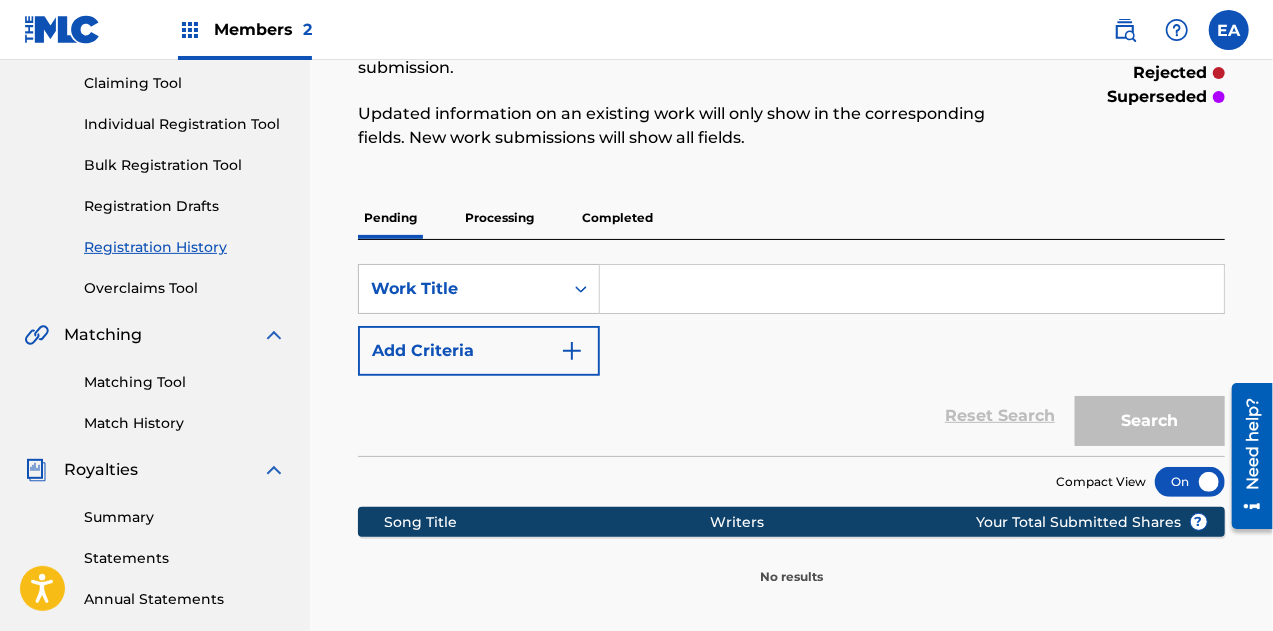 click on "Completed" at bounding box center [617, 218] 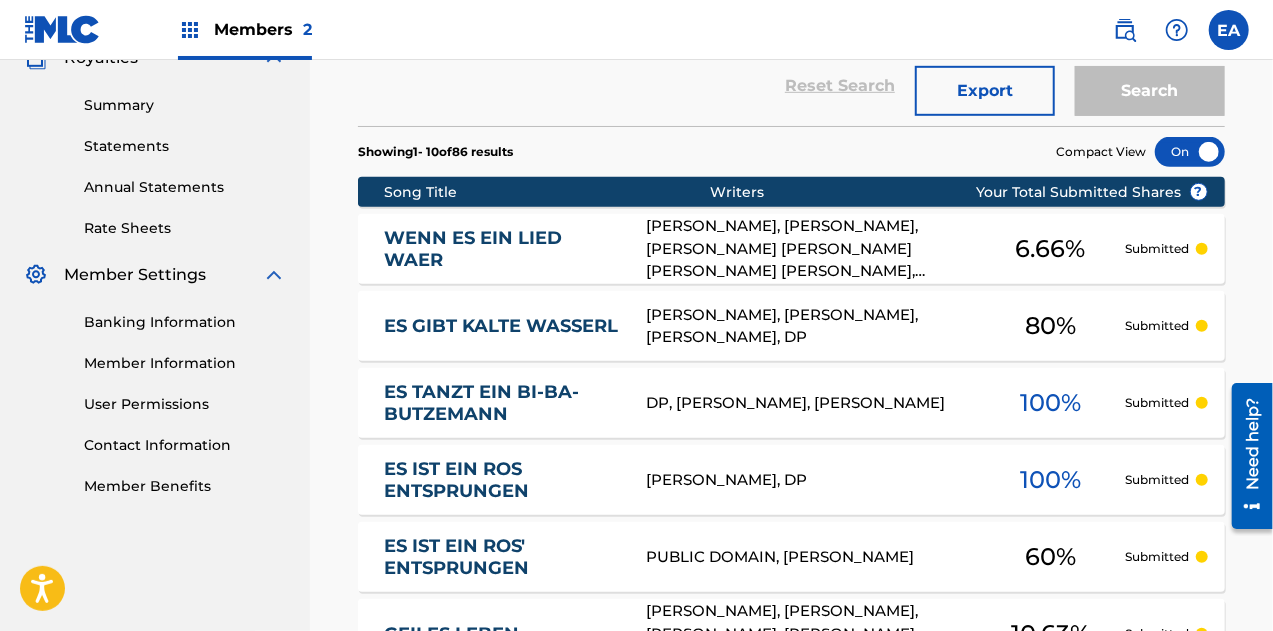 scroll, scrollTop: 657, scrollLeft: 0, axis: vertical 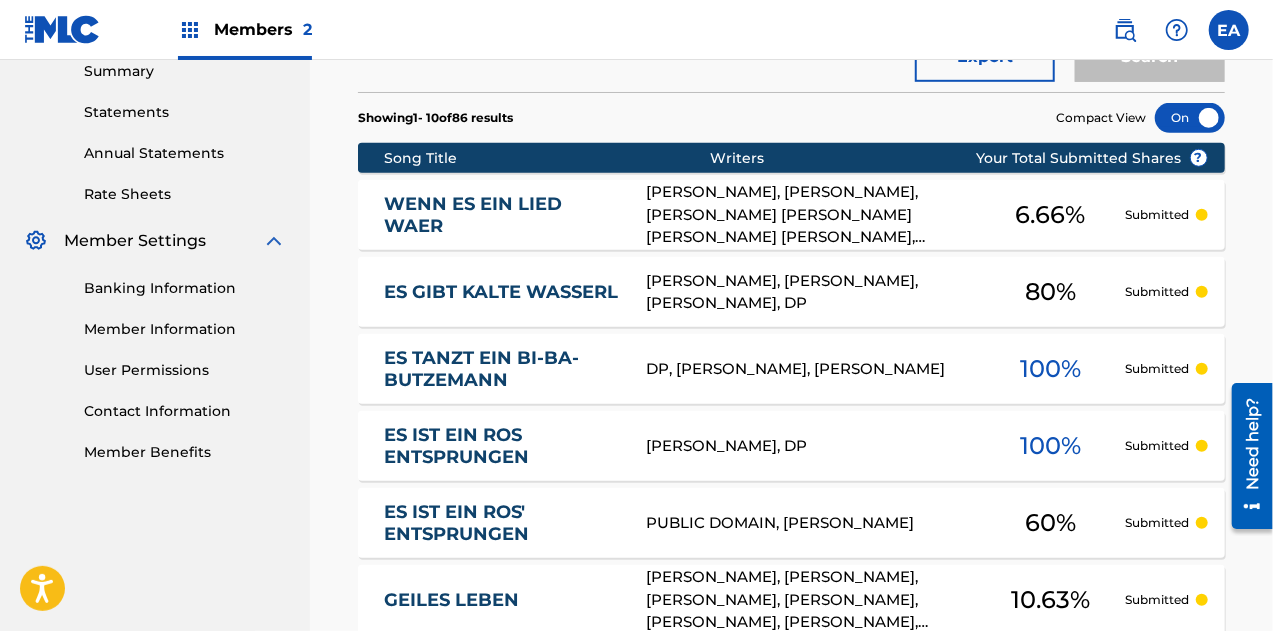 click on "OLIVER DEVILLE, STEVEN FRITSCH, JAN NIKLAS SIMONSEN, SEBASTIAN WURTH, HANNES SIGL, PATRICK PORTNICKI, VIVIEN BEHR, CAROLINA PEUKMANN, MIHA HERCOG" at bounding box center [810, 215] 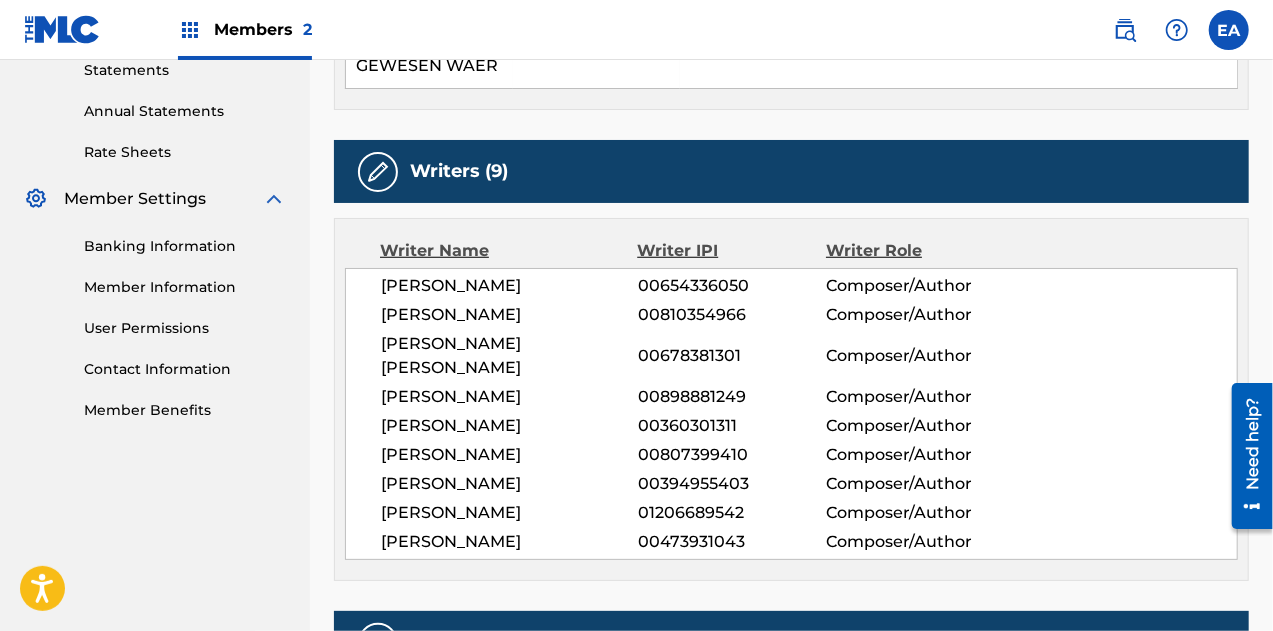 scroll, scrollTop: 0, scrollLeft: 0, axis: both 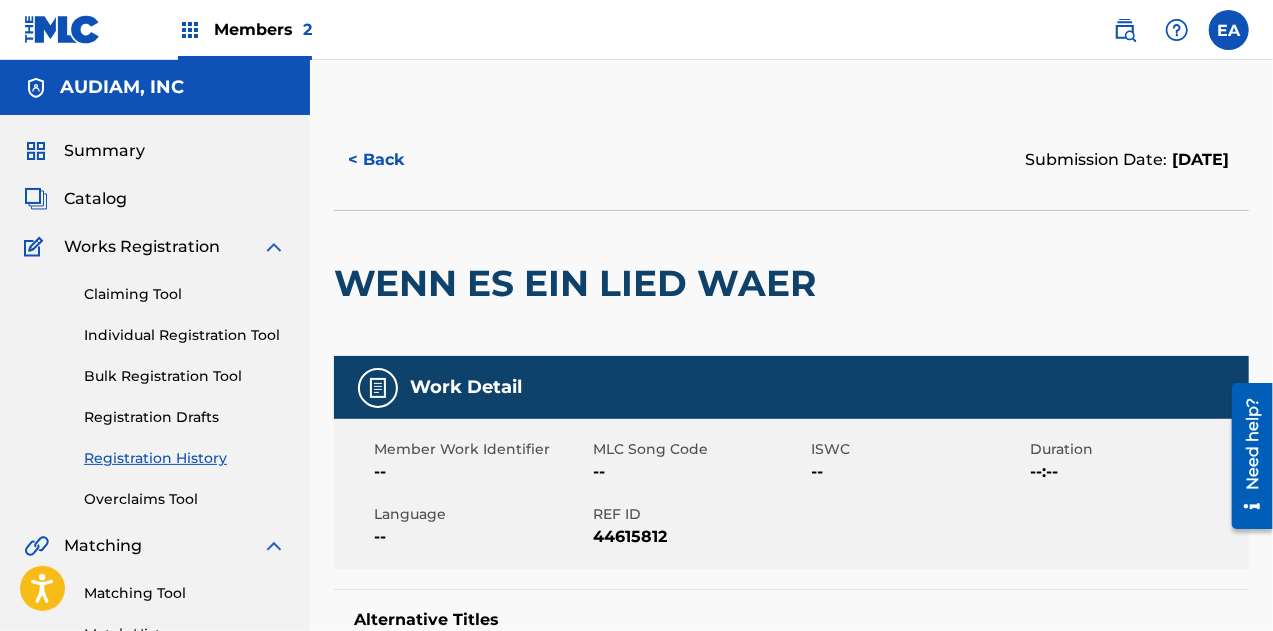 click on "< Back" at bounding box center [394, 160] 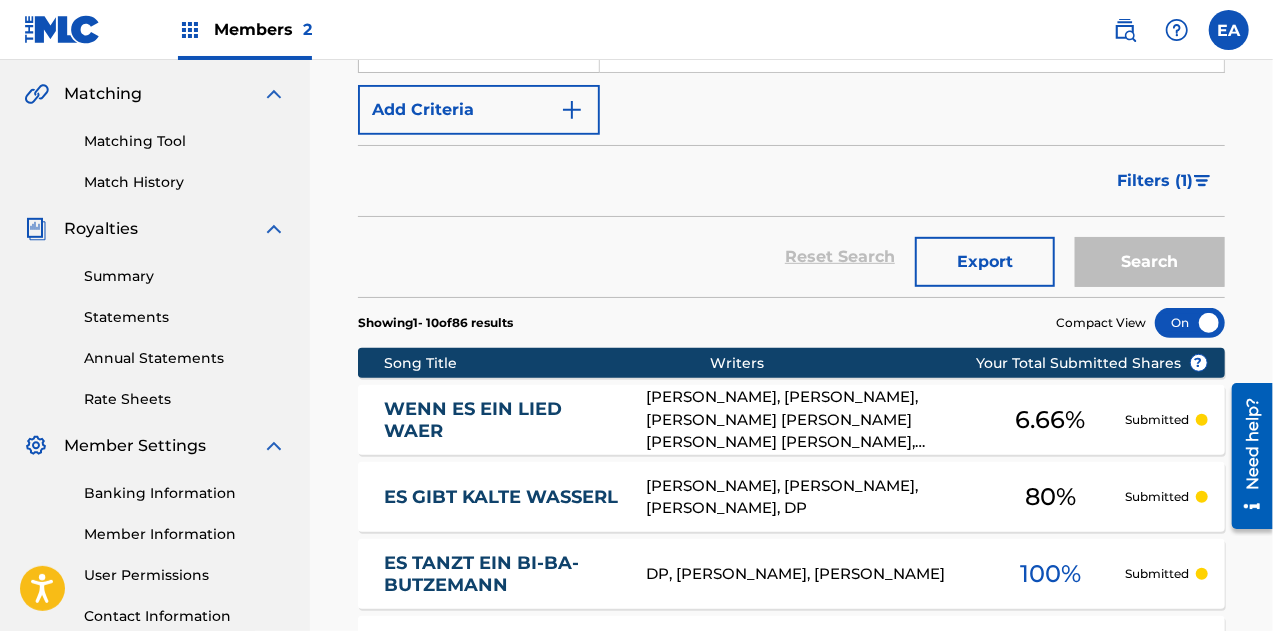 scroll, scrollTop: 428, scrollLeft: 0, axis: vertical 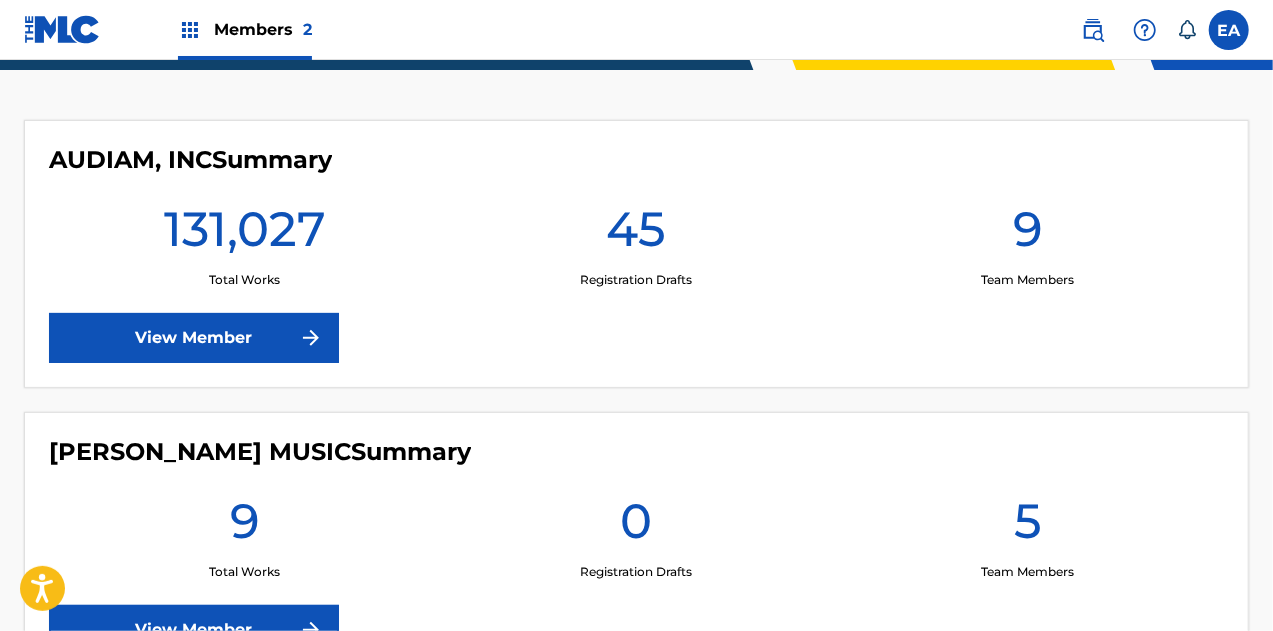 click on "View Member" at bounding box center (194, 338) 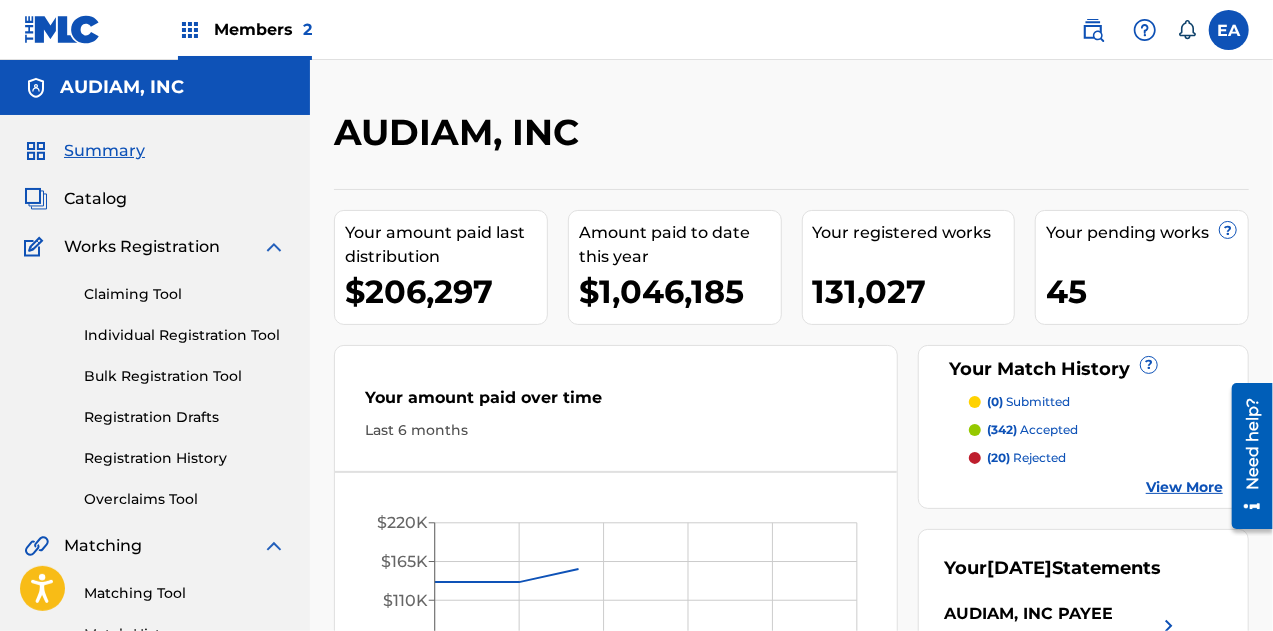 scroll, scrollTop: 34, scrollLeft: 0, axis: vertical 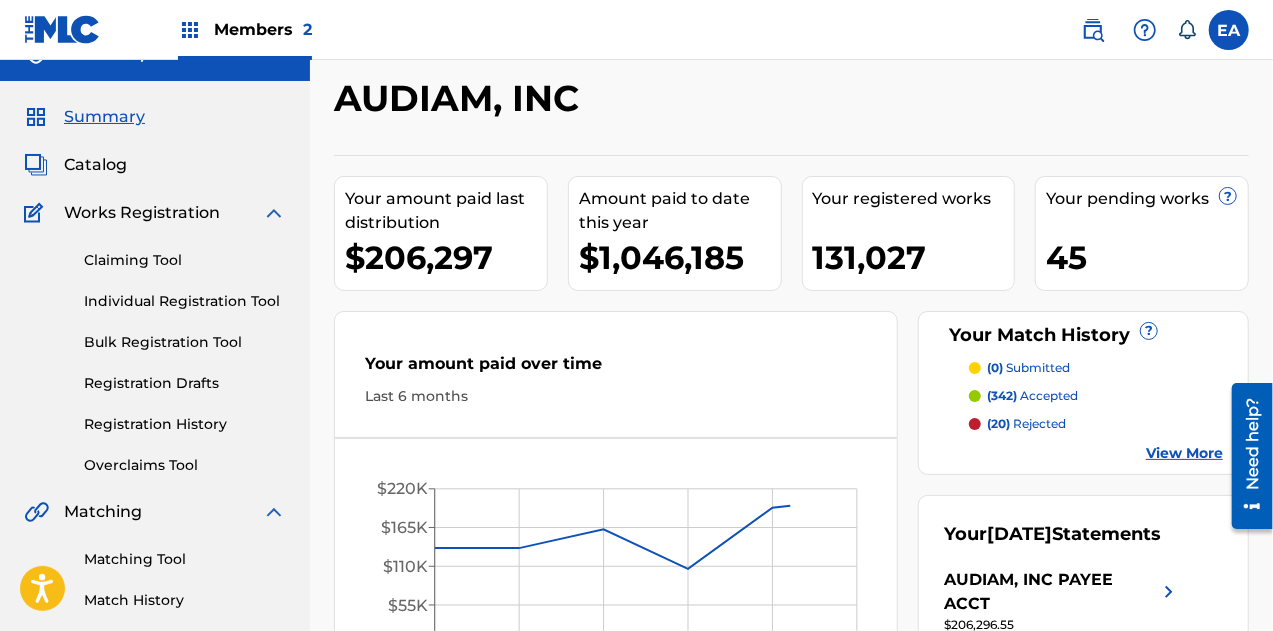 click on "Summary Catalog Works Registration Claiming Tool Individual Registration Tool Bulk Registration Tool Registration Drafts Registration History Overclaims Tool Matching Matching Tool Match History Royalties Summary Statements Annual Statements Rate Sheets Member Settings Banking Information Member Information User Permissions Contact Information Member Benefits" at bounding box center [155, 595] 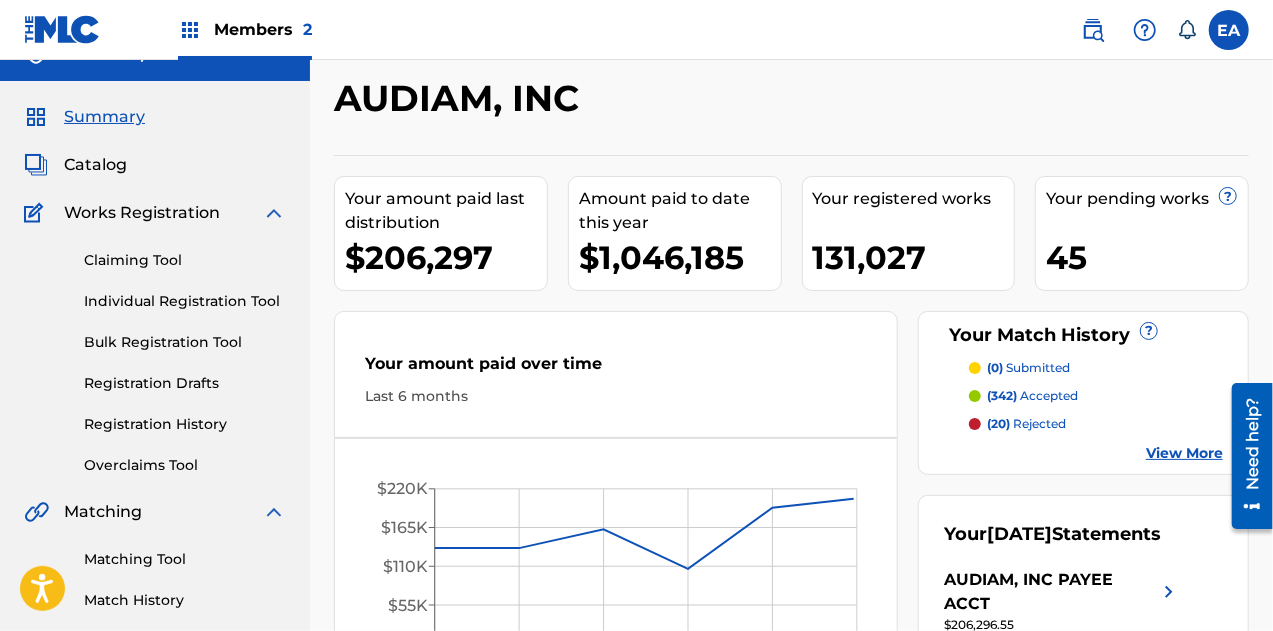 click on "Overclaims Tool" at bounding box center [185, 465] 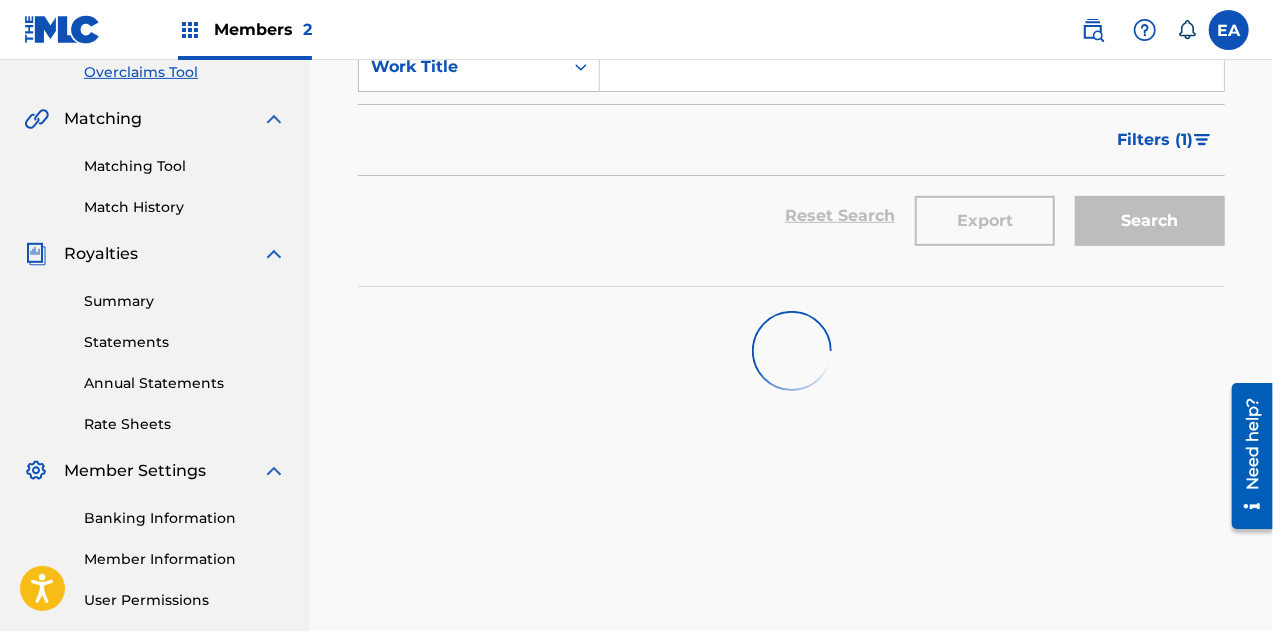 scroll, scrollTop: 428, scrollLeft: 0, axis: vertical 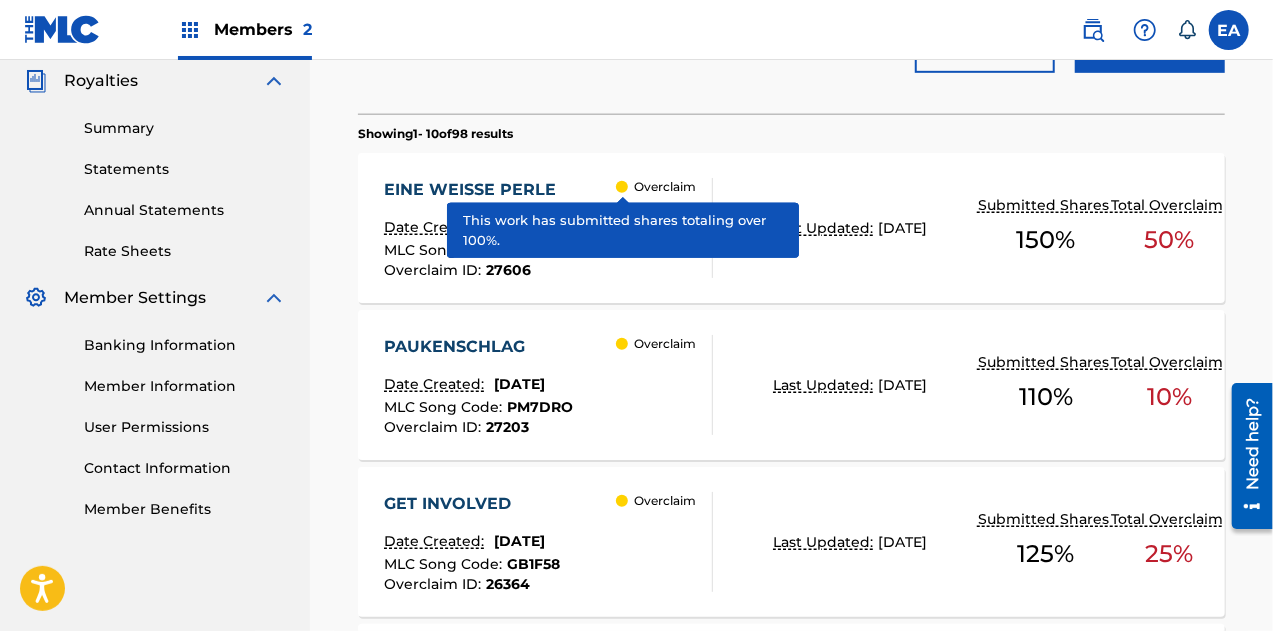 click on "PAUKENSCHLAG" at bounding box center [478, 347] 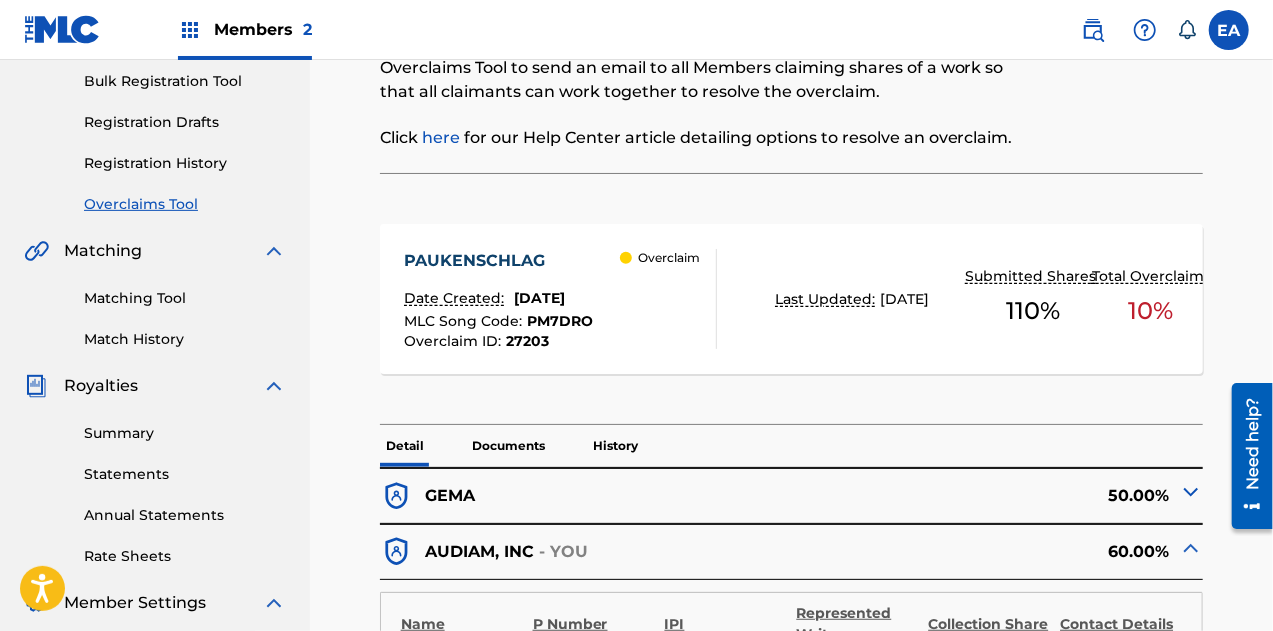 scroll, scrollTop: 298, scrollLeft: 0, axis: vertical 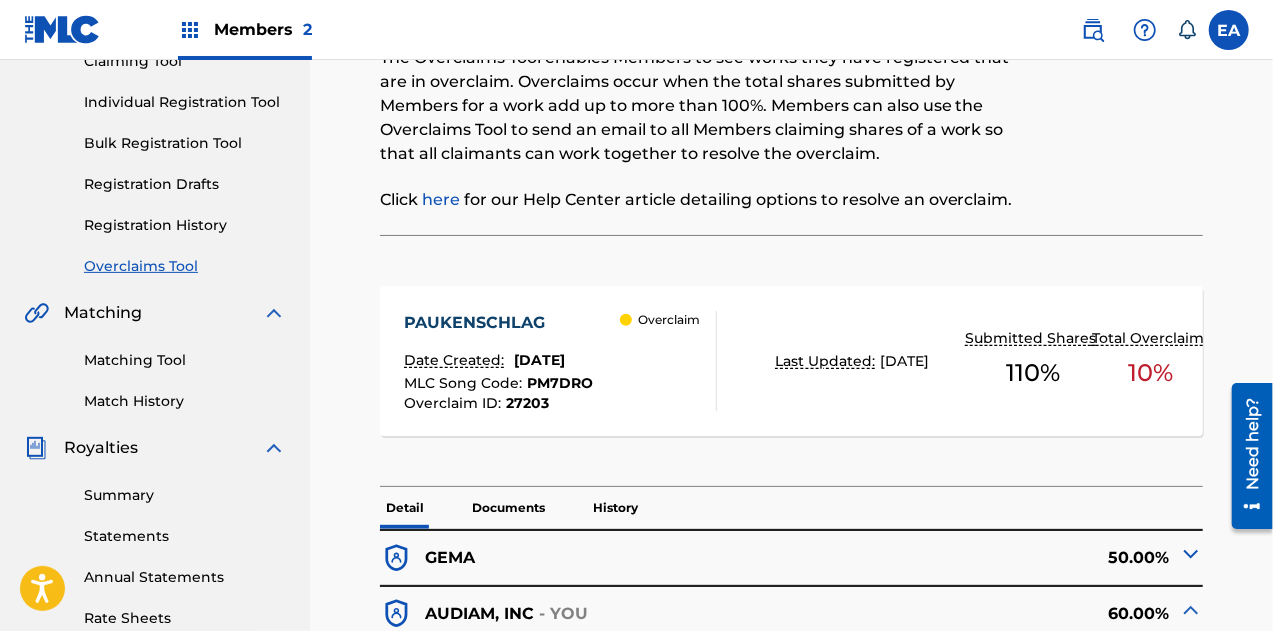 click on "[DATE]" at bounding box center [539, 360] 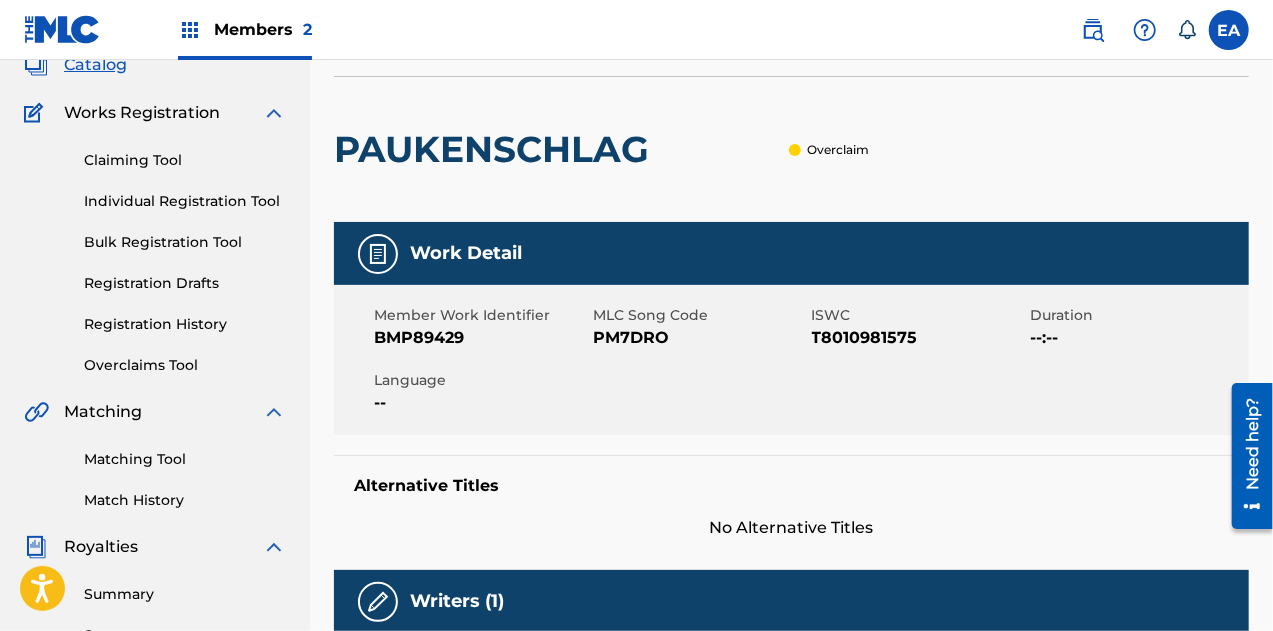 scroll, scrollTop: 155, scrollLeft: 0, axis: vertical 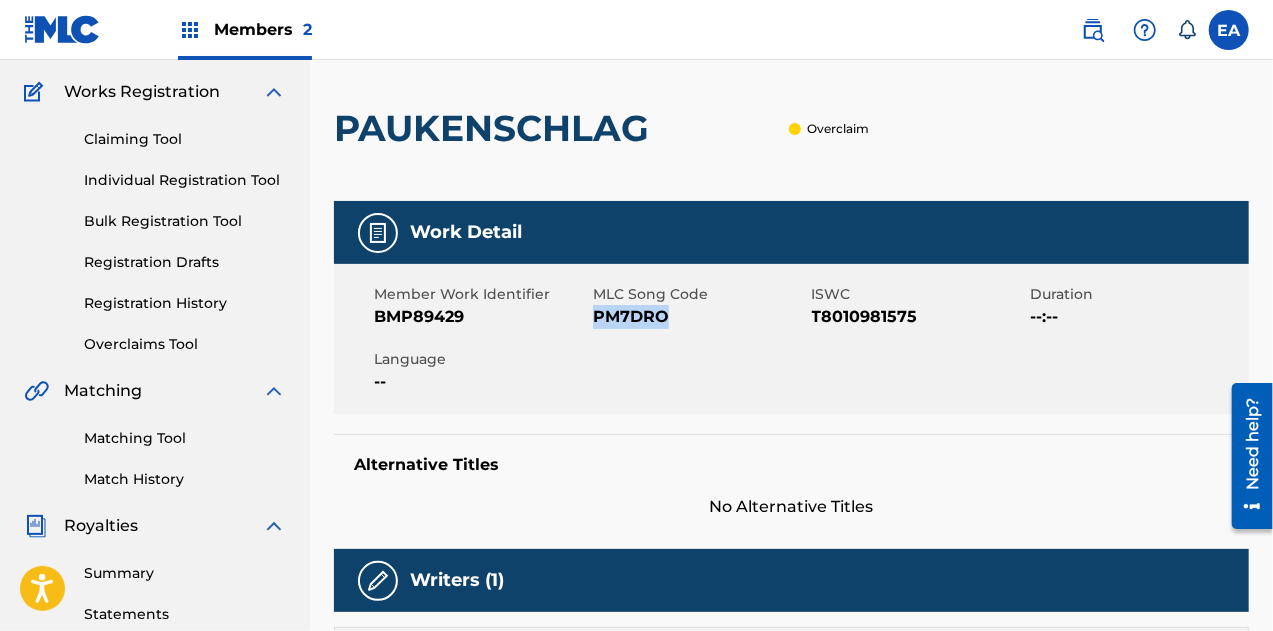 drag, startPoint x: 593, startPoint y: 325, endPoint x: 666, endPoint y: 338, distance: 74.1485 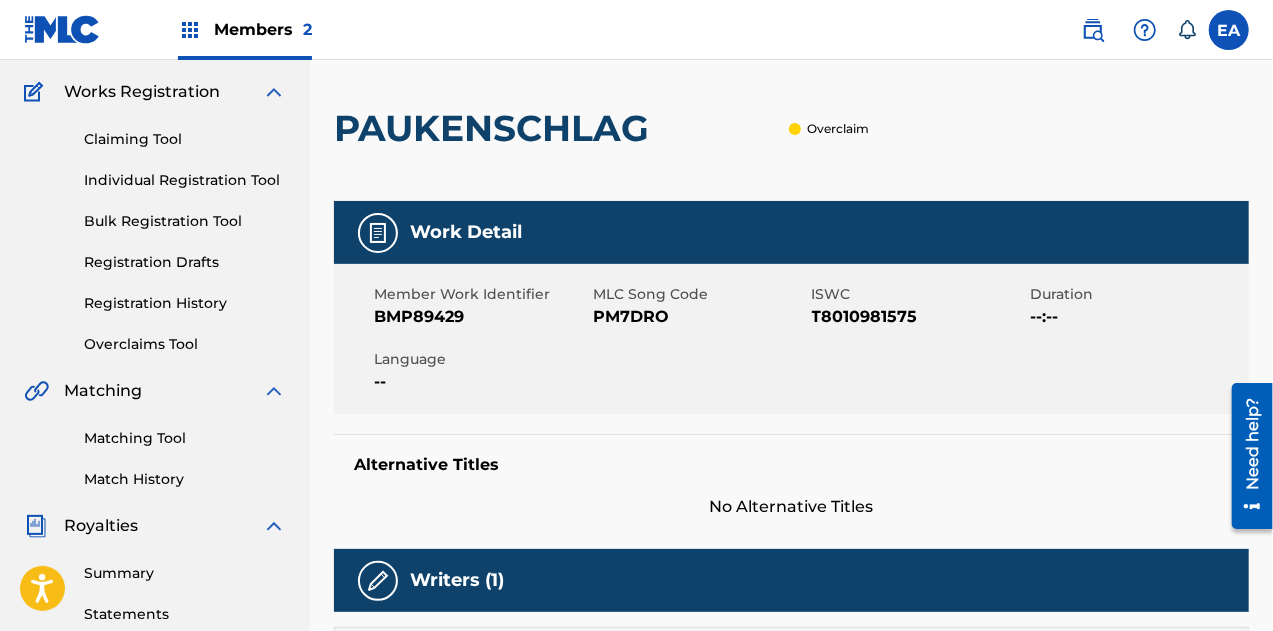 click on "BMP89429" at bounding box center [481, 317] 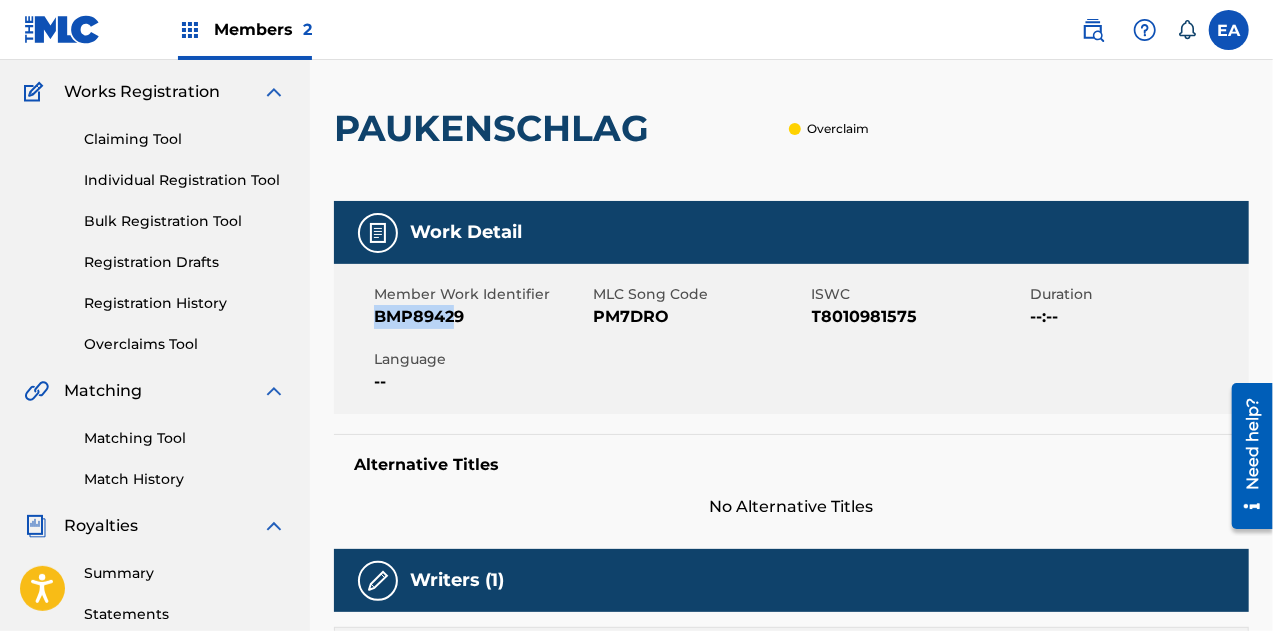 drag, startPoint x: 459, startPoint y: 315, endPoint x: 344, endPoint y: 317, distance: 115.01739 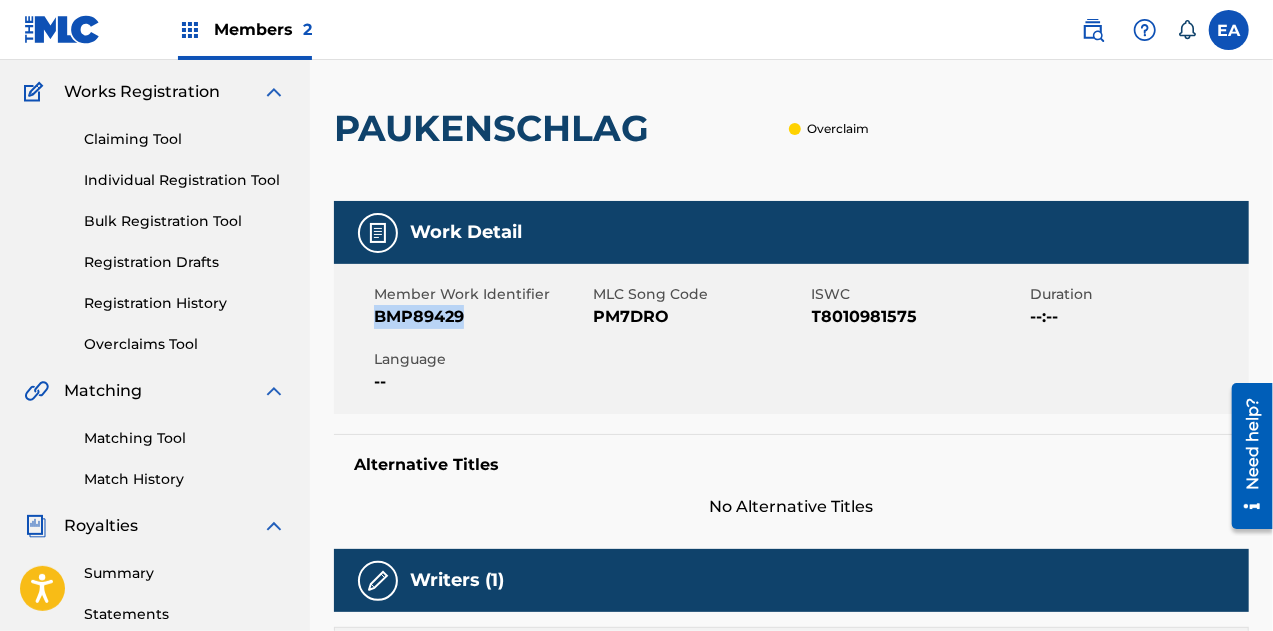 drag, startPoint x: 490, startPoint y: 317, endPoint x: 360, endPoint y: 319, distance: 130.01538 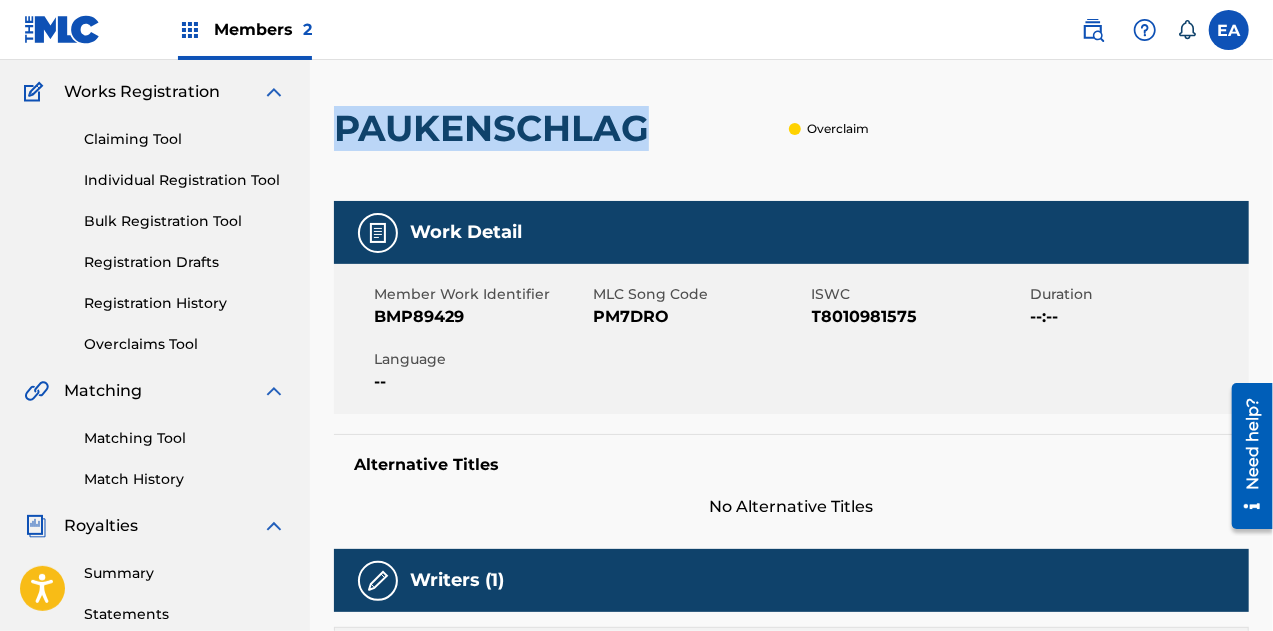 drag, startPoint x: 334, startPoint y: 121, endPoint x: 656, endPoint y: 123, distance: 322.00623 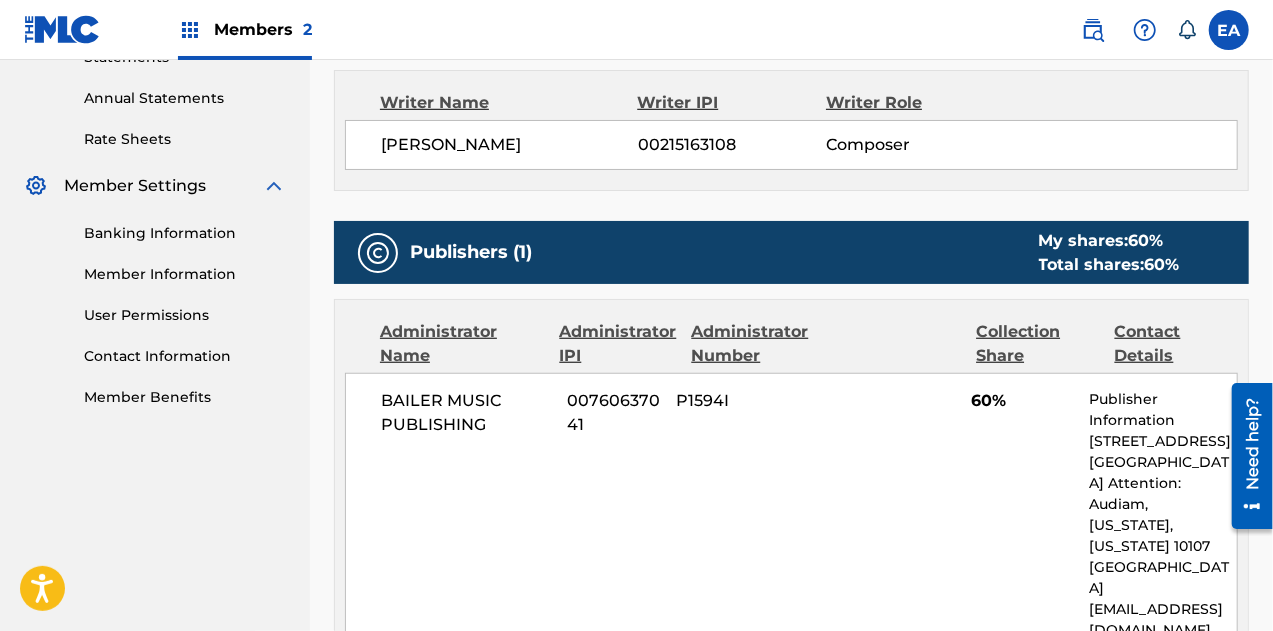 scroll, scrollTop: 711, scrollLeft: 0, axis: vertical 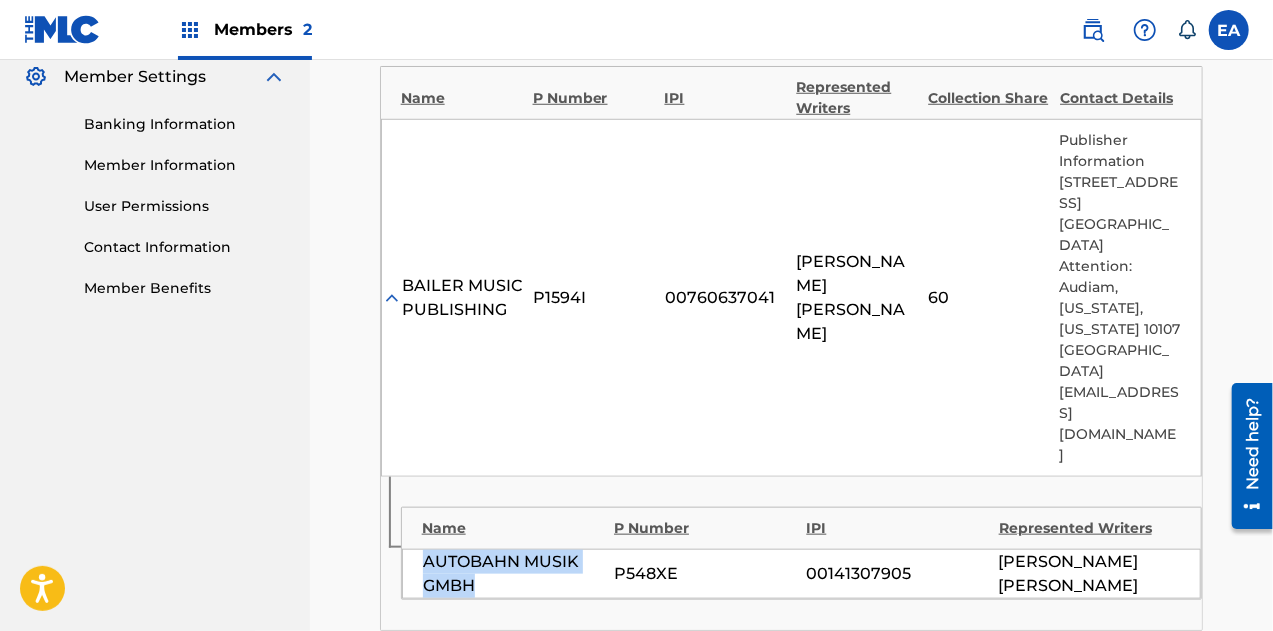 drag, startPoint x: 487, startPoint y: 472, endPoint x: 414, endPoint y: 445, distance: 77.83315 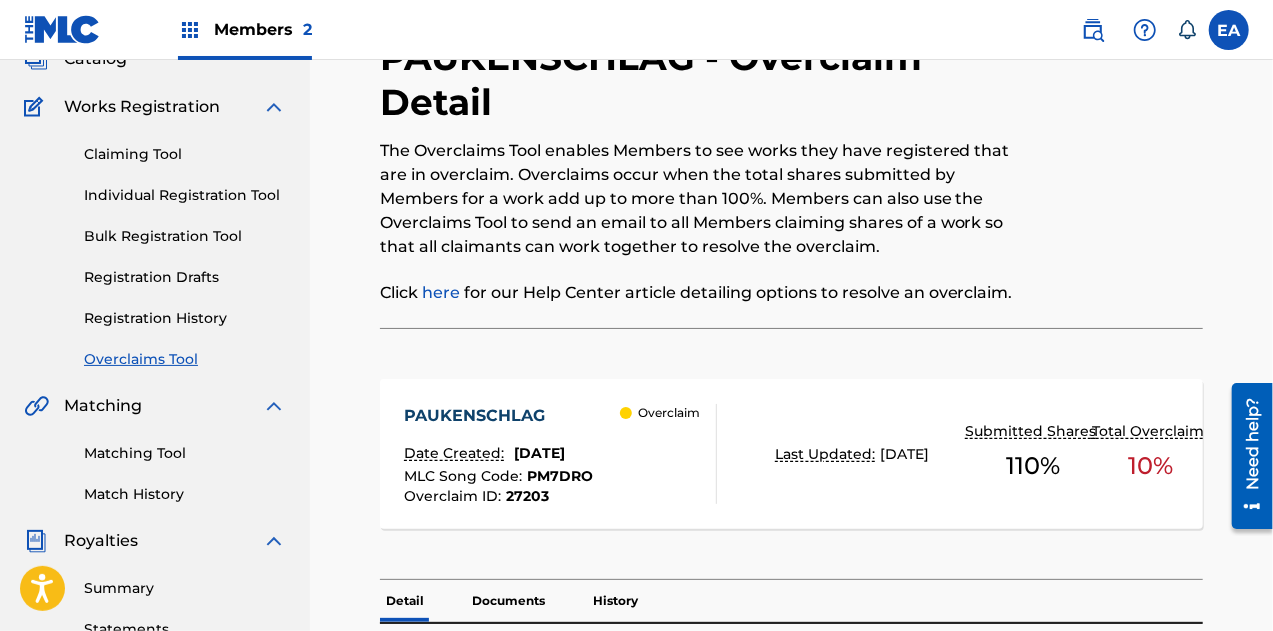 scroll, scrollTop: 0, scrollLeft: 0, axis: both 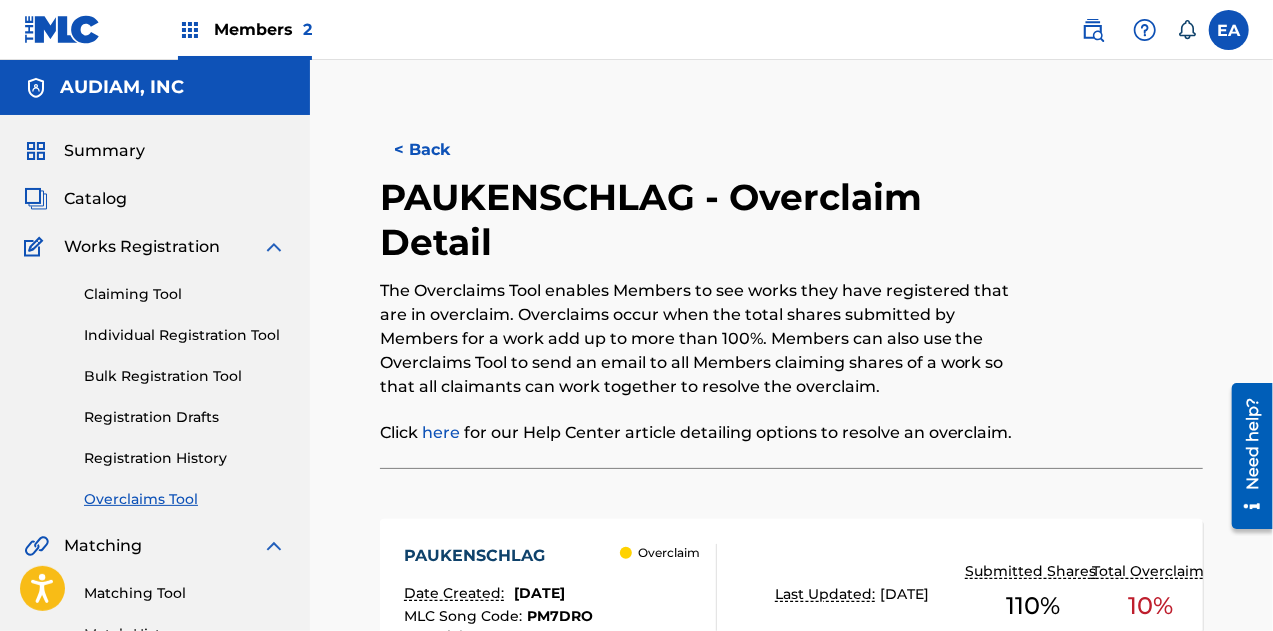 click on "< Back" at bounding box center [440, 150] 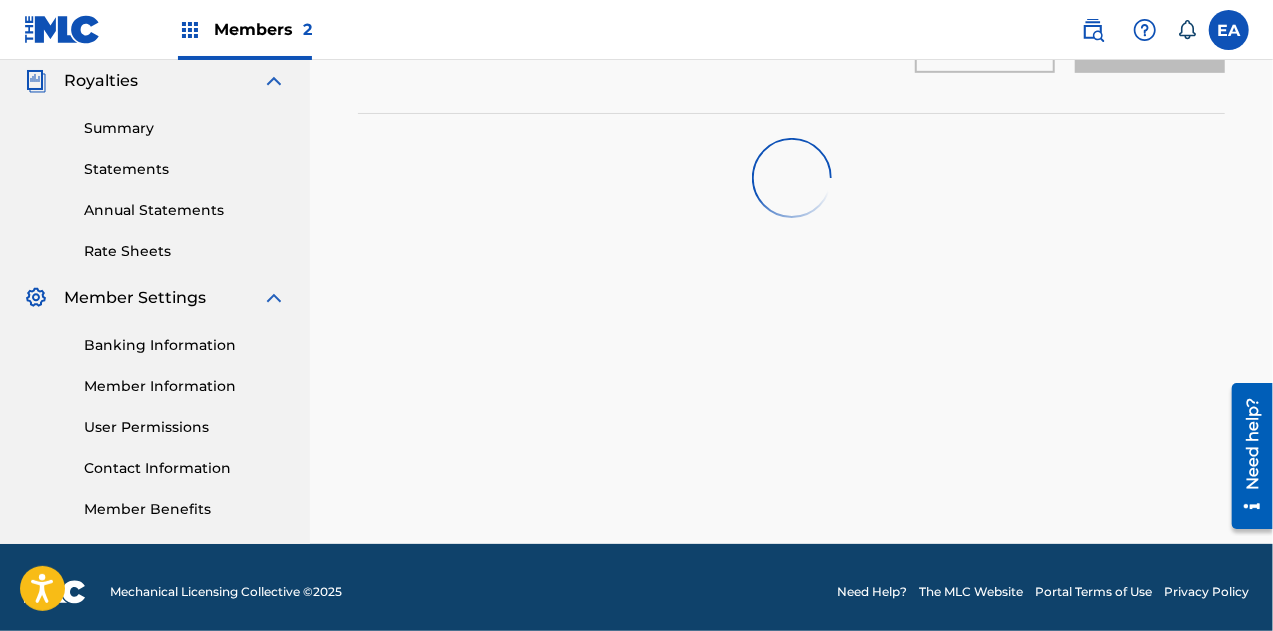 scroll, scrollTop: 608, scrollLeft: 0, axis: vertical 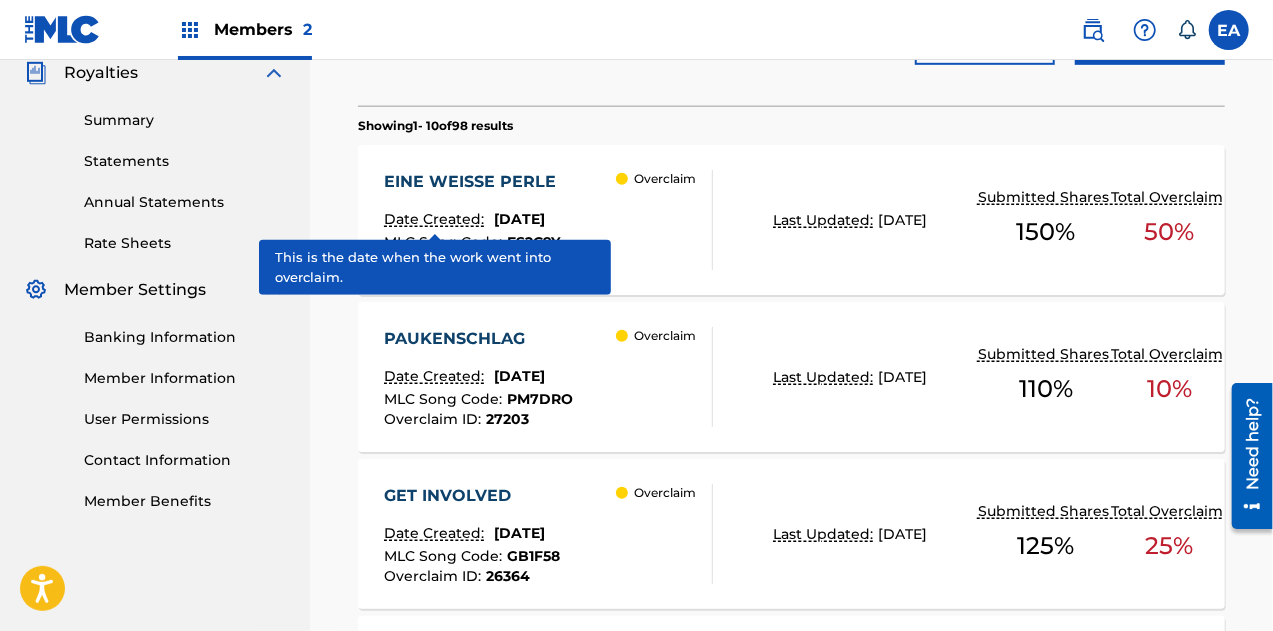 click on "Date Created:" at bounding box center [436, 219] 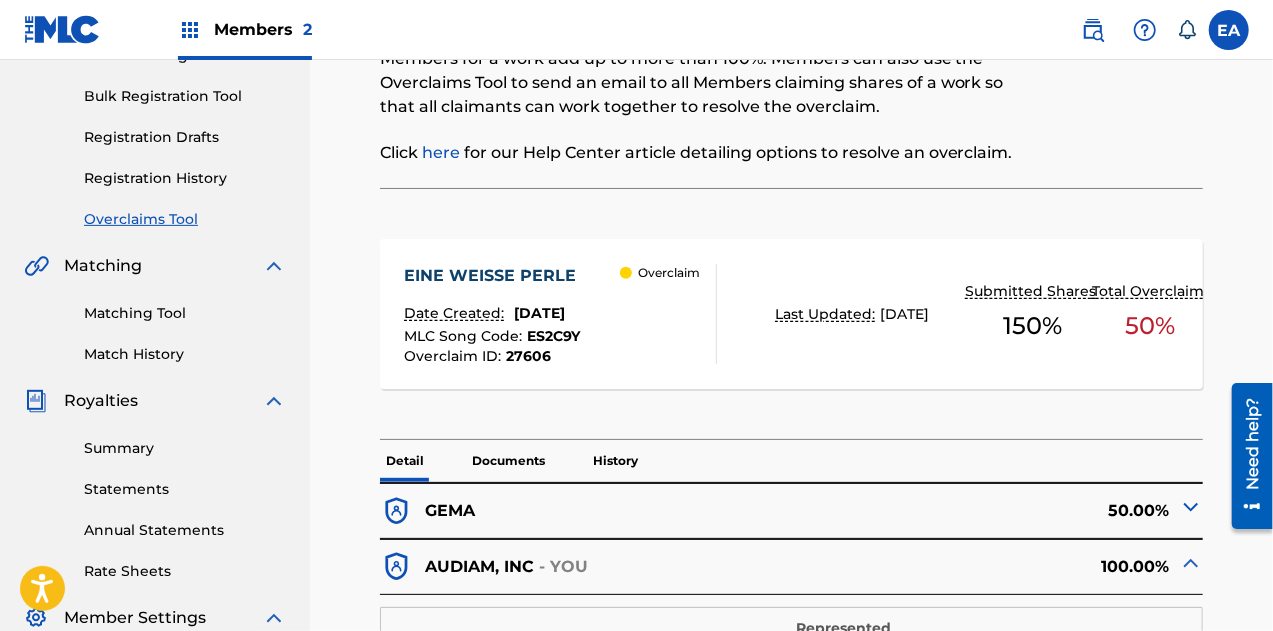 scroll, scrollTop: 0, scrollLeft: 0, axis: both 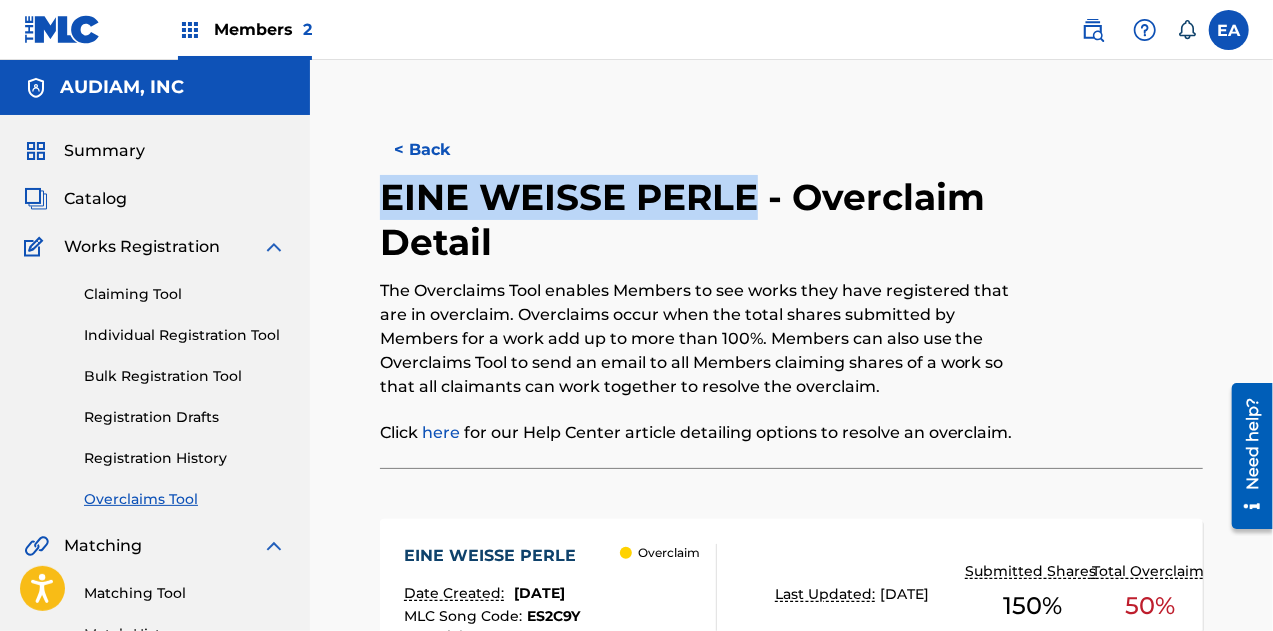 drag, startPoint x: 378, startPoint y: 194, endPoint x: 749, endPoint y: 194, distance: 371 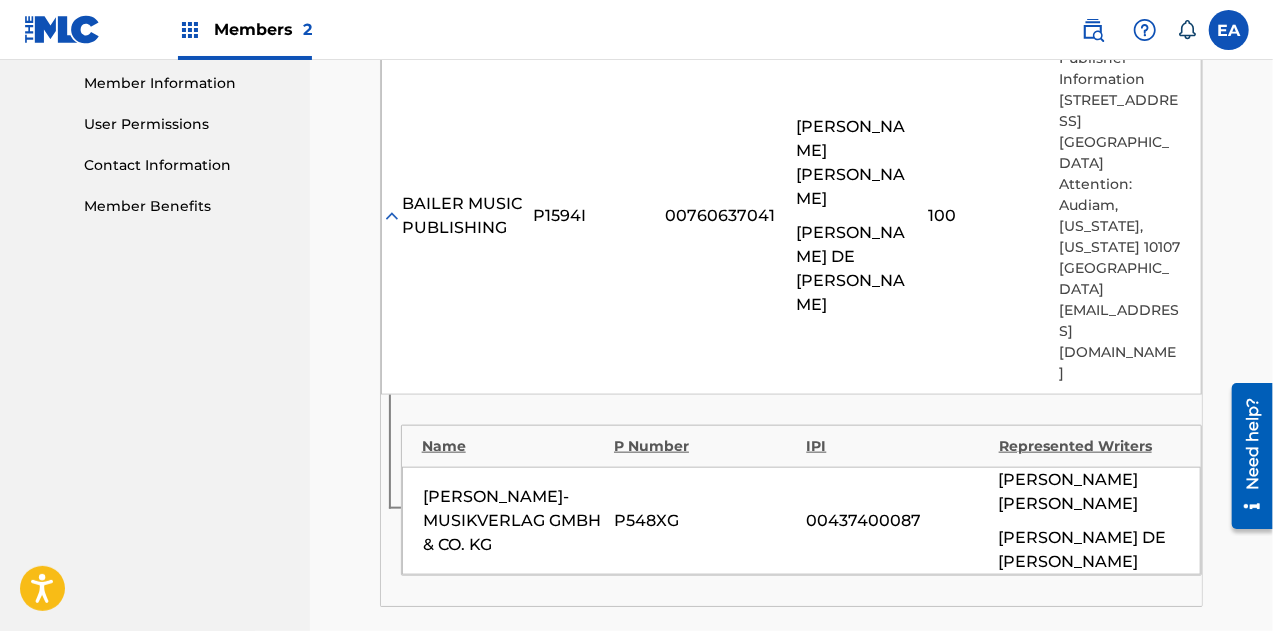 scroll, scrollTop: 900, scrollLeft: 0, axis: vertical 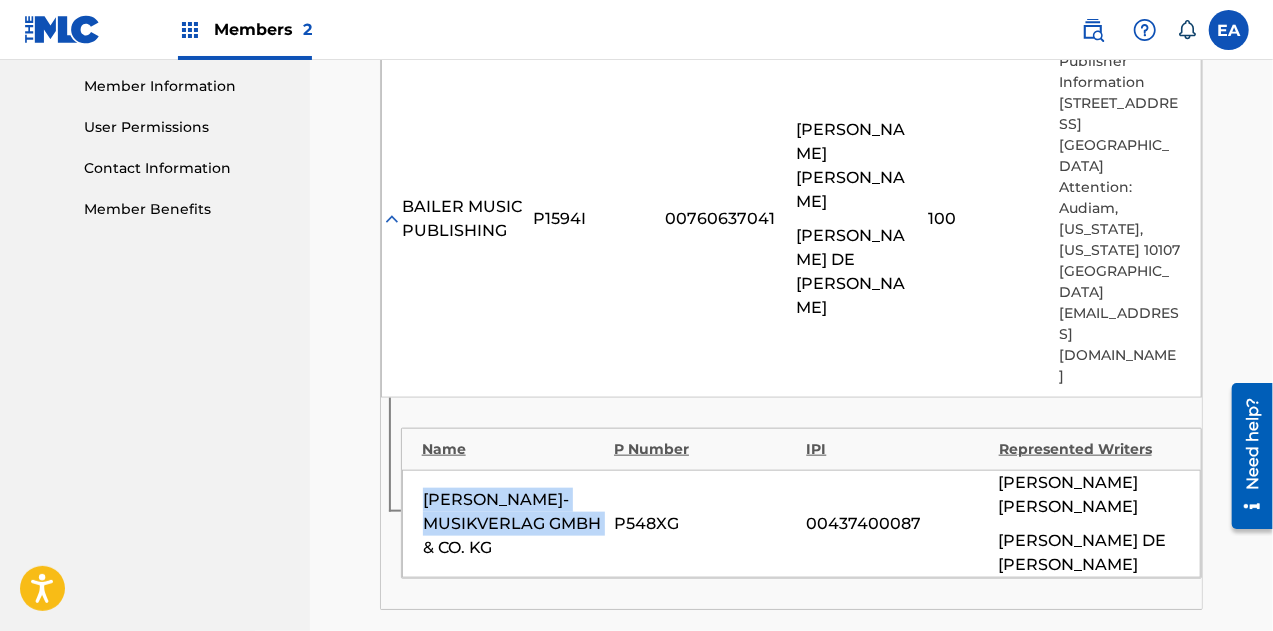 drag, startPoint x: 550, startPoint y: 422, endPoint x: 404, endPoint y: 403, distance: 147.23111 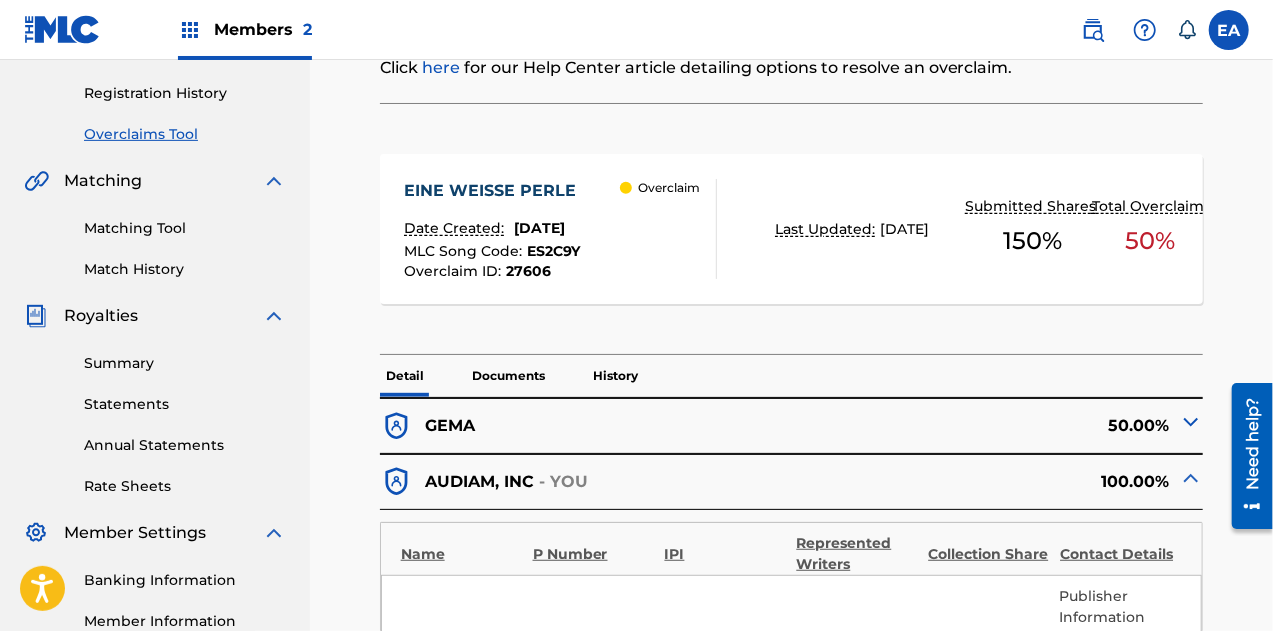 scroll, scrollTop: 160, scrollLeft: 0, axis: vertical 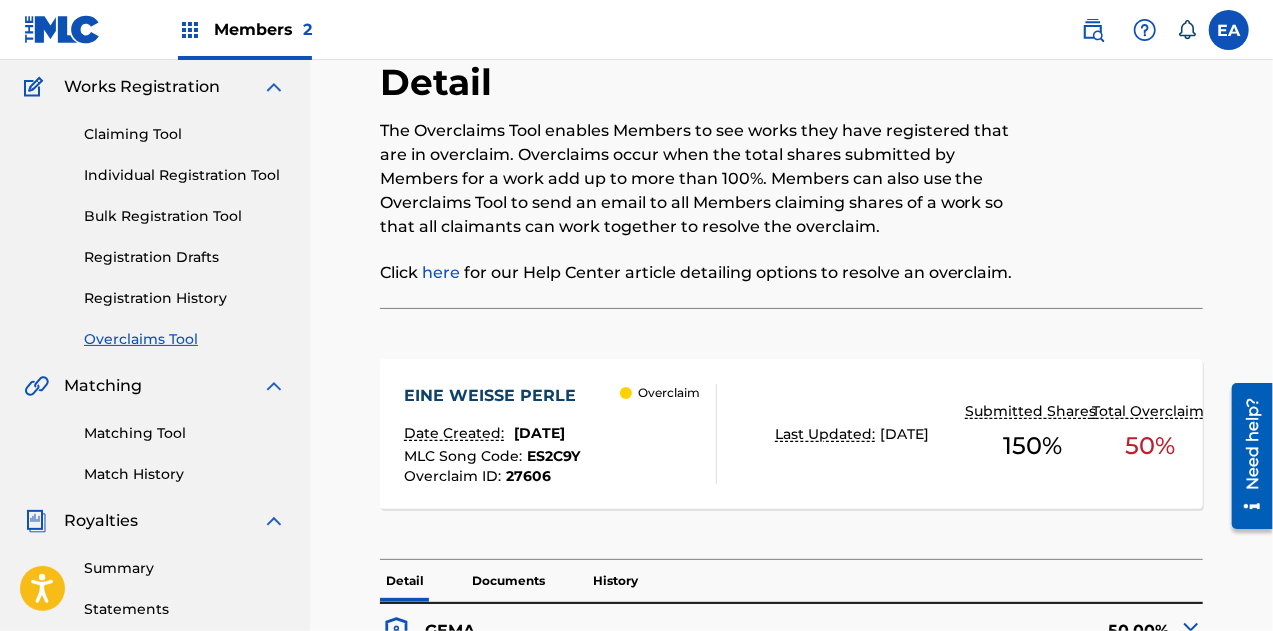 click on "EINE WEISSE PERLE Date Created: [DATE] MLC Song Code : ES2C9Y Overclaim ID : 27606" at bounding box center [495, 434] 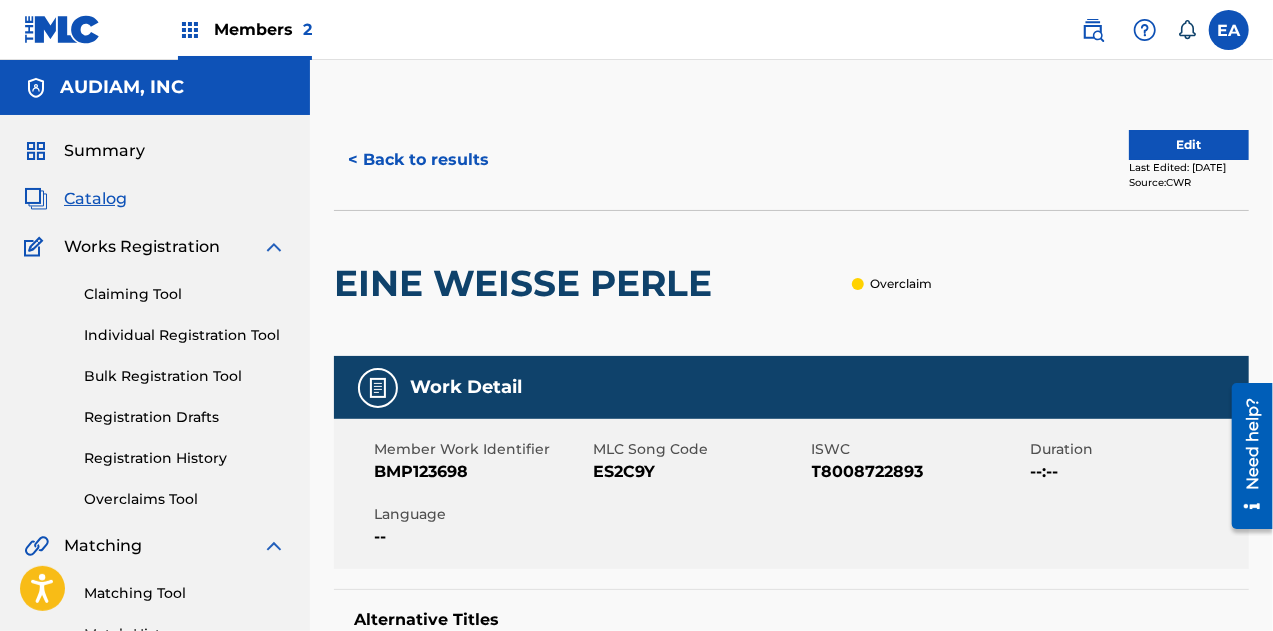 click on "ES2C9Y" at bounding box center (700, 472) 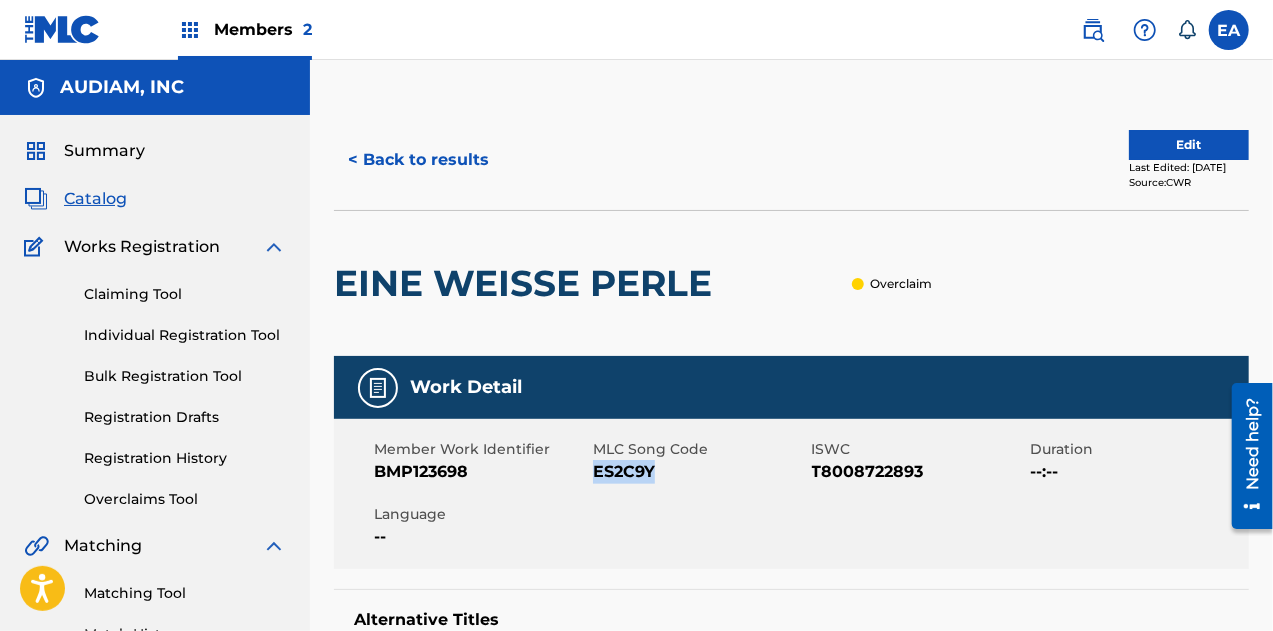 click on "ES2C9Y" at bounding box center (700, 472) 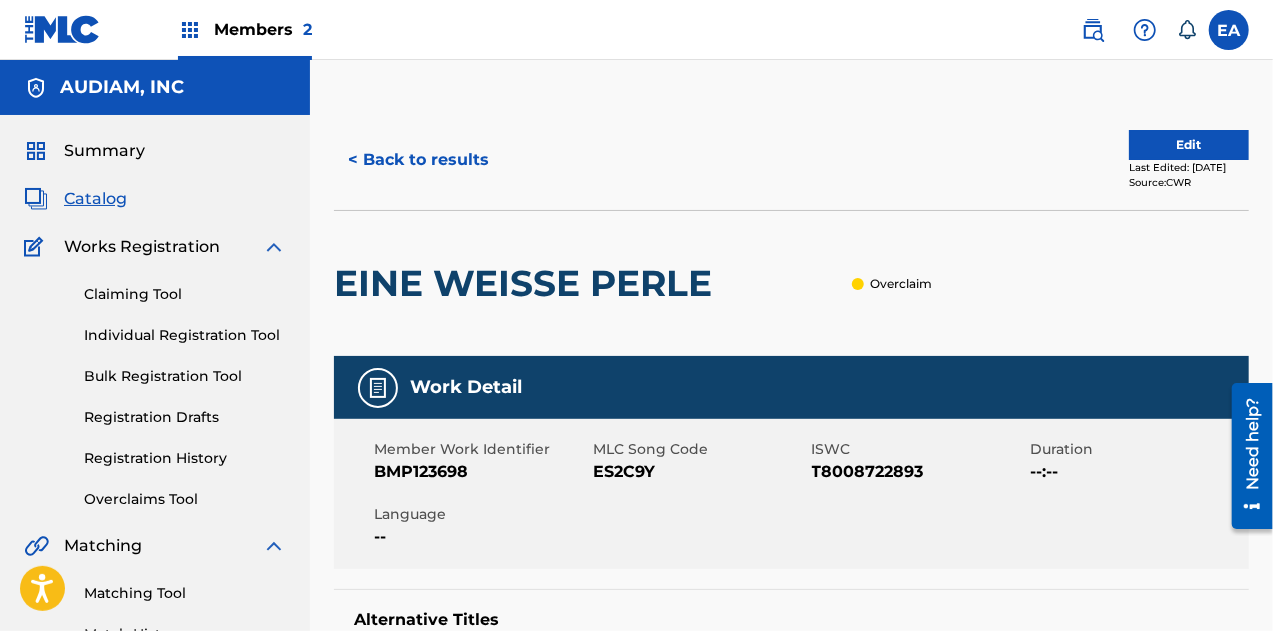 click on "BMP123698" at bounding box center (481, 472) 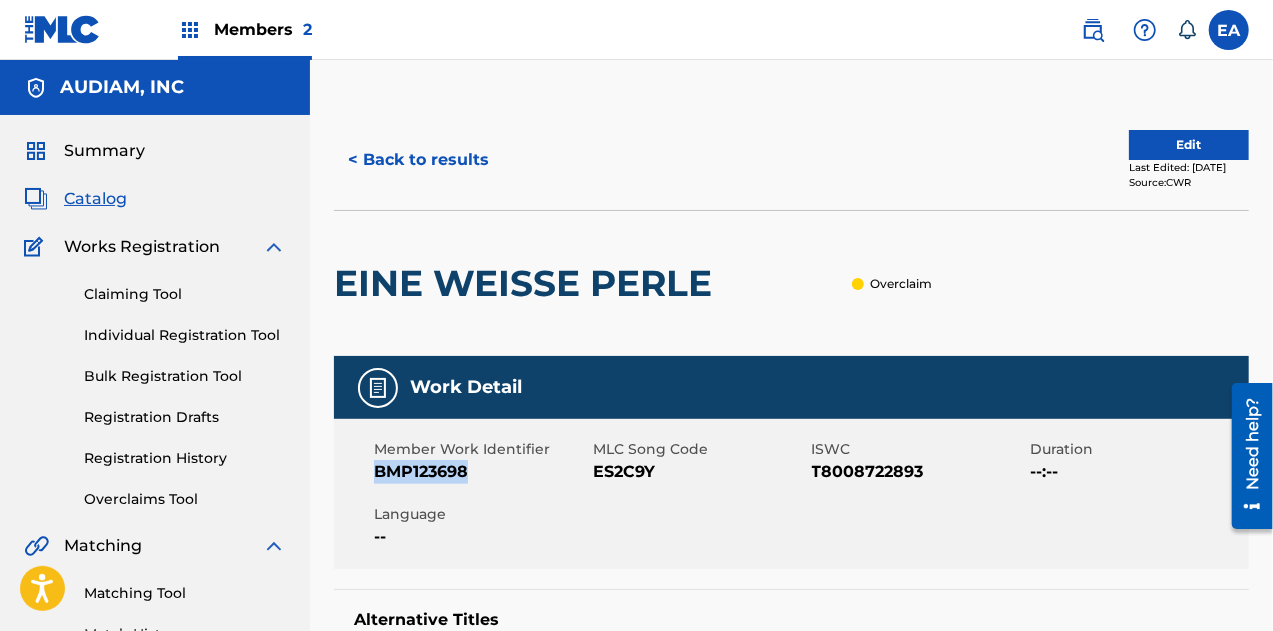 click on "BMP123698" at bounding box center [481, 472] 